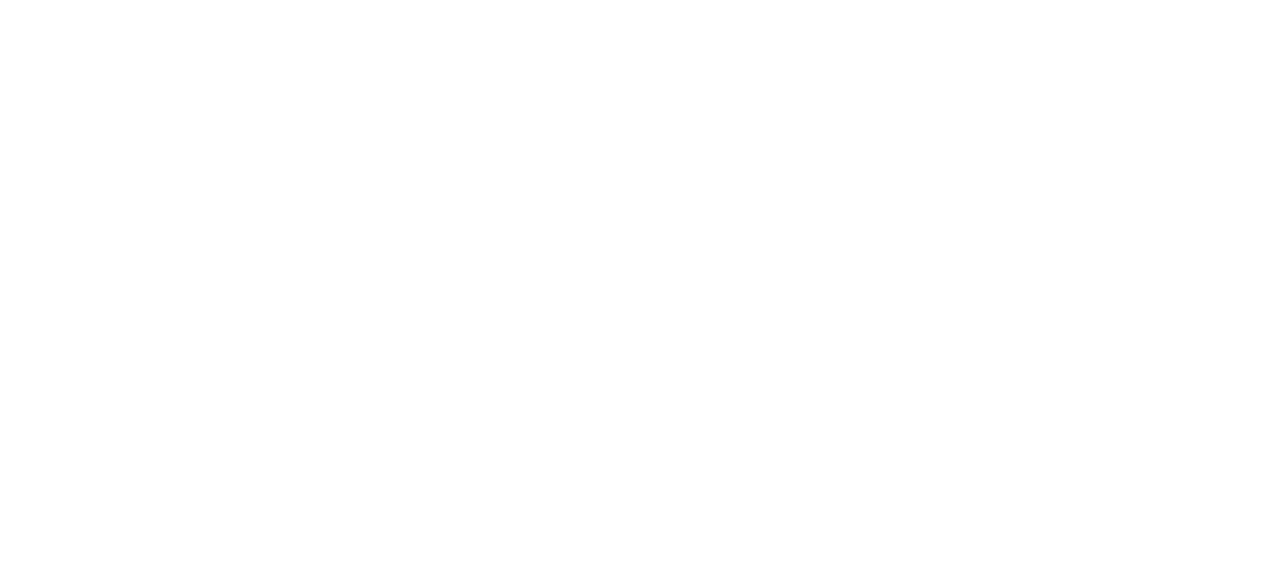 scroll, scrollTop: 0, scrollLeft: 0, axis: both 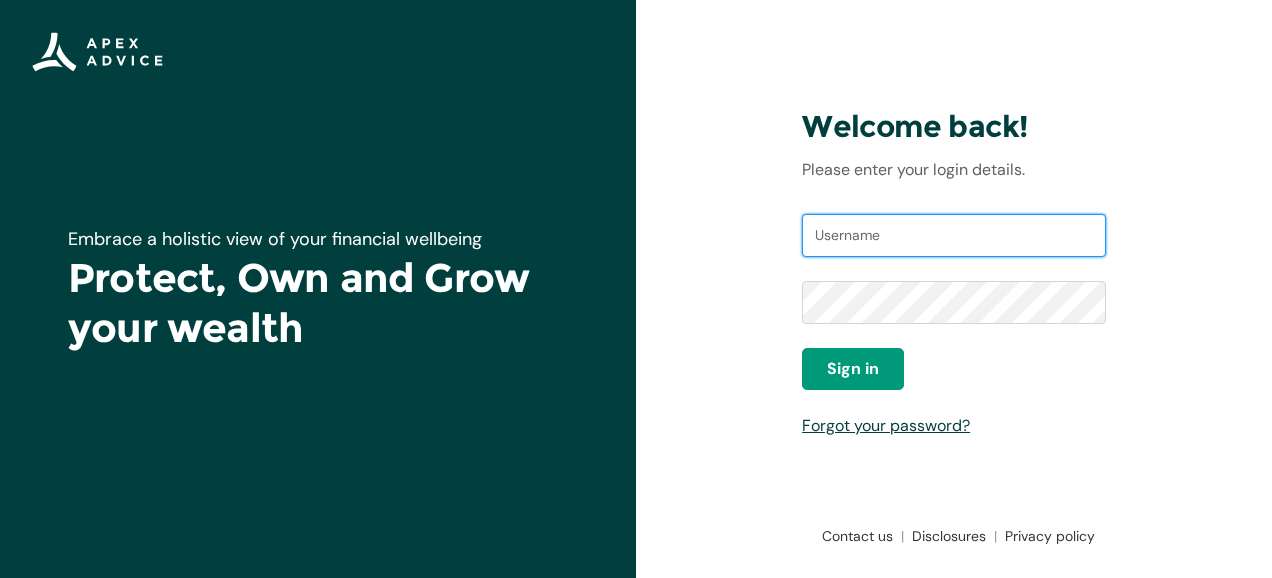 type on "[EMAIL]" 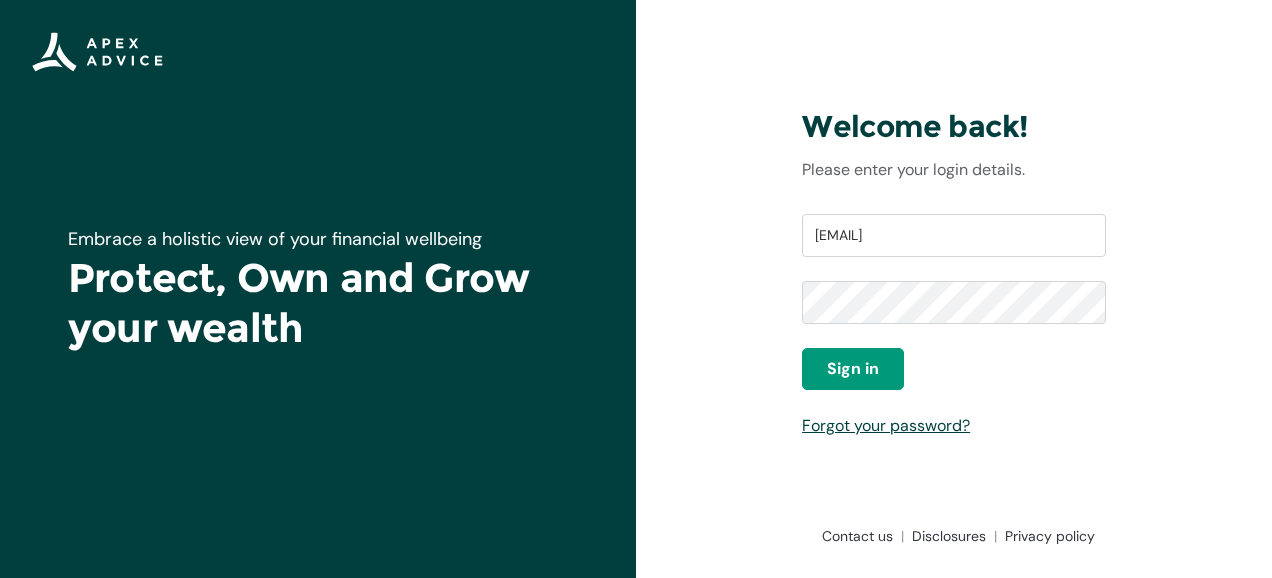 drag, startPoint x: 856, startPoint y: 8, endPoint x: 736, endPoint y: 184, distance: 213.01643 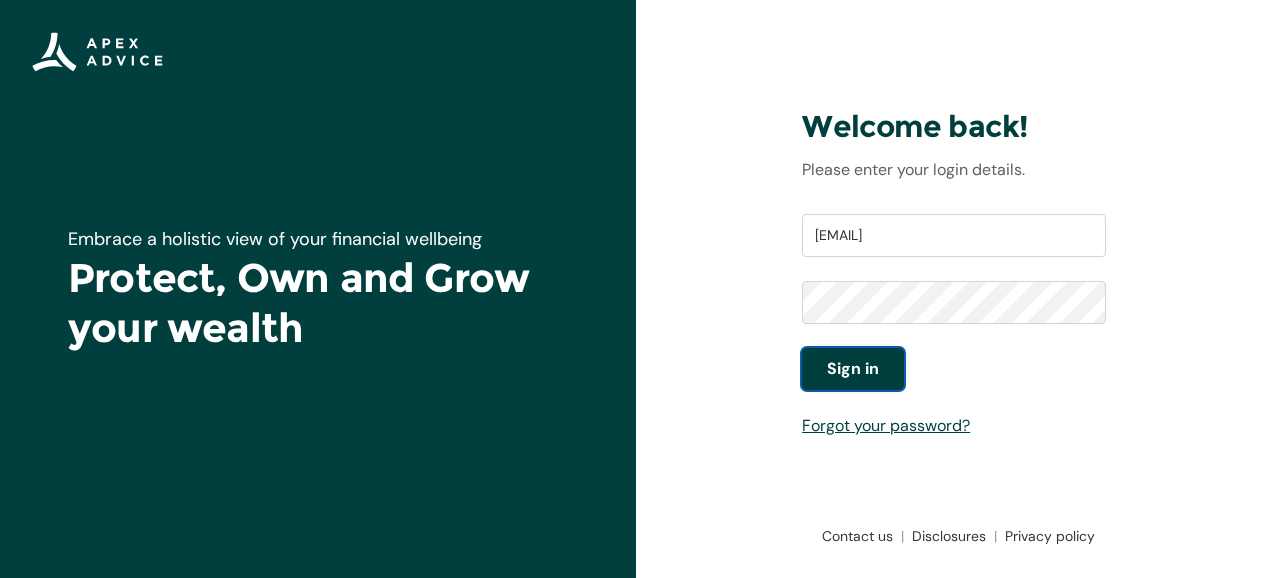 click on "Sign in" at bounding box center (853, 369) 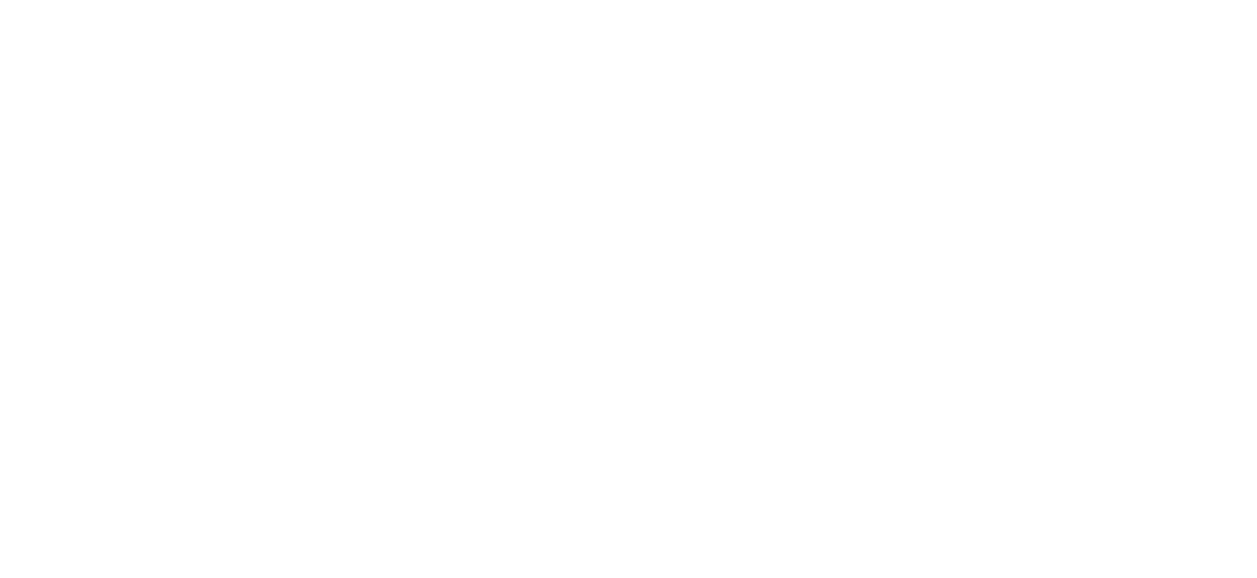 scroll, scrollTop: 0, scrollLeft: 0, axis: both 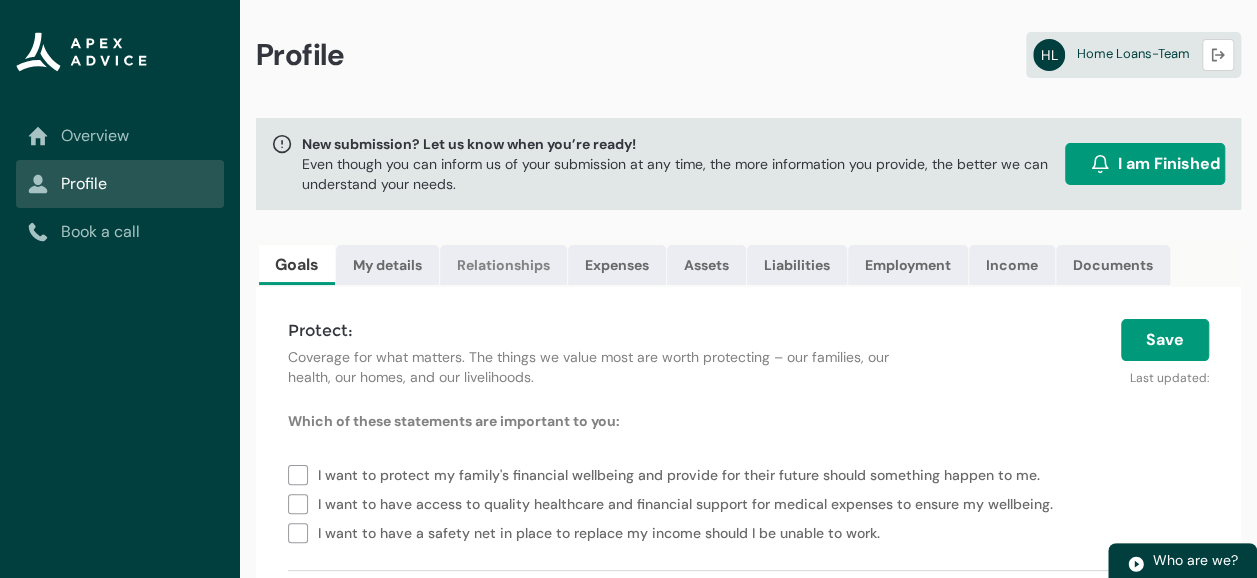 click on "Relationships" at bounding box center [503, 265] 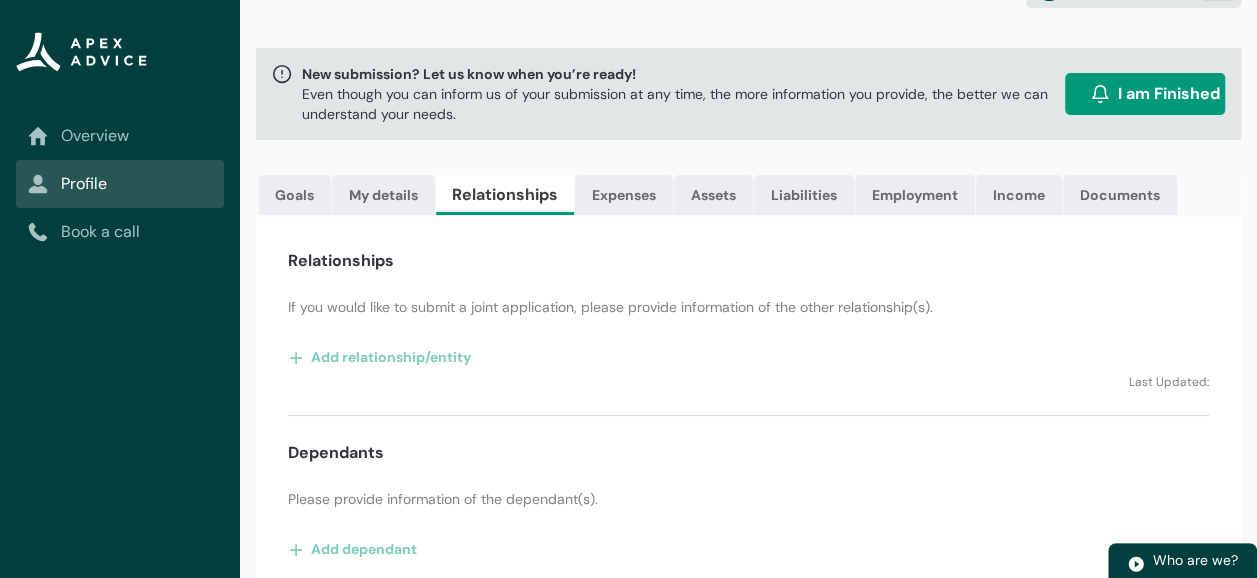 scroll, scrollTop: 102, scrollLeft: 0, axis: vertical 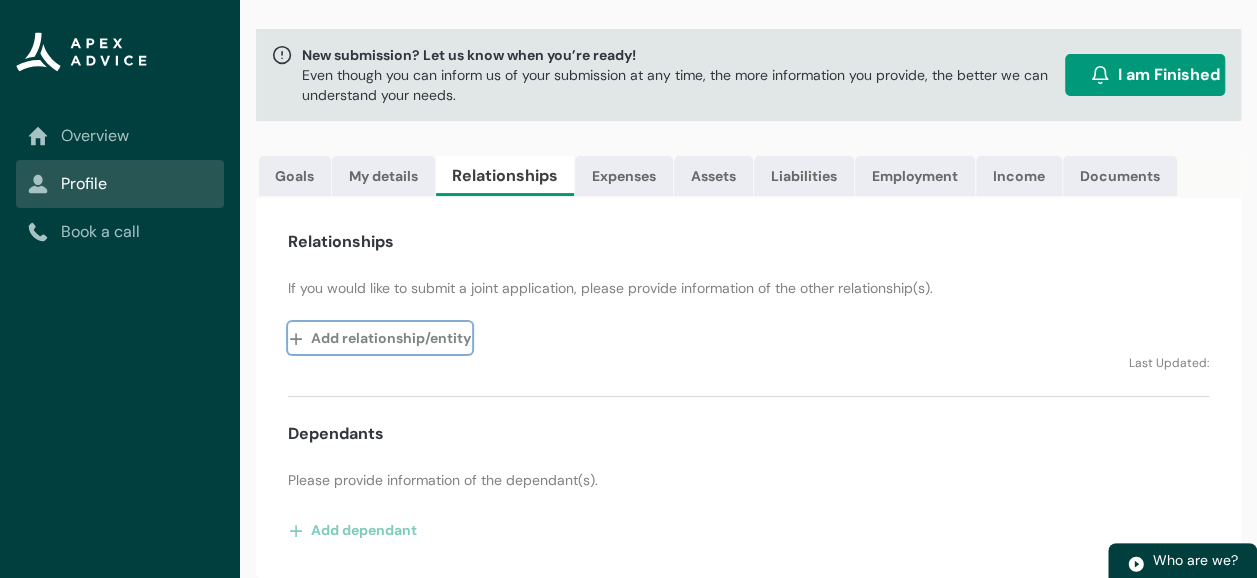 click on "Add relationship/entity" at bounding box center [380, 338] 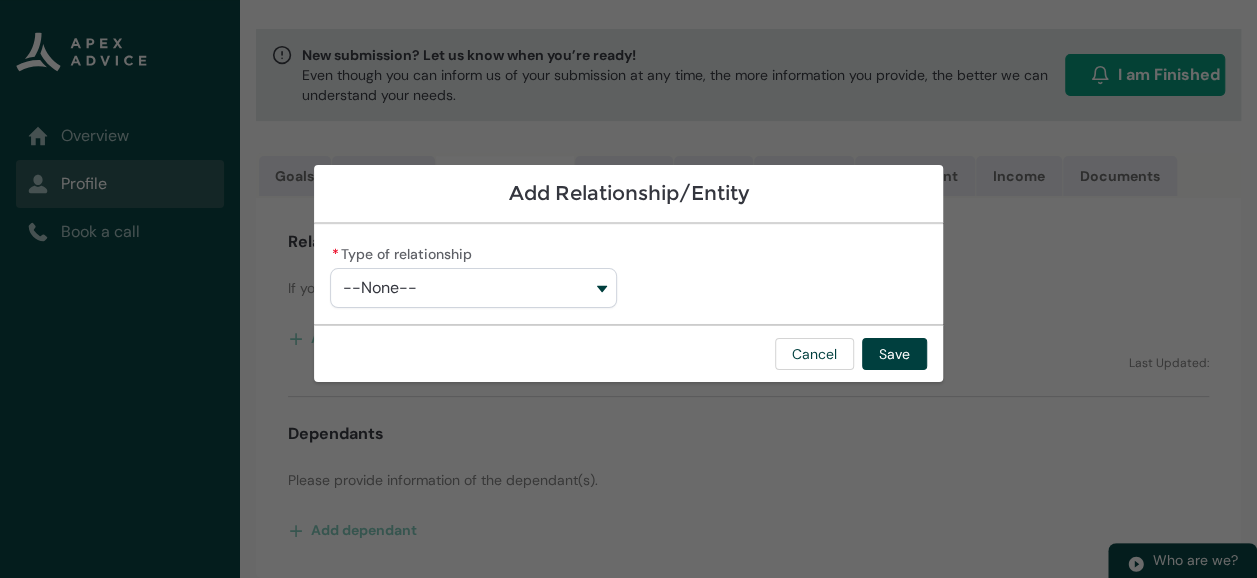 click on "--None--" at bounding box center (473, 288) 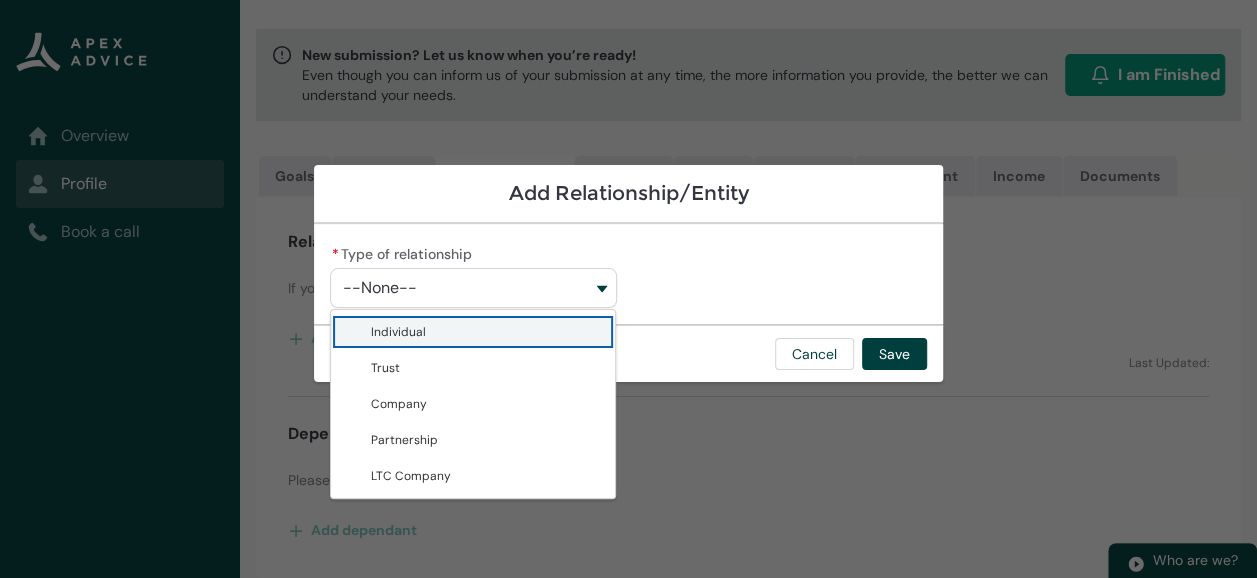 click on "--None--" at bounding box center (473, 288) 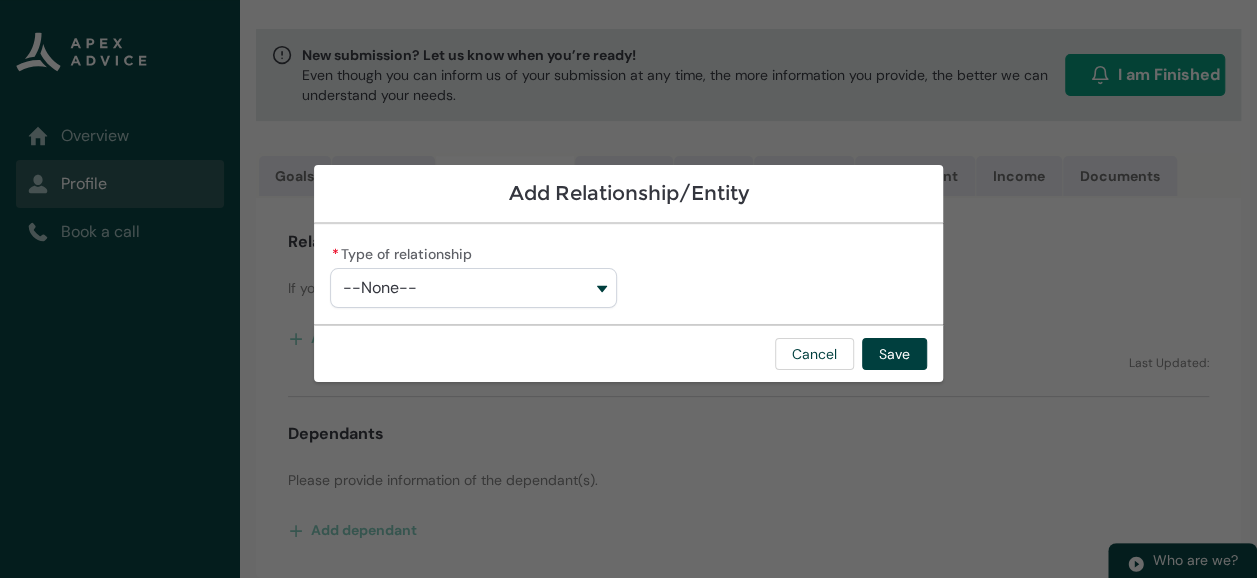 click on "--None--" at bounding box center (473, 288) 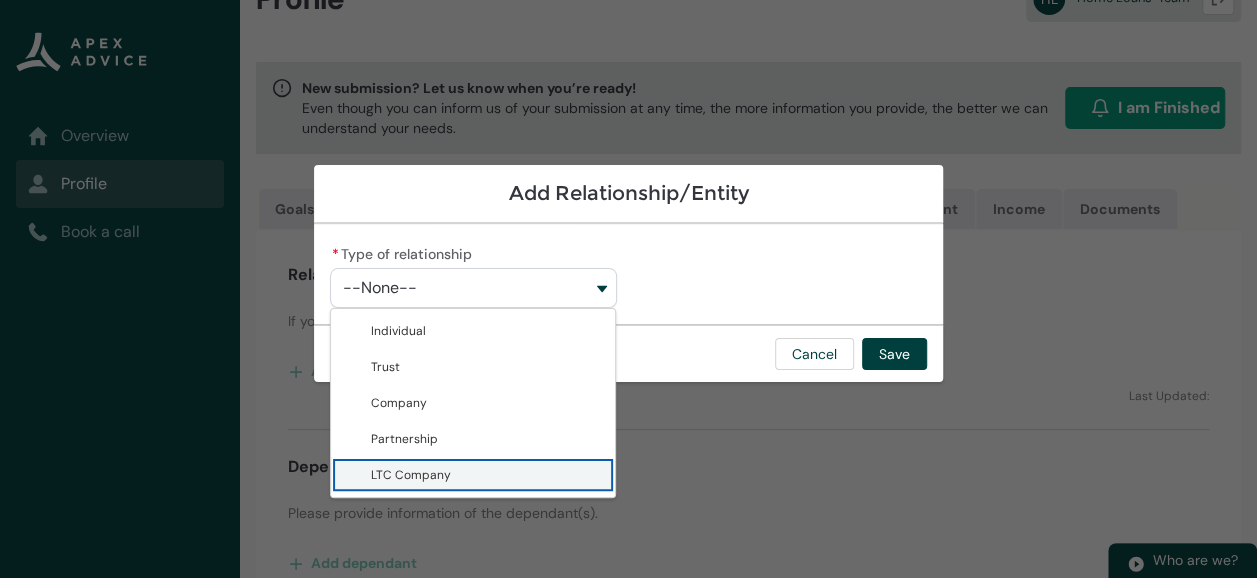 scroll, scrollTop: 50, scrollLeft: 0, axis: vertical 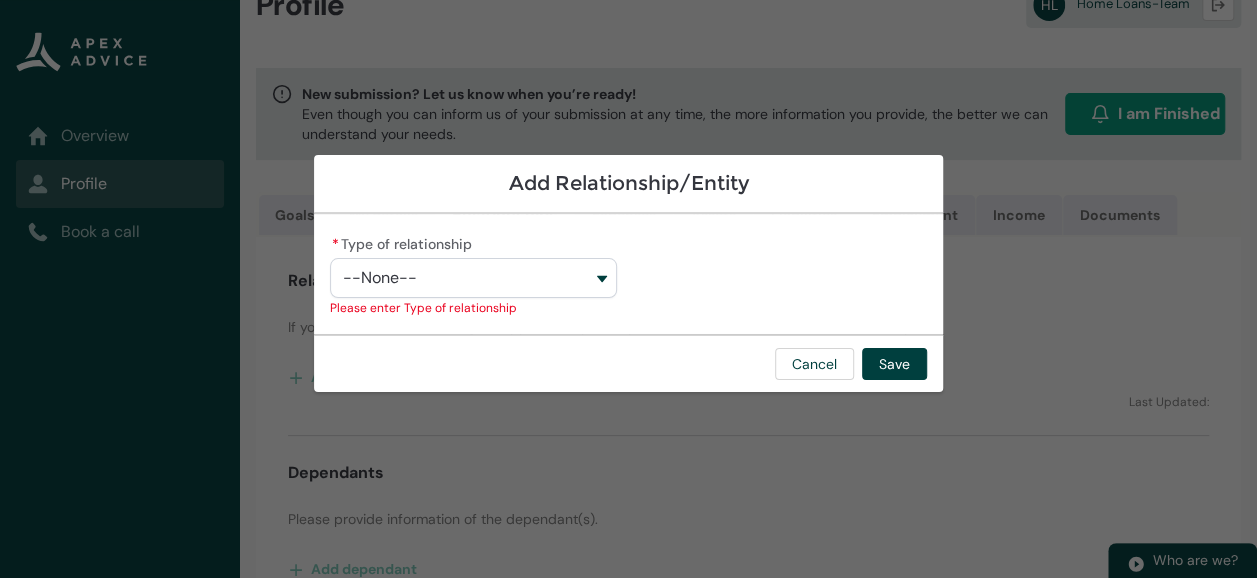 click on "Add Relationship/Entity" at bounding box center [628, 184] 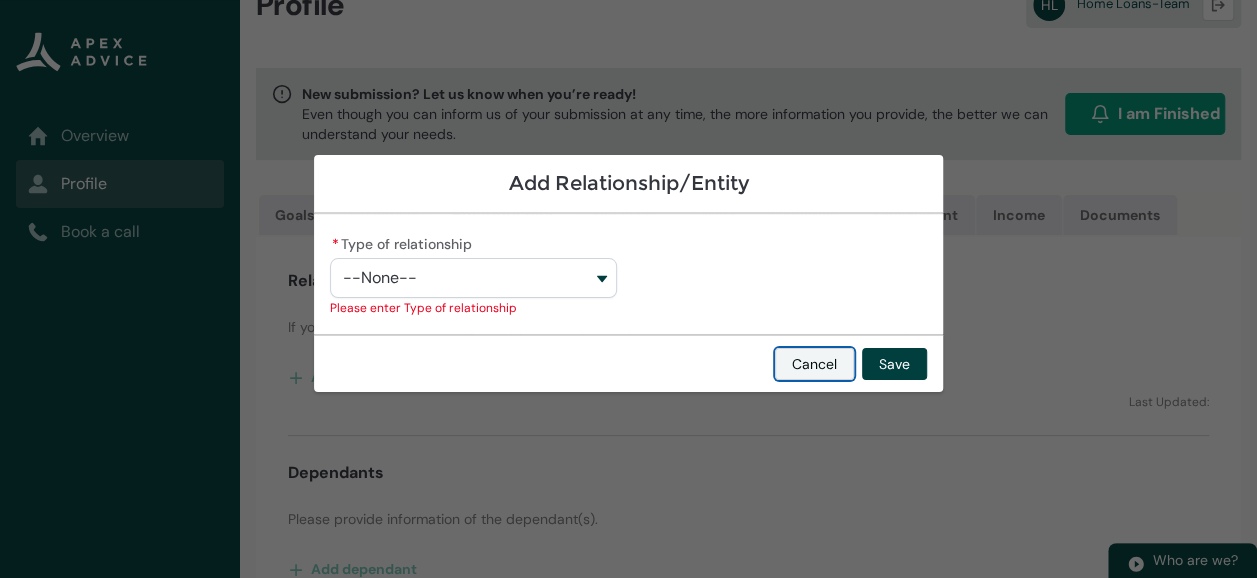 click on "Cancel" at bounding box center (814, 364) 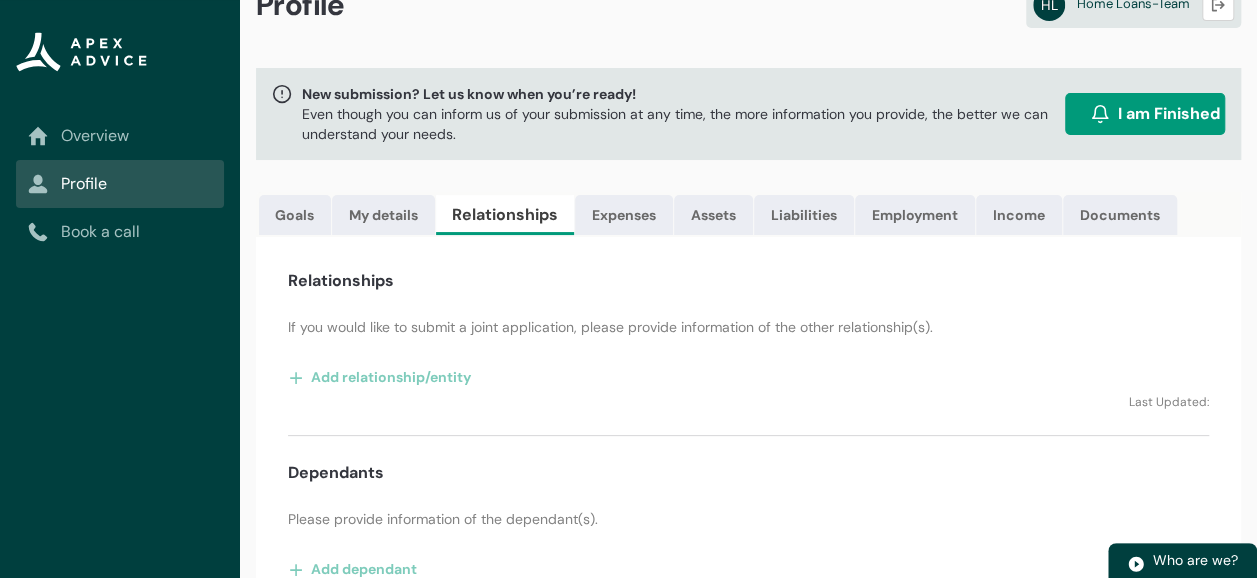 scroll, scrollTop: 102, scrollLeft: 0, axis: vertical 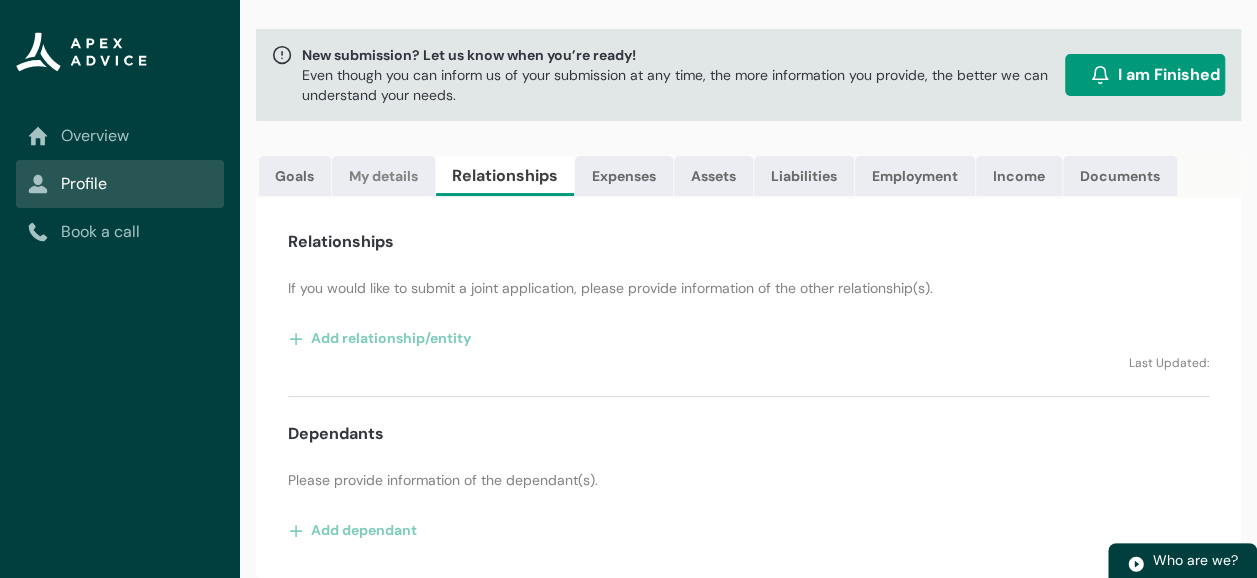 click on "My details" at bounding box center (383, 176) 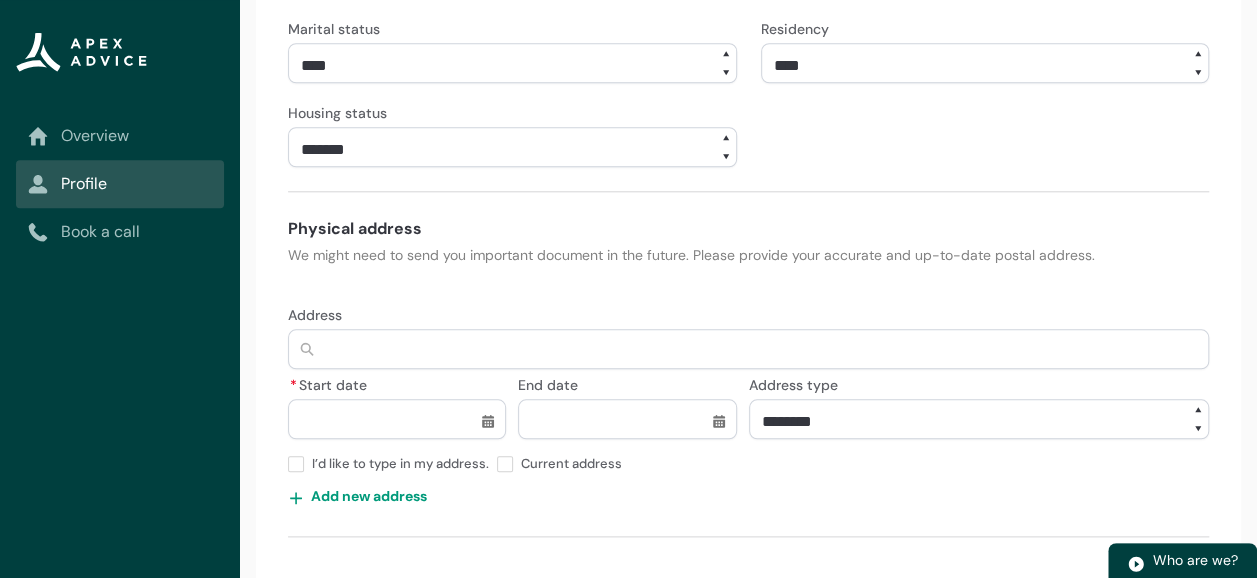 scroll, scrollTop: 905, scrollLeft: 0, axis: vertical 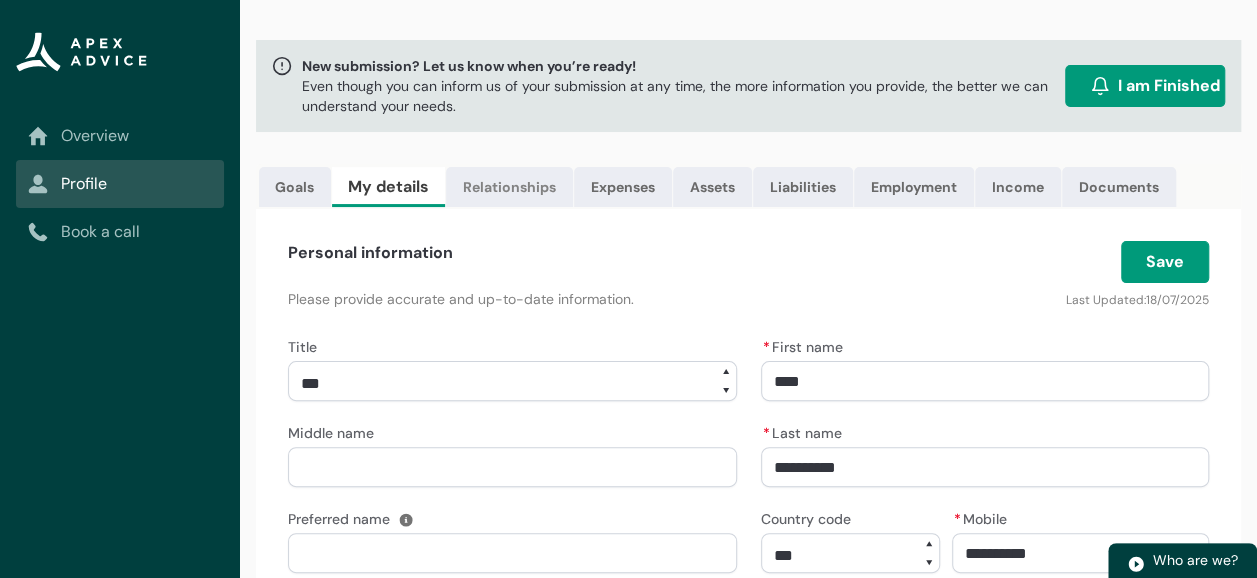 click on "Relationships" at bounding box center [509, 187] 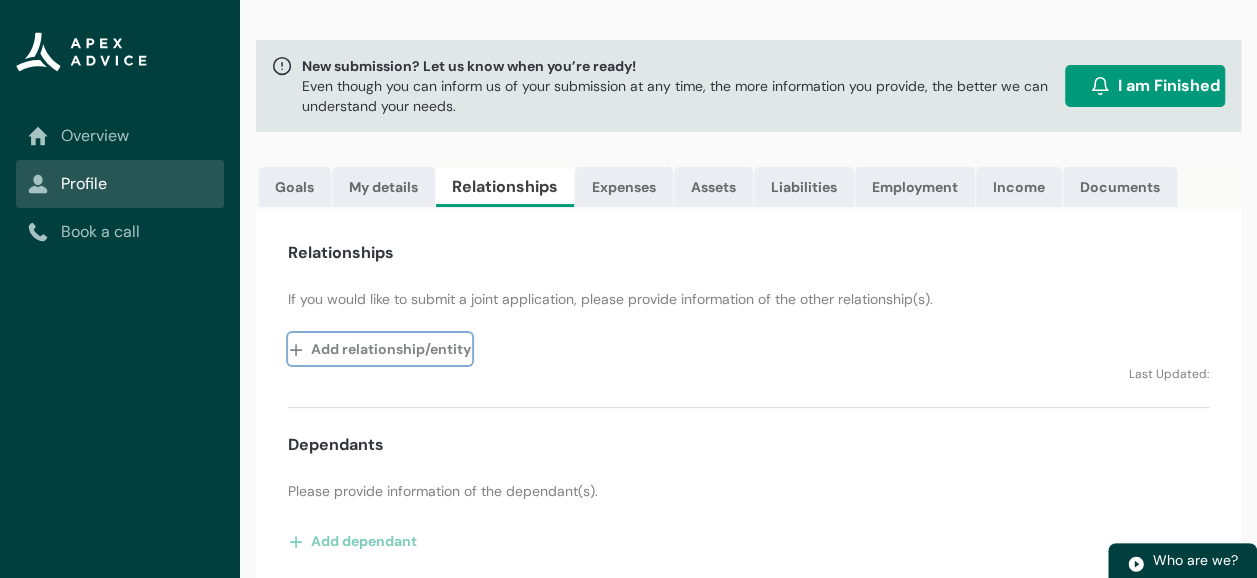 click on "Add relationship/entity" at bounding box center (380, 349) 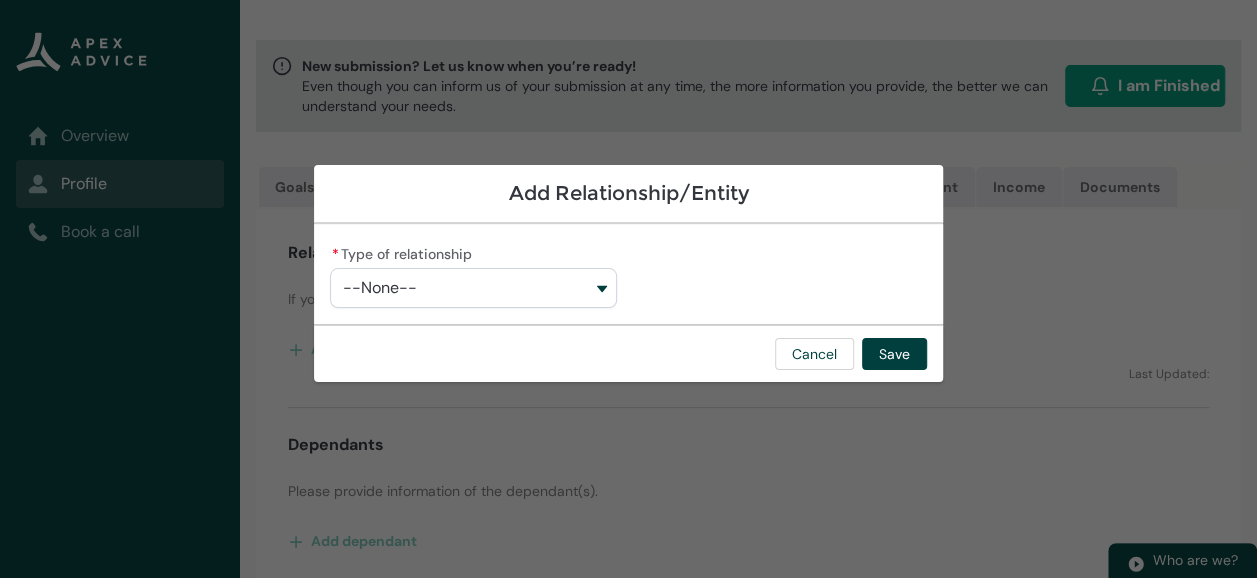 click on "--None--" at bounding box center [473, 288] 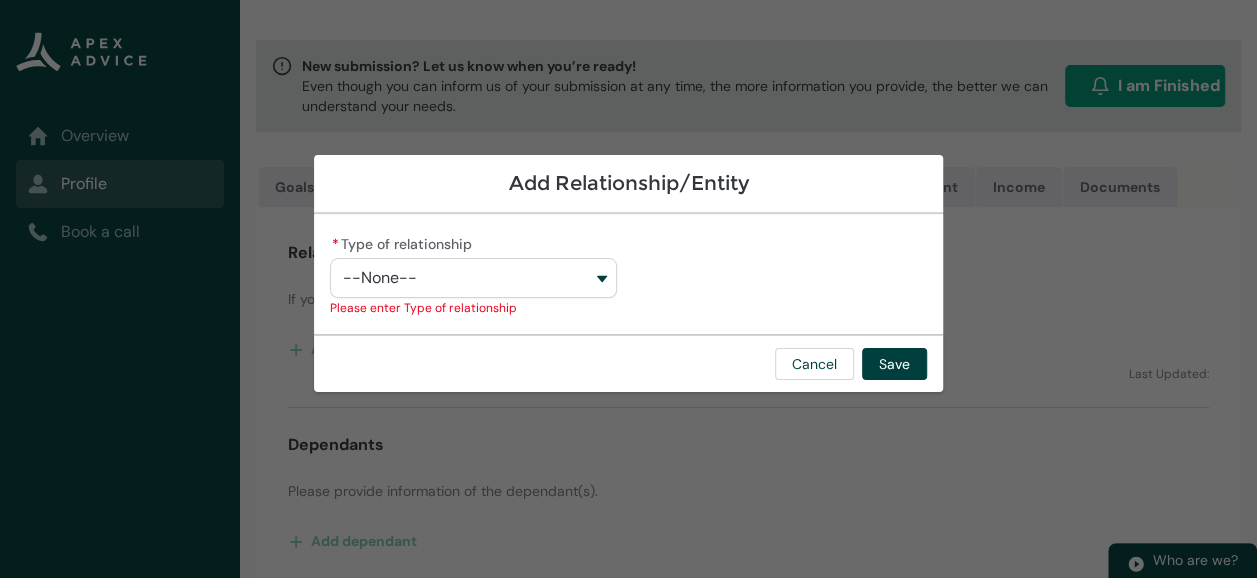 click on "* Type of relationship --None-- Individual Trust Company Partnership LTC Company Type of relationship Please enter Type of relationship" at bounding box center [628, 274] 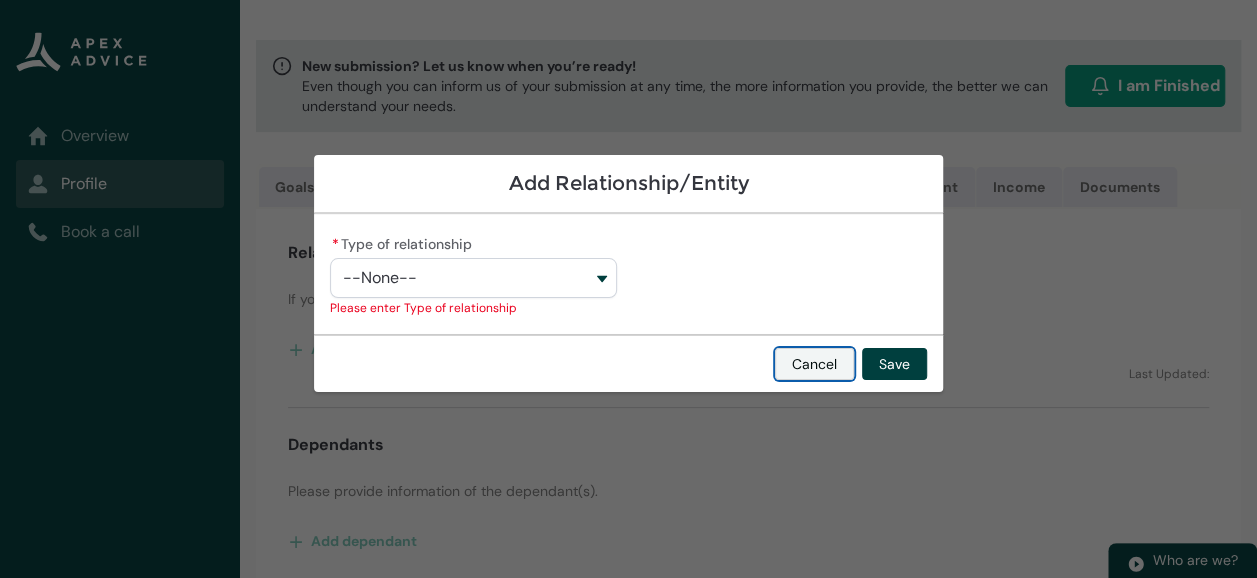 click on "Cancel" at bounding box center (814, 364) 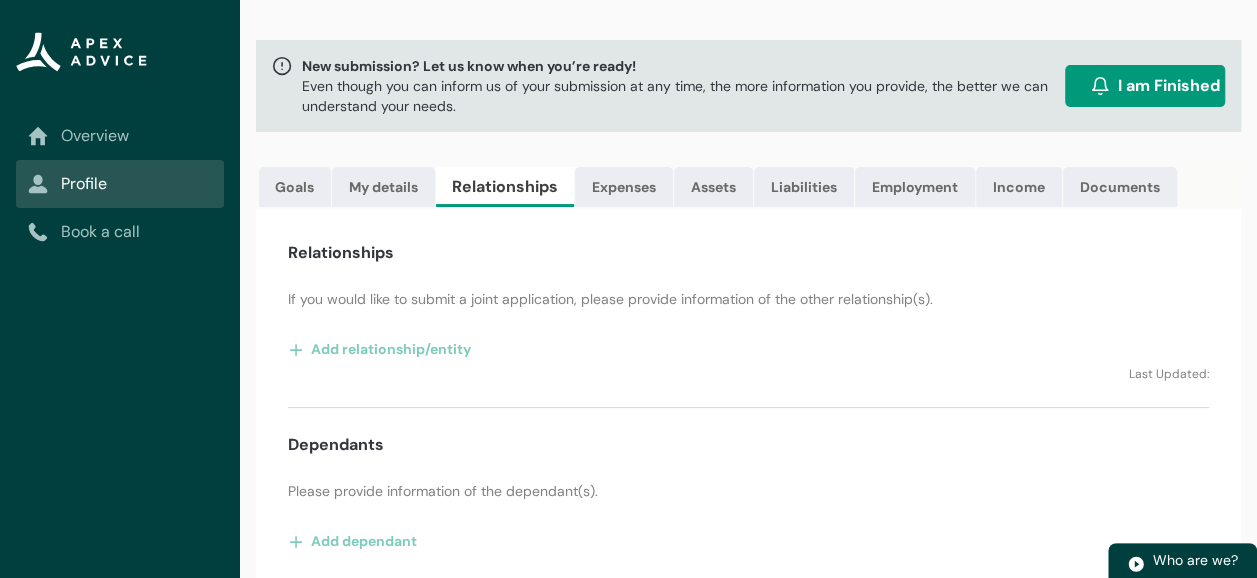 scroll, scrollTop: 102, scrollLeft: 0, axis: vertical 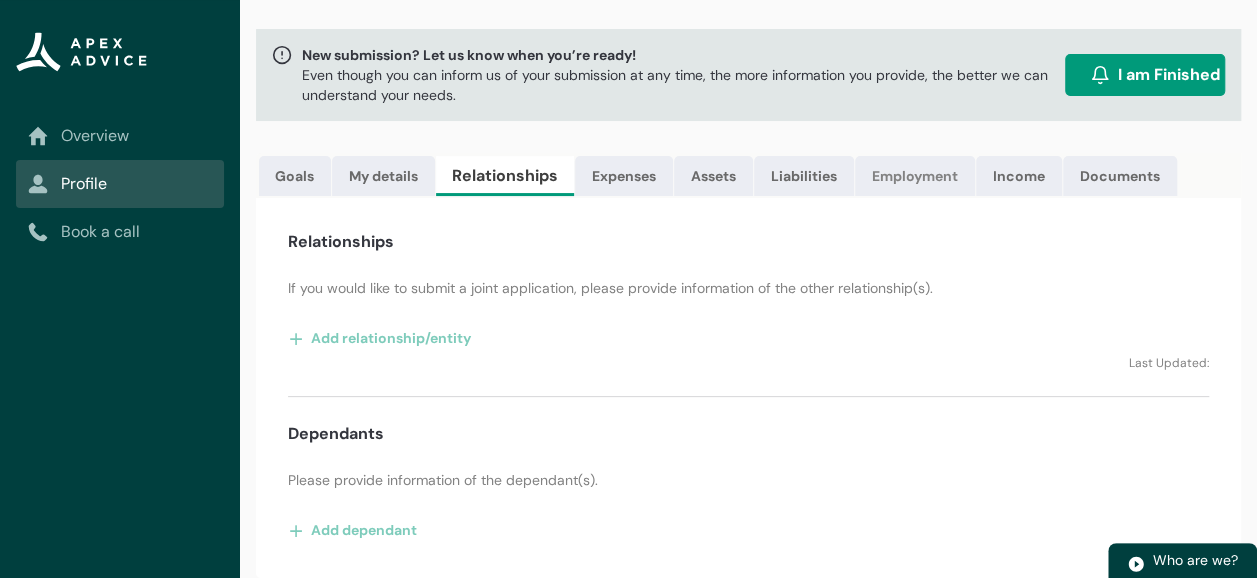 click on "Employment" at bounding box center [915, 176] 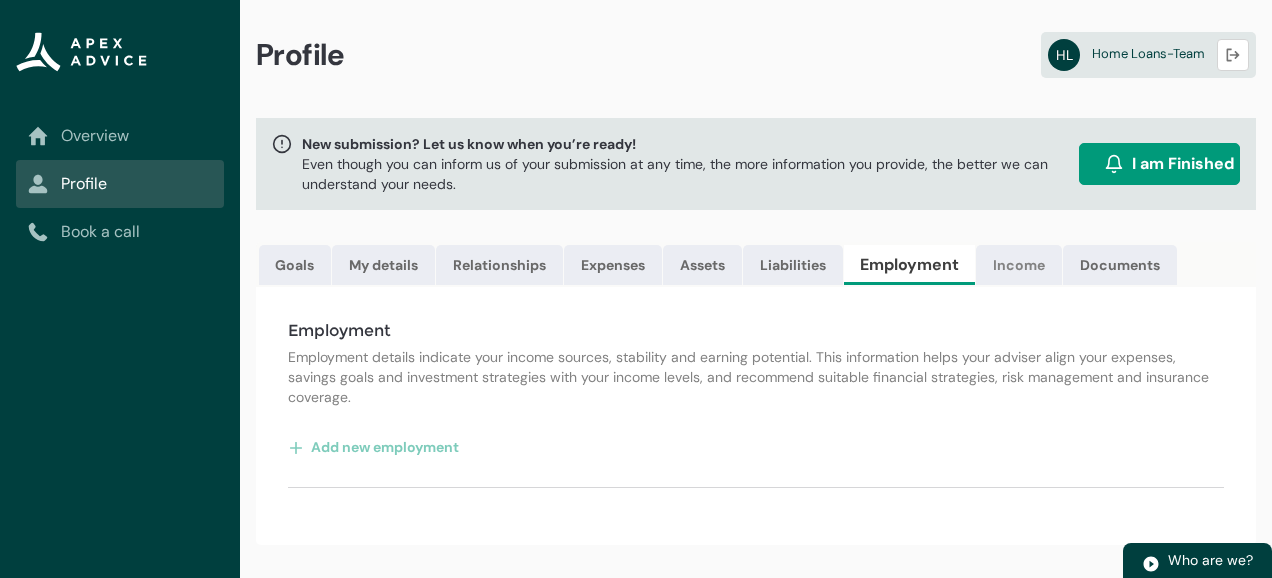 click on "Income" at bounding box center (1019, 265) 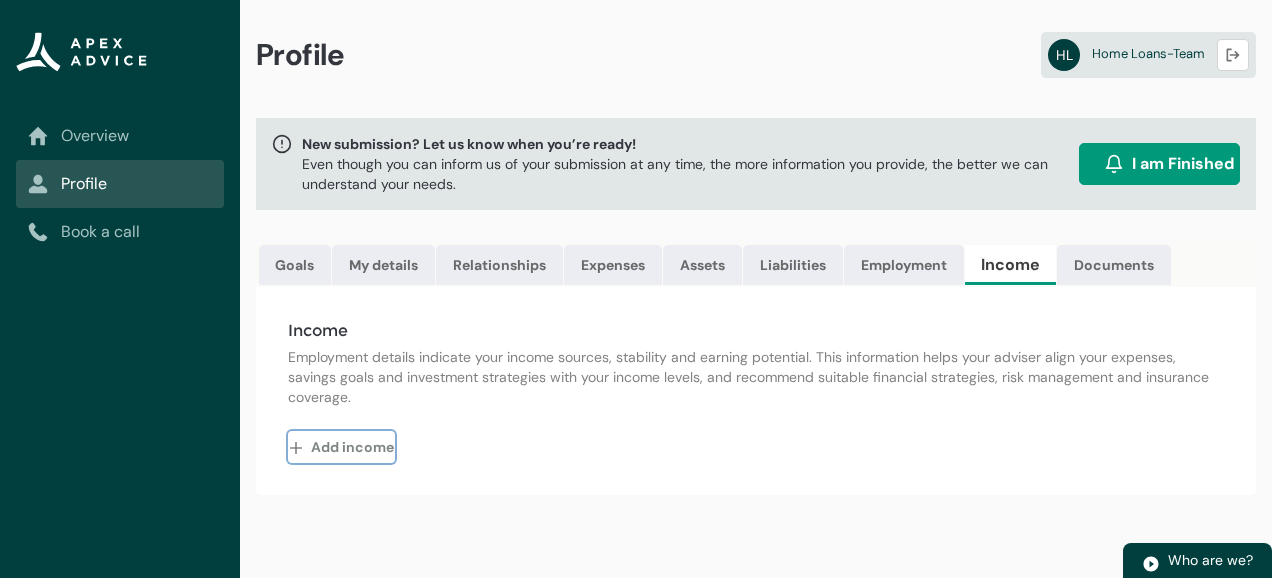click on "Add income" at bounding box center [341, 447] 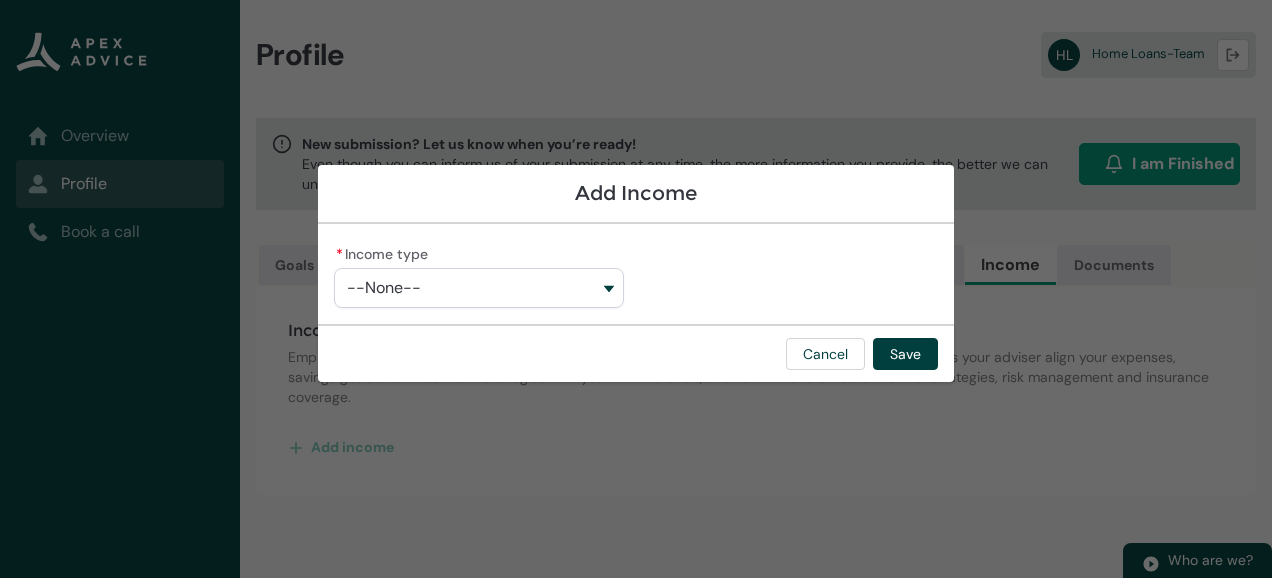 click on "--None--" at bounding box center [479, 288] 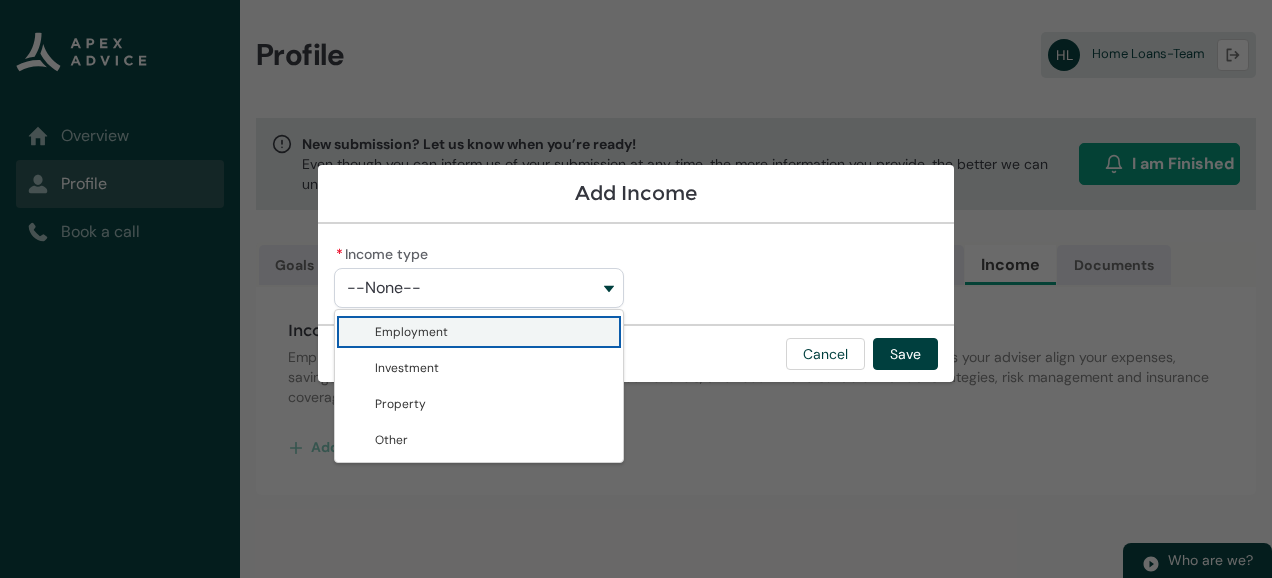 click on "Employment" at bounding box center [411, 332] 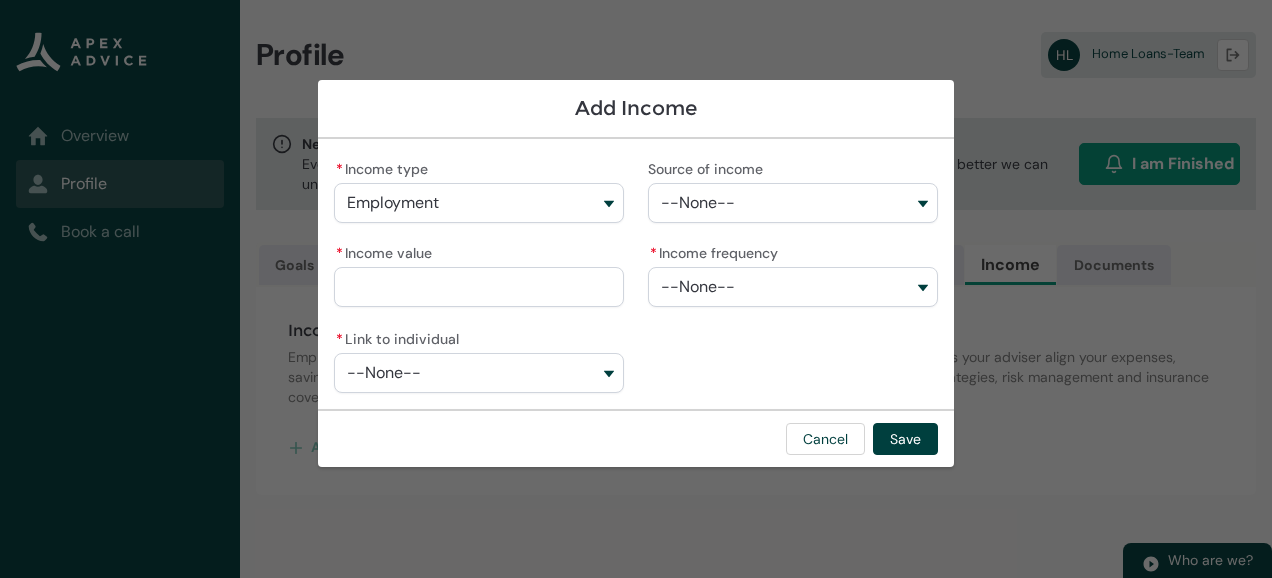 click on "--None--" at bounding box center [698, 203] 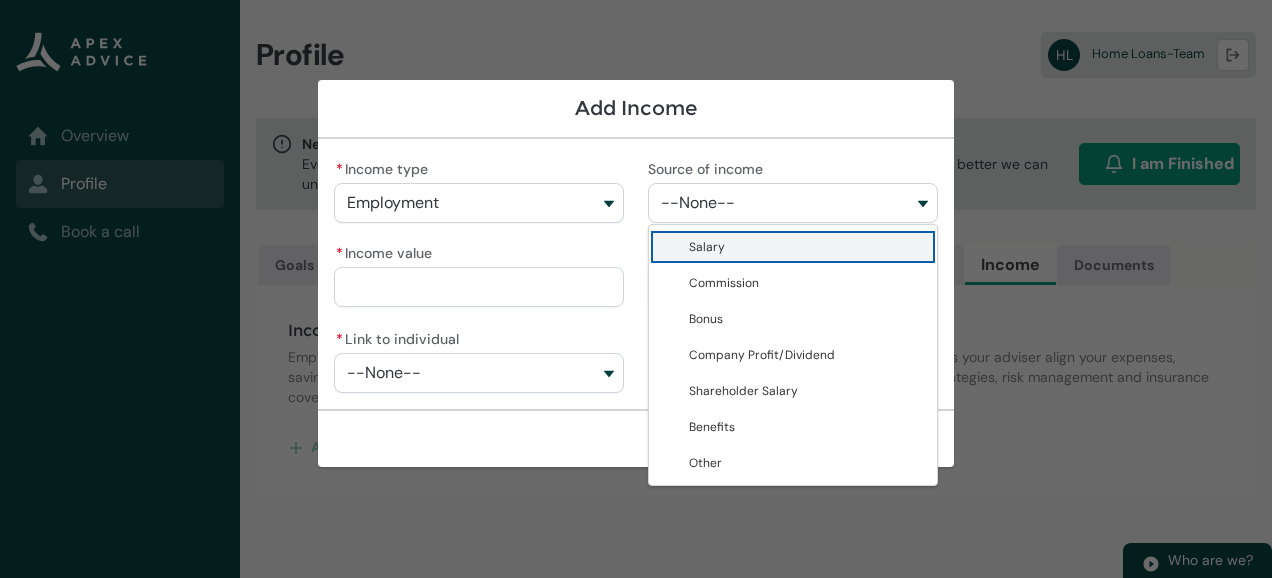 click on "--None--" at bounding box center [698, 203] 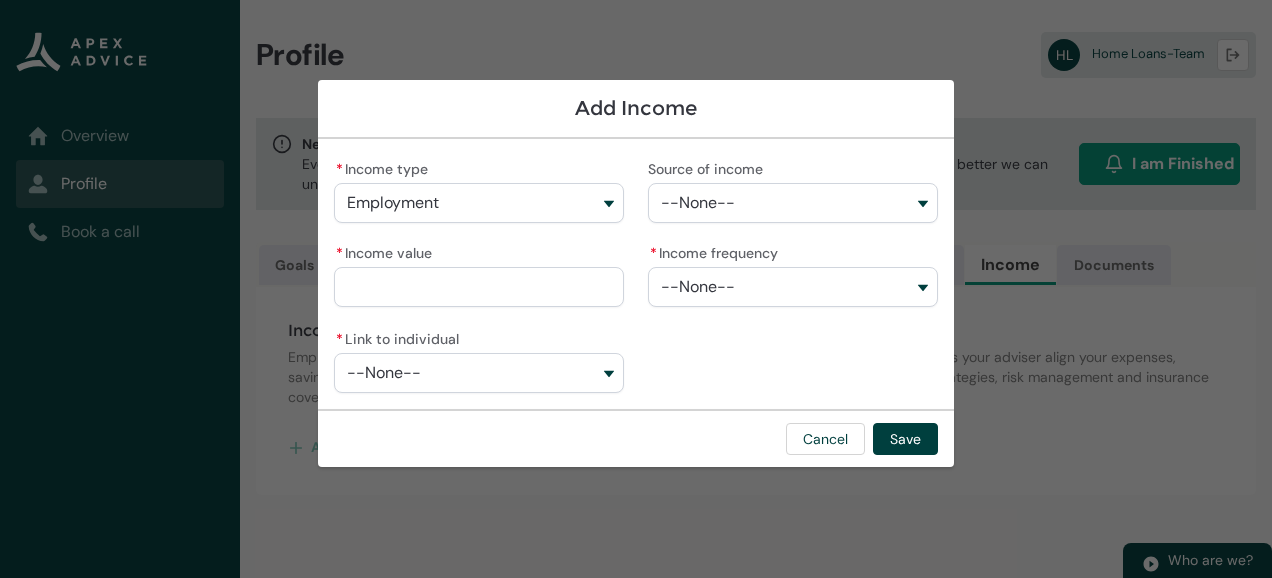 click on "Employment" at bounding box center [479, 203] 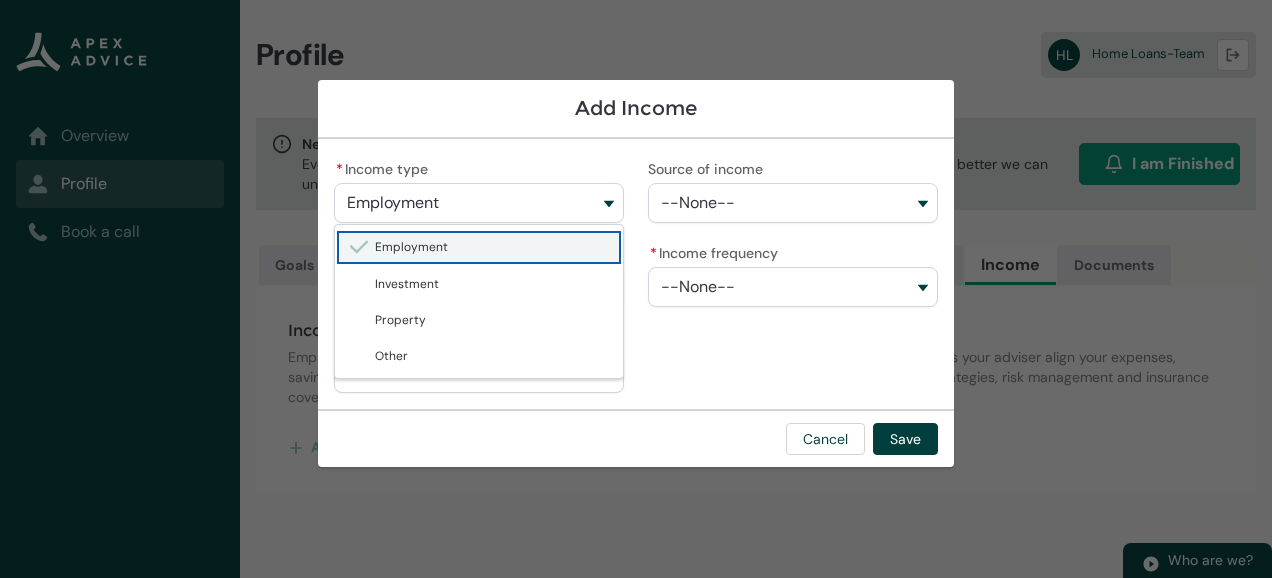 click on "Employment" at bounding box center (479, 203) 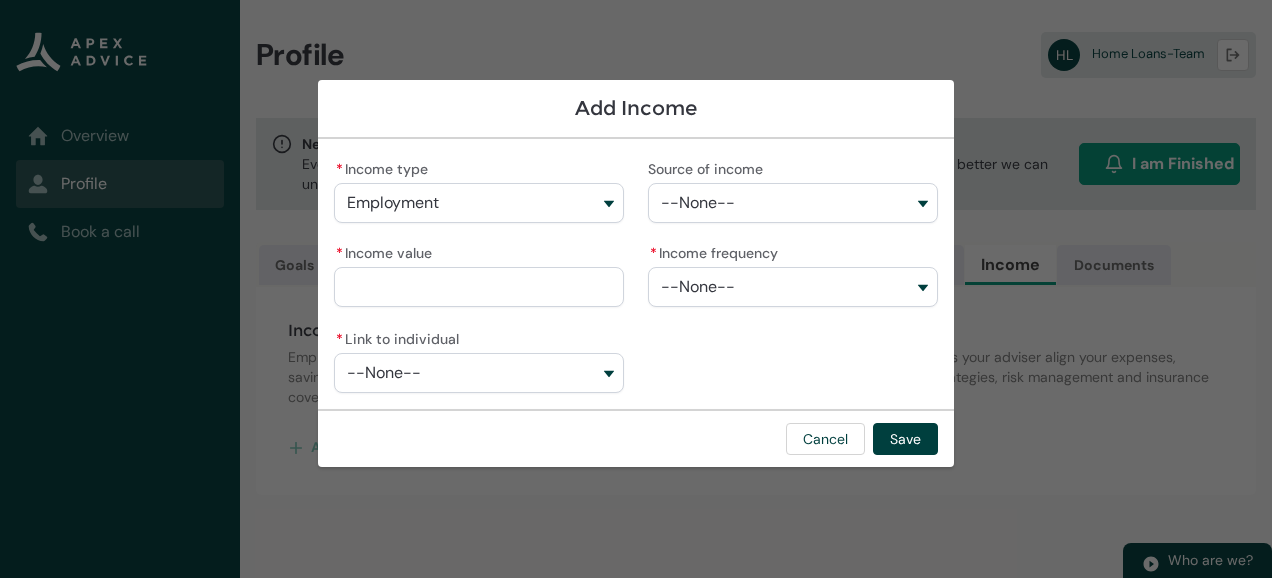 click on "--None--" at bounding box center [698, 287] 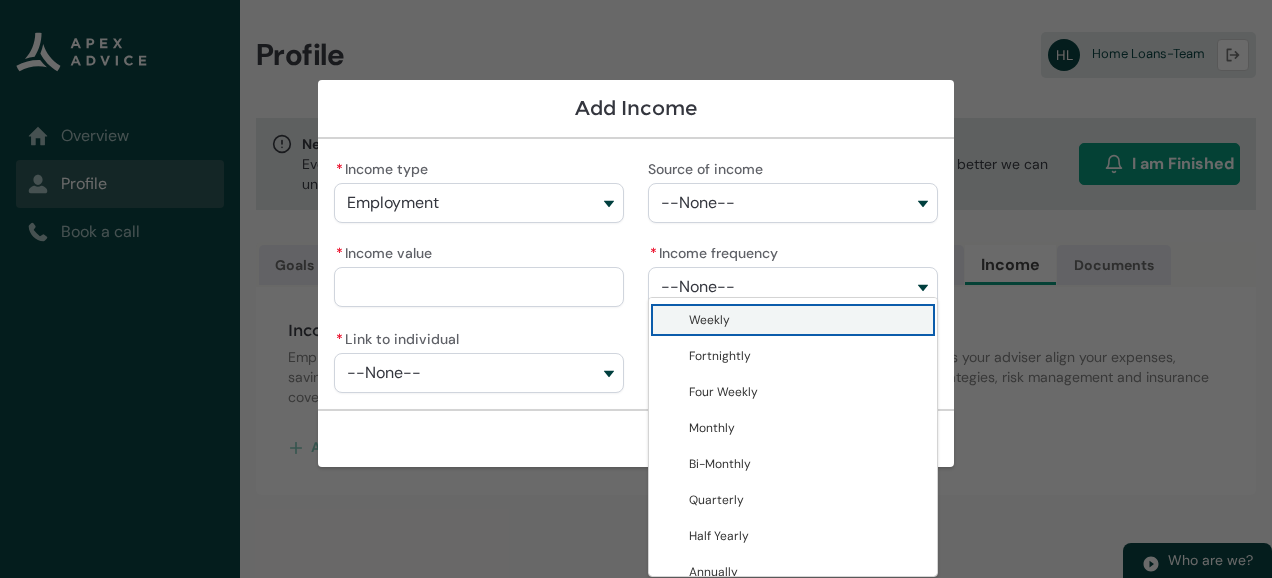 click on "--None--" at bounding box center [698, 287] 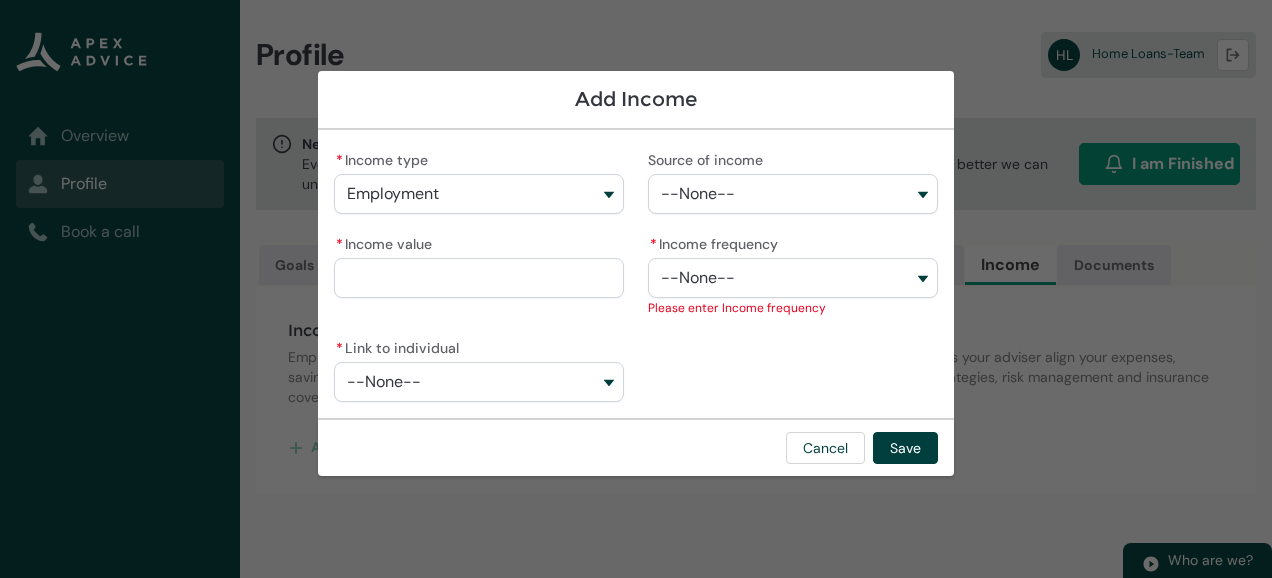 click on "--None--" at bounding box center (479, 382) 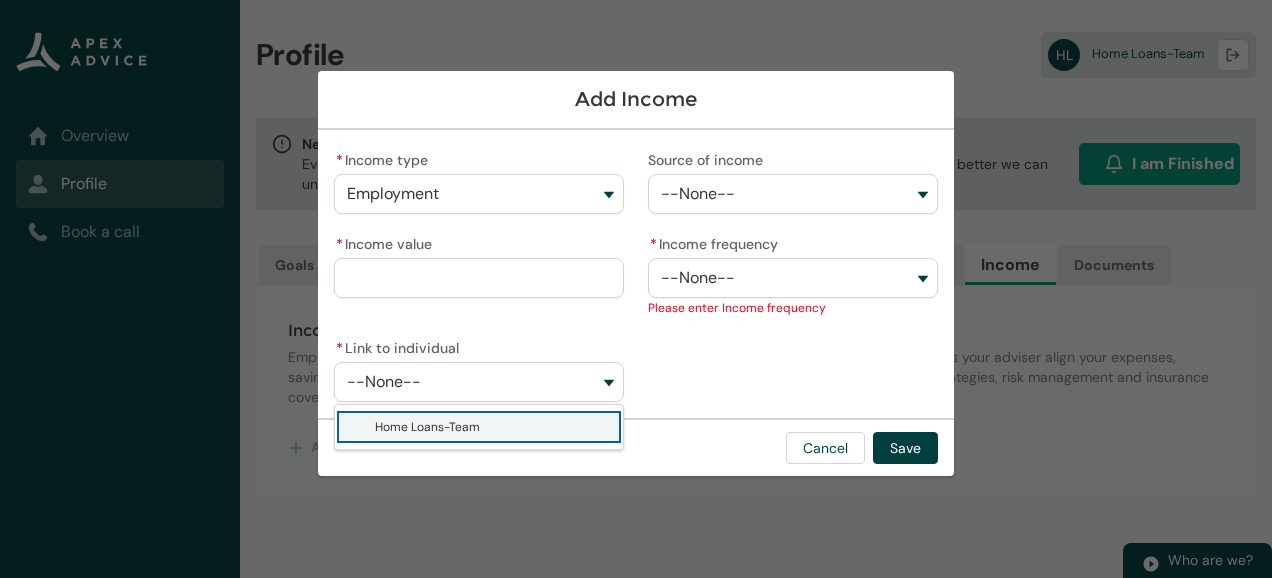 click on "--None--" at bounding box center [479, 382] 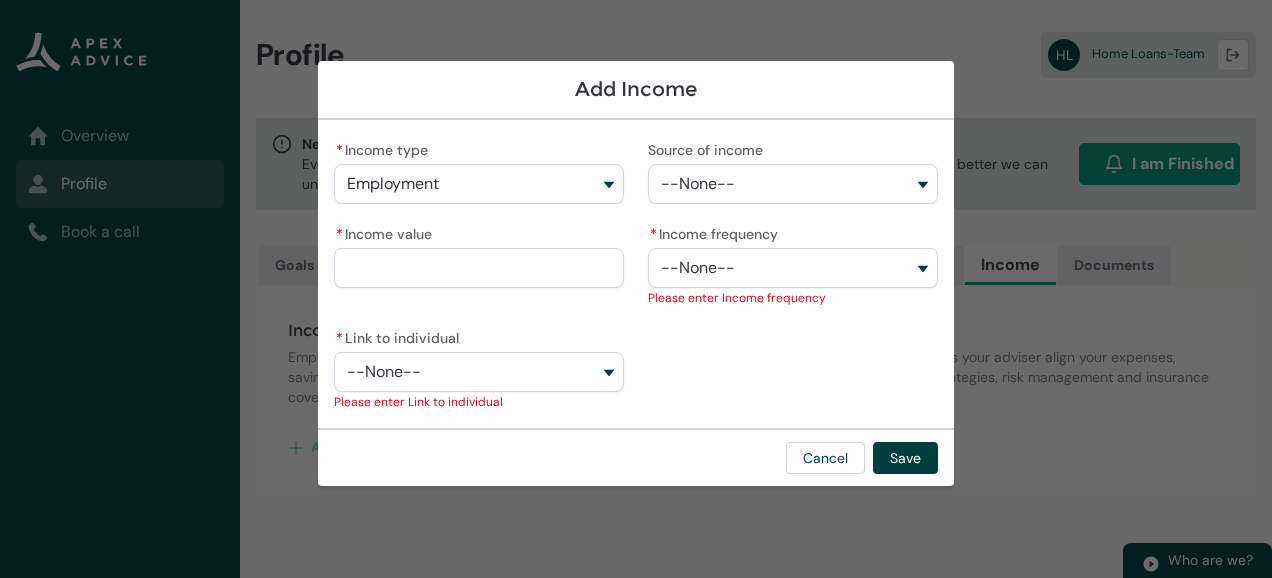 click on "--None--" at bounding box center (793, 184) 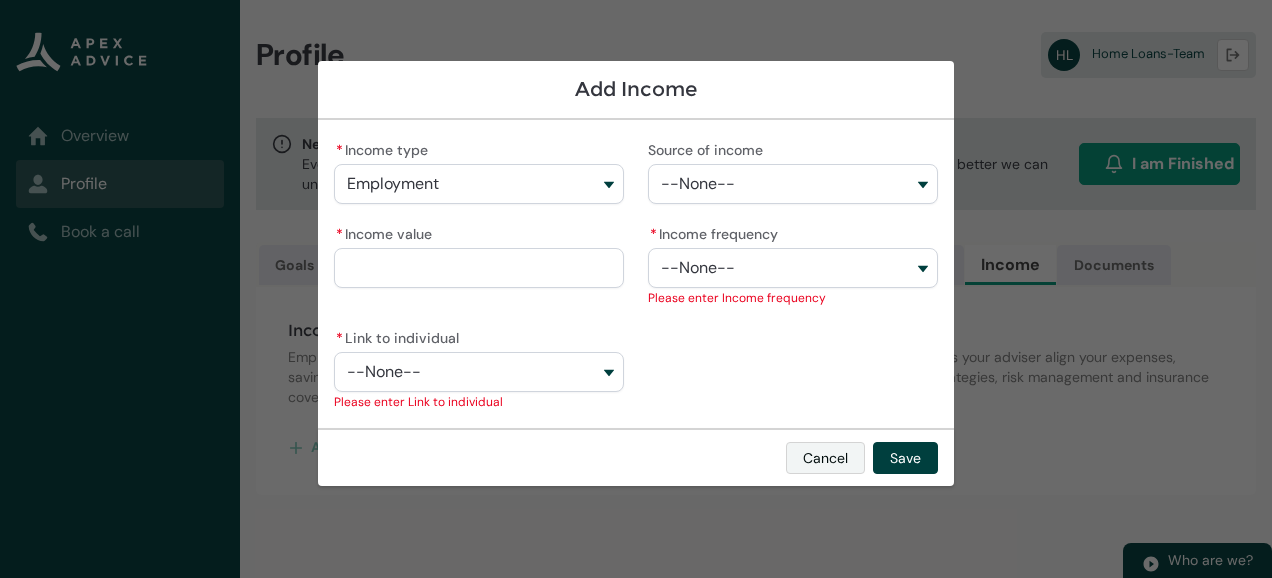 drag, startPoint x: 828, startPoint y: 476, endPoint x: 828, endPoint y: 458, distance: 18 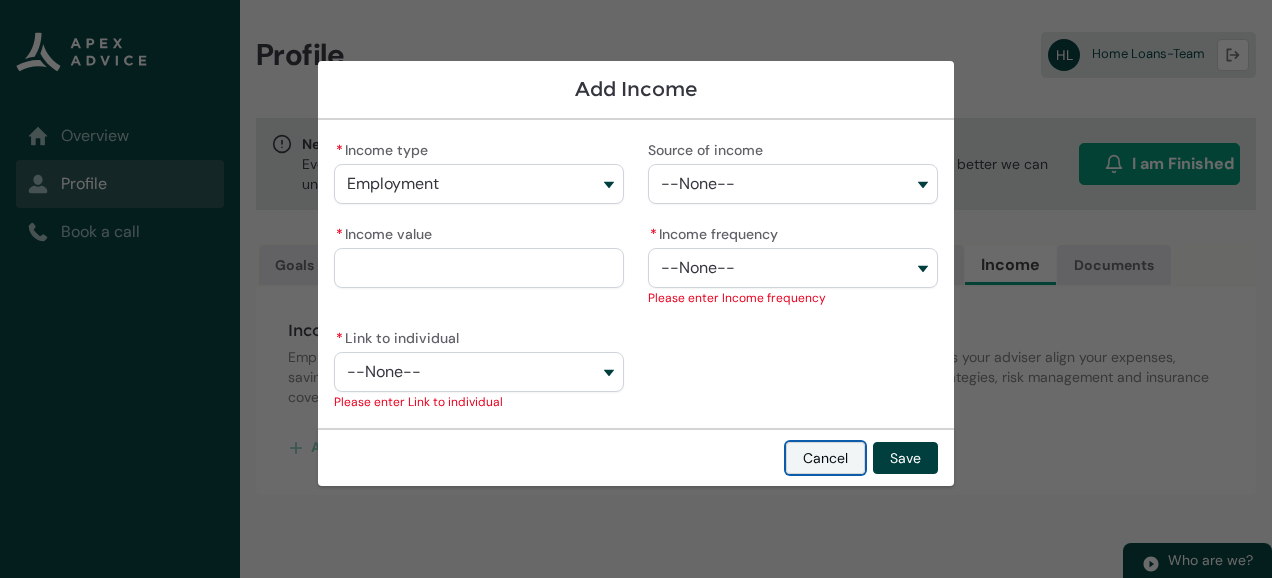 click on "Cancel" at bounding box center (825, 458) 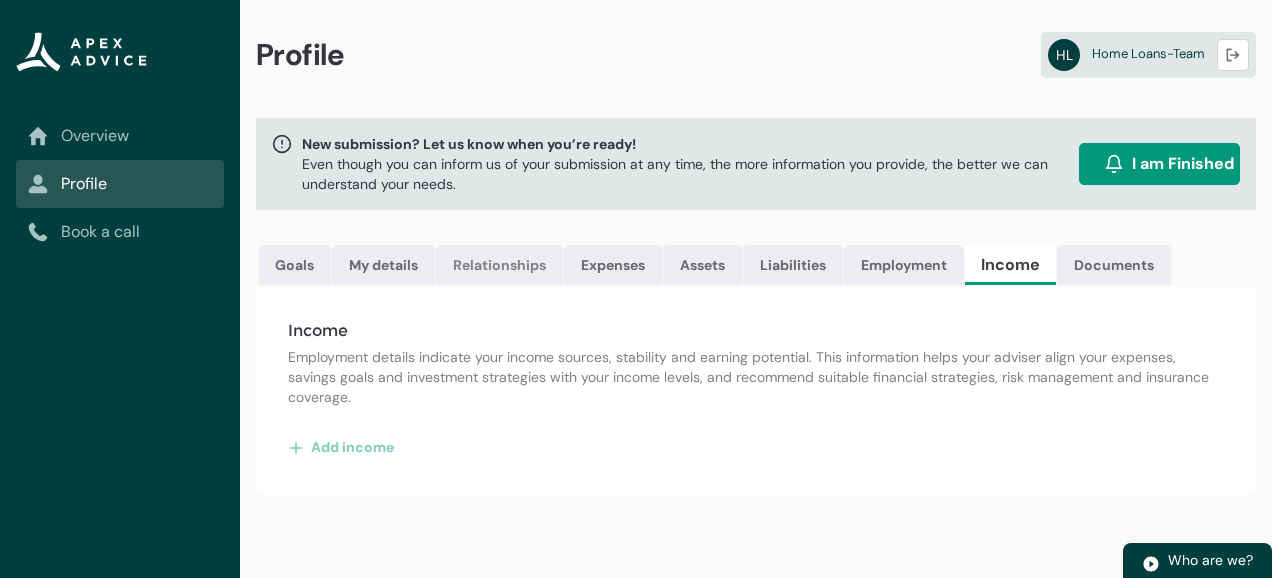click on "Relationships" at bounding box center (499, 265) 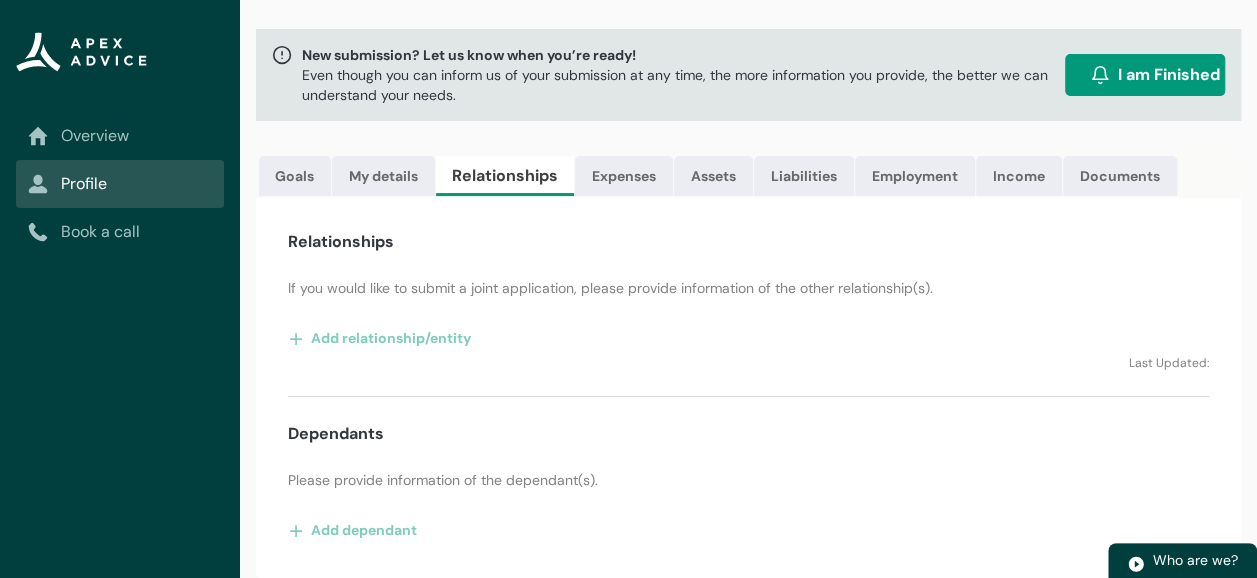 scroll, scrollTop: 102, scrollLeft: 0, axis: vertical 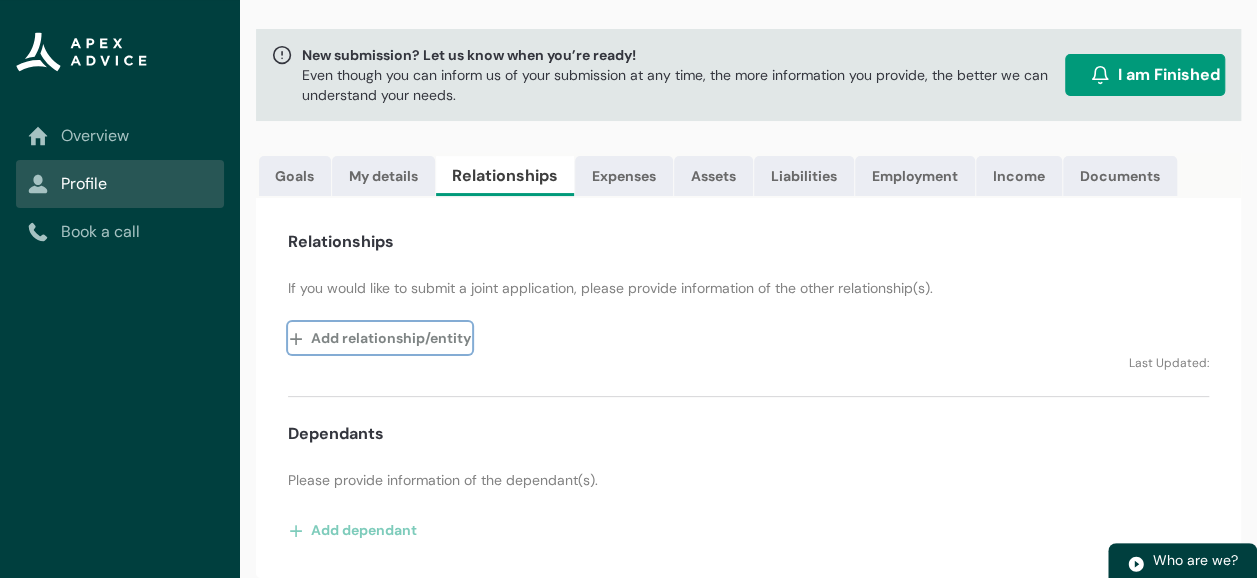 click on "Add relationship/entity" at bounding box center [380, 338] 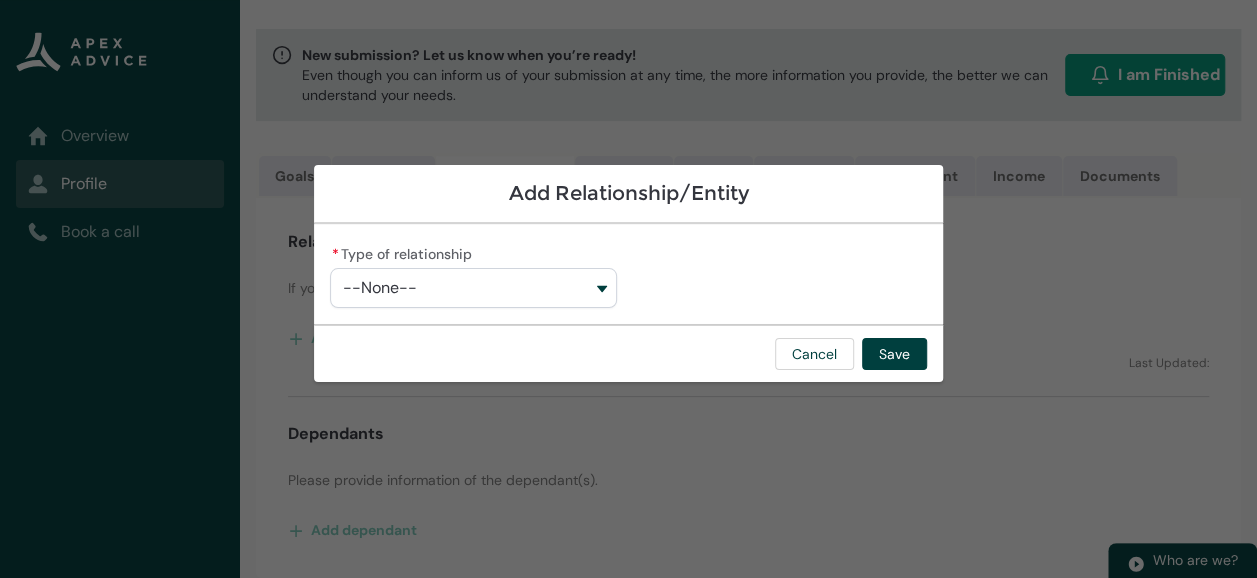 click on "--None--" at bounding box center (473, 288) 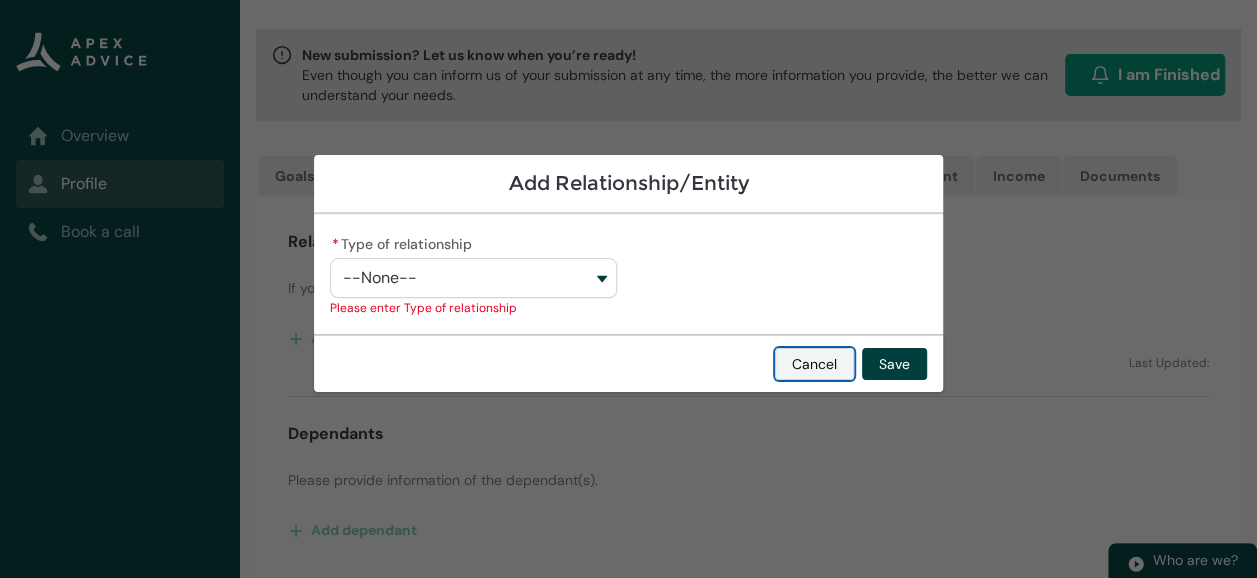 click on "Cancel" at bounding box center [814, 364] 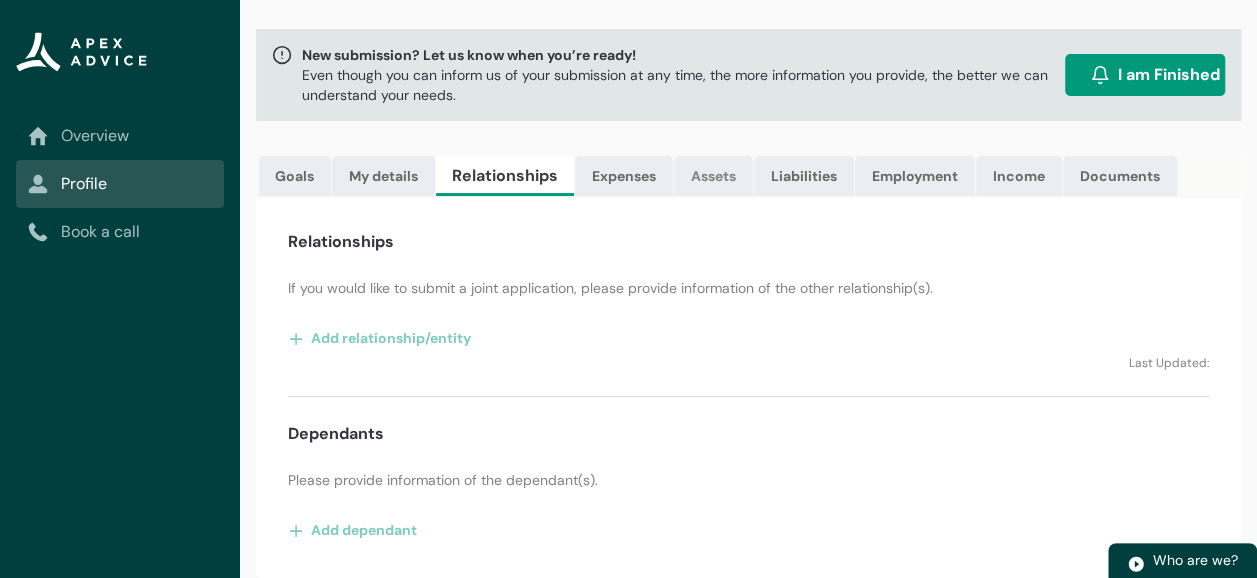 click on "Assets" at bounding box center [713, 176] 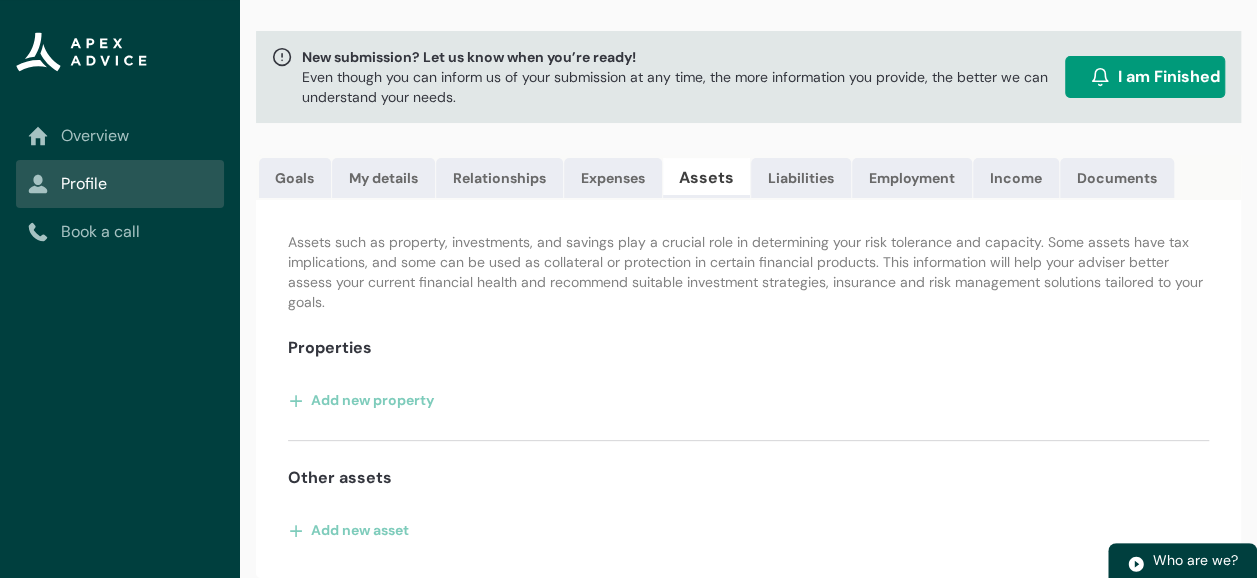 scroll, scrollTop: 100, scrollLeft: 0, axis: vertical 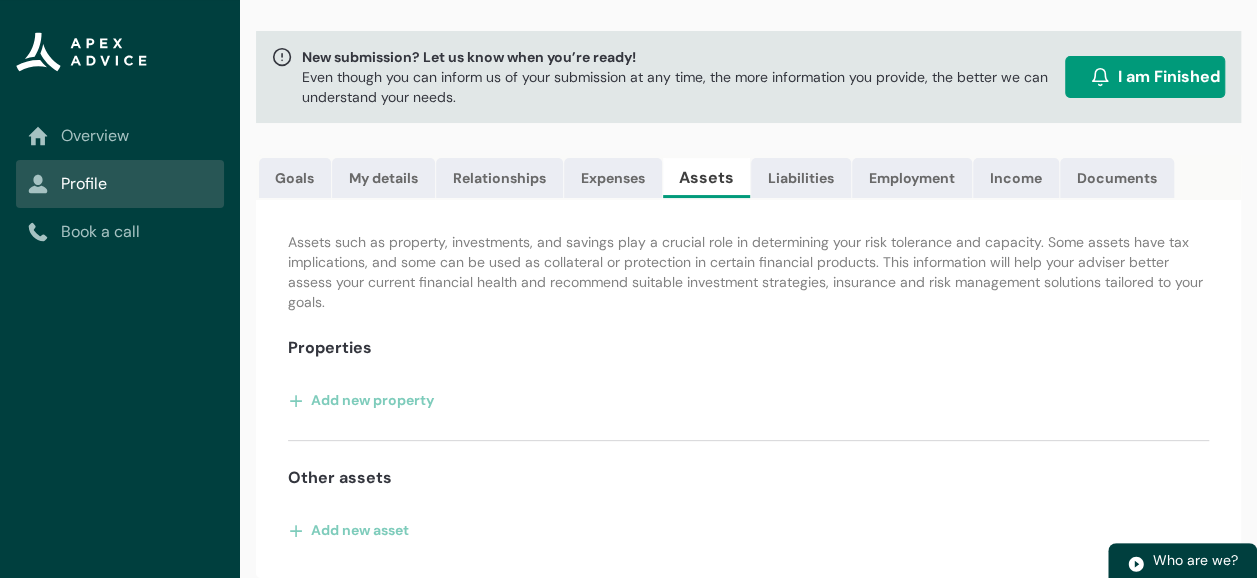 click on "Properties" at bounding box center [748, 348] 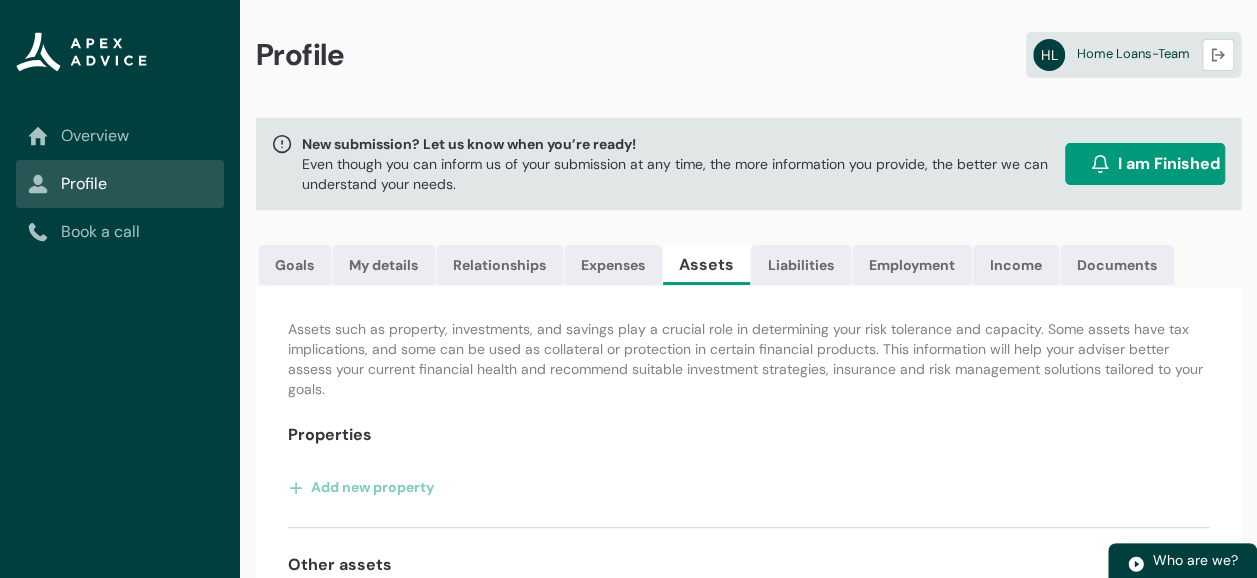scroll, scrollTop: 100, scrollLeft: 0, axis: vertical 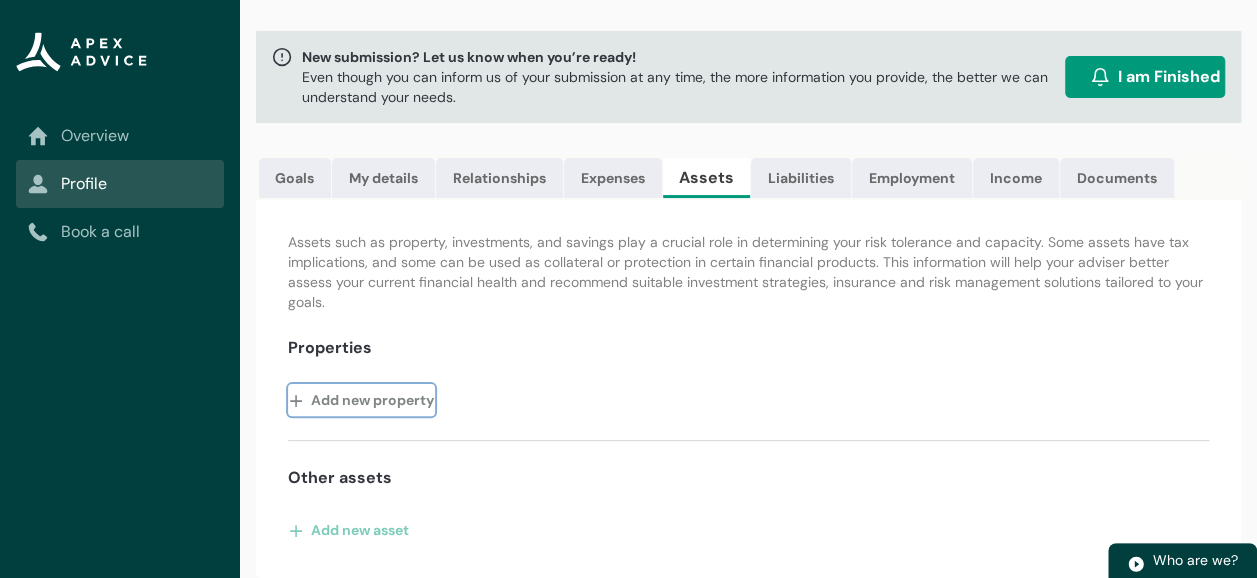click on "Add new property" at bounding box center [361, 400] 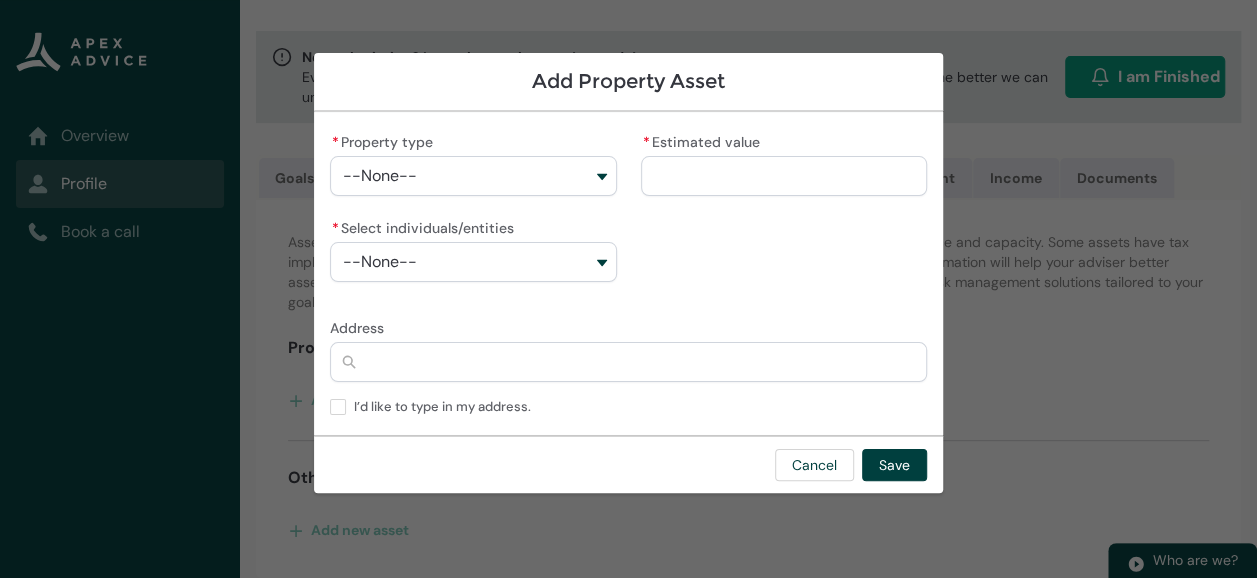 click on "--None--" at bounding box center [473, 176] 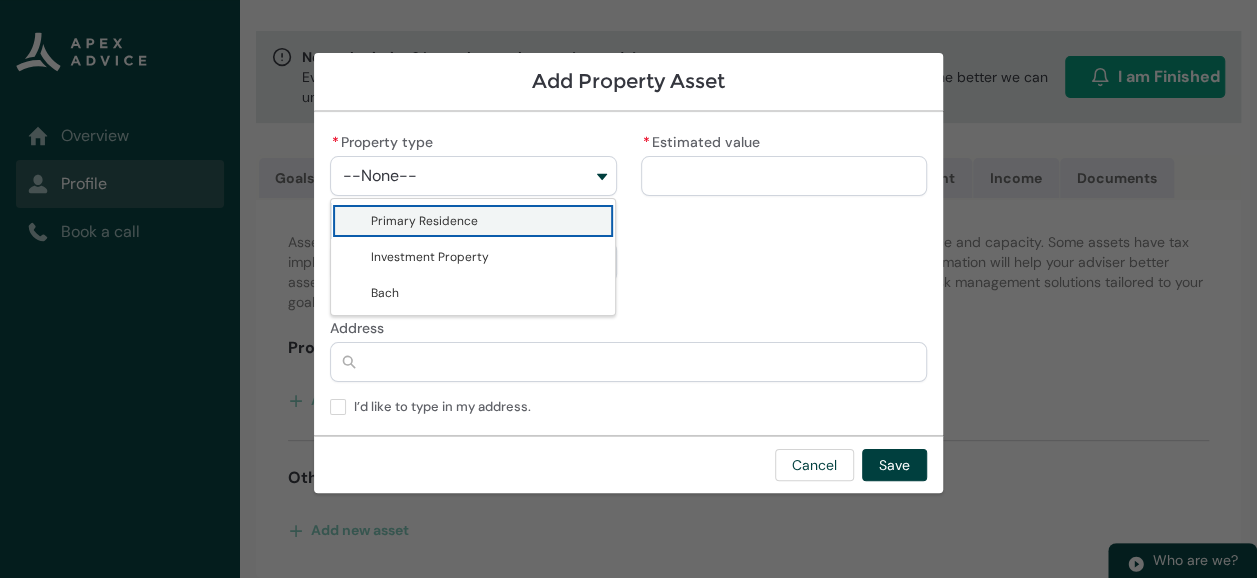 click on "--None--" at bounding box center (473, 176) 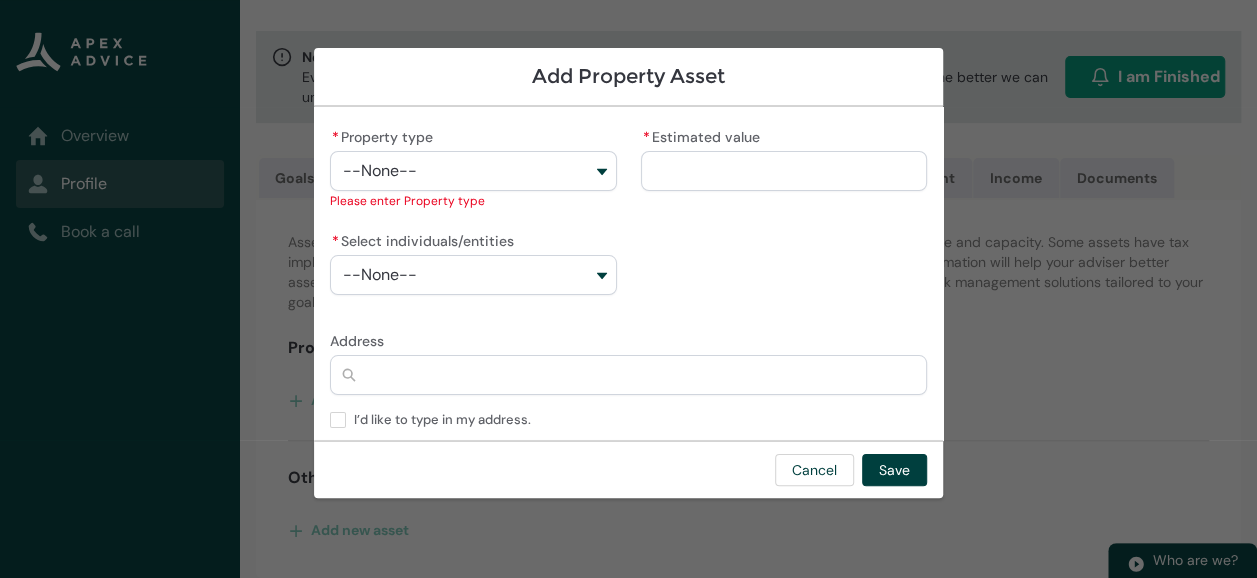 click on "--None--" at bounding box center (473, 275) 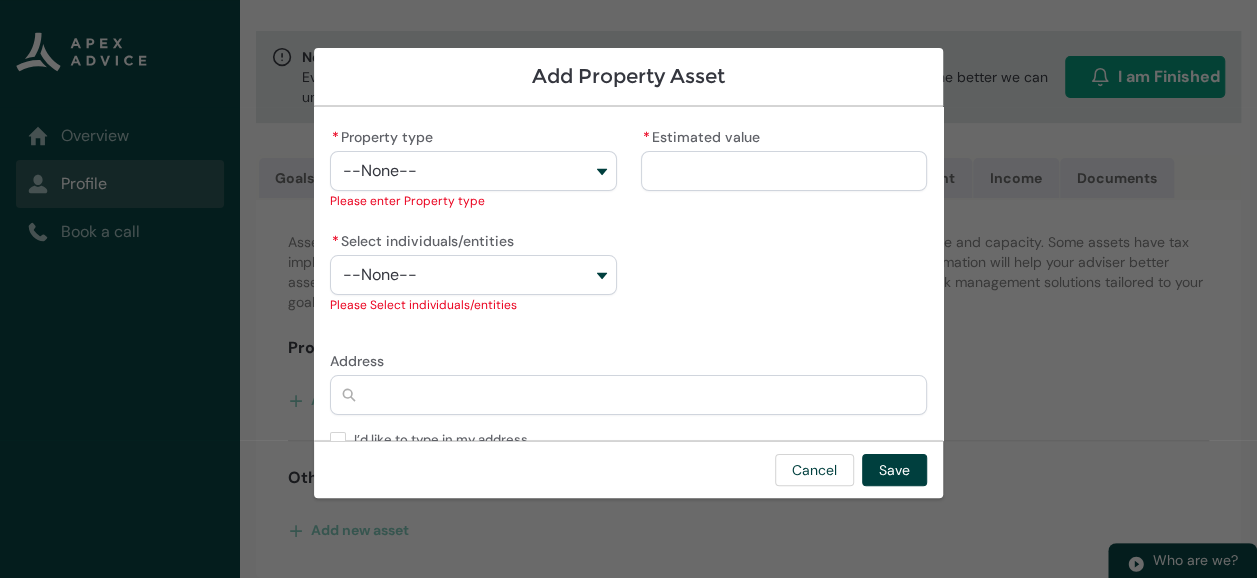 click on "--None--" at bounding box center [473, 171] 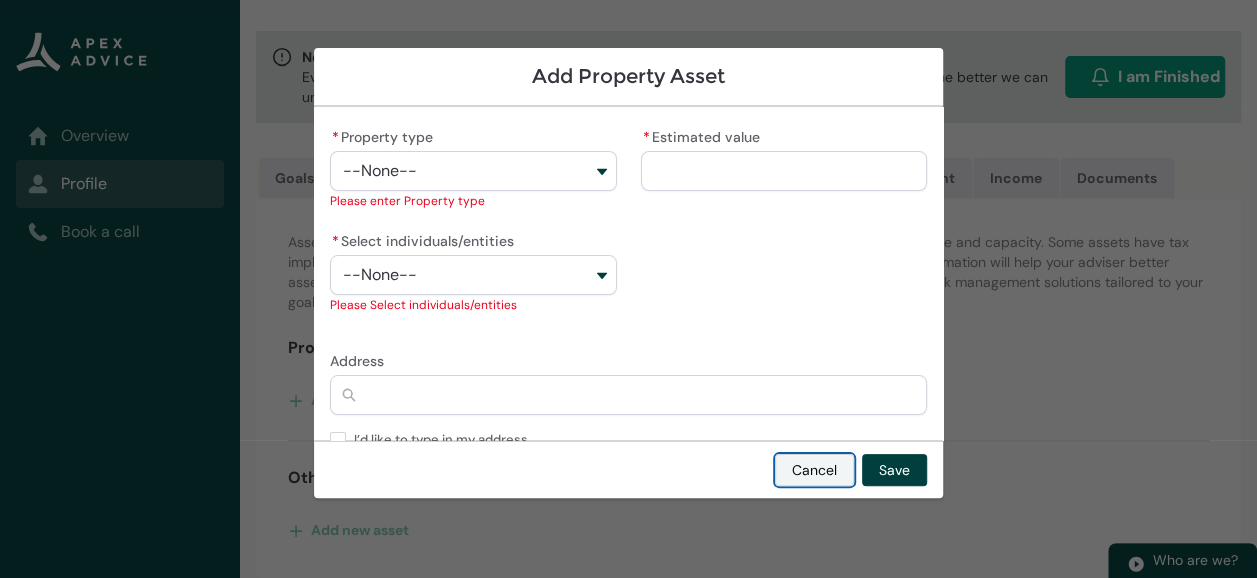 click on "Cancel" at bounding box center (814, 470) 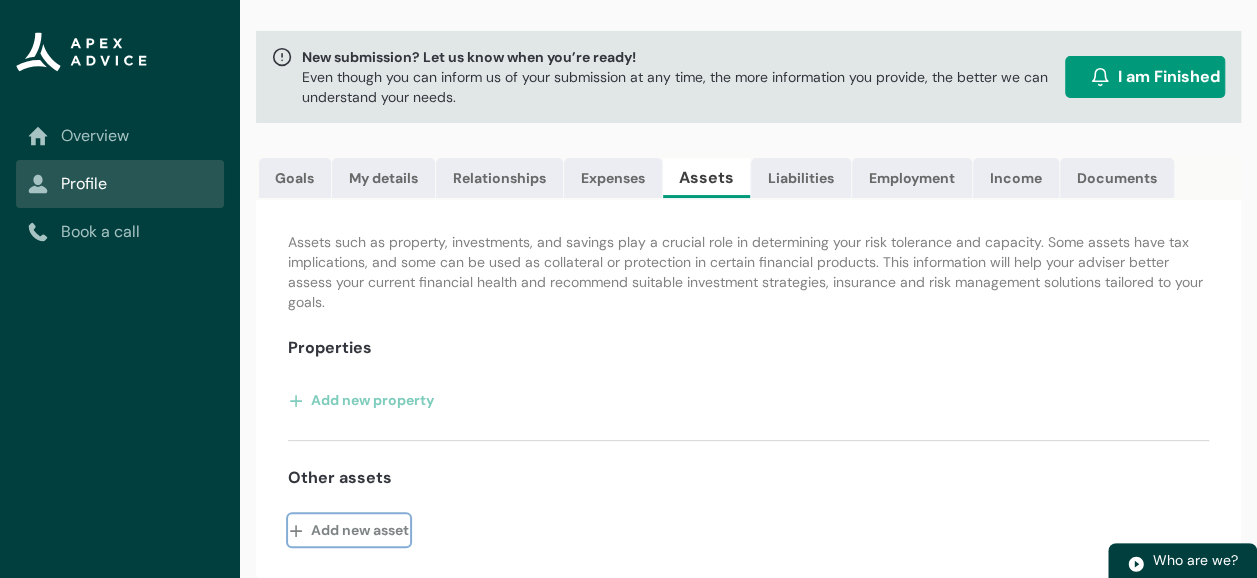click on "Add new asset" at bounding box center (349, 530) 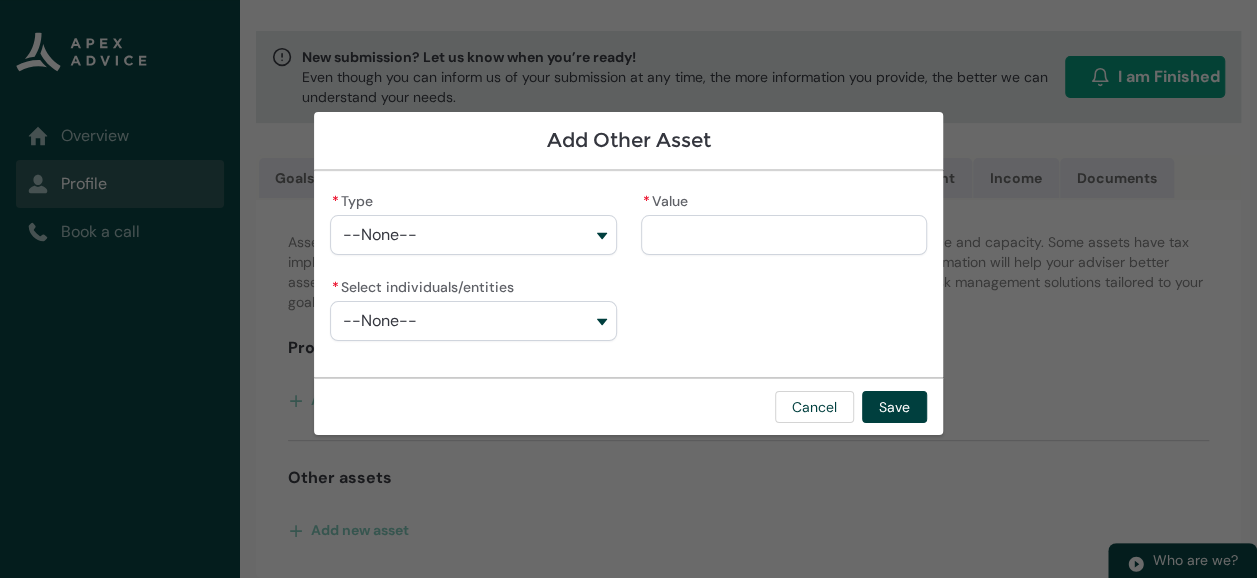 click on "--None--" at bounding box center [473, 235] 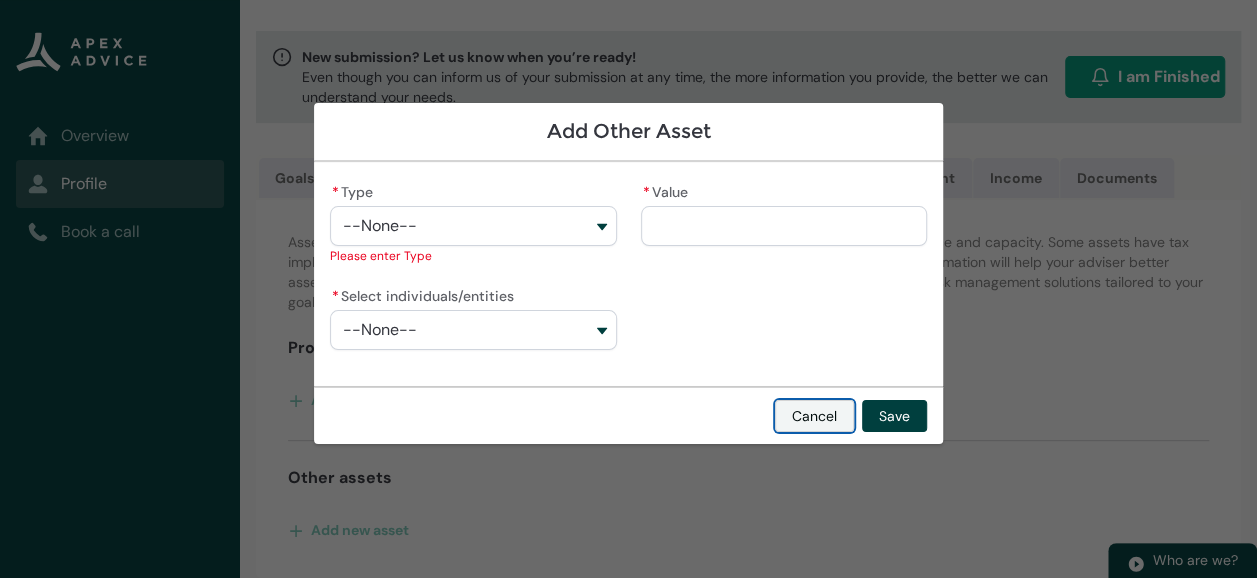 click on "Cancel" at bounding box center [814, 416] 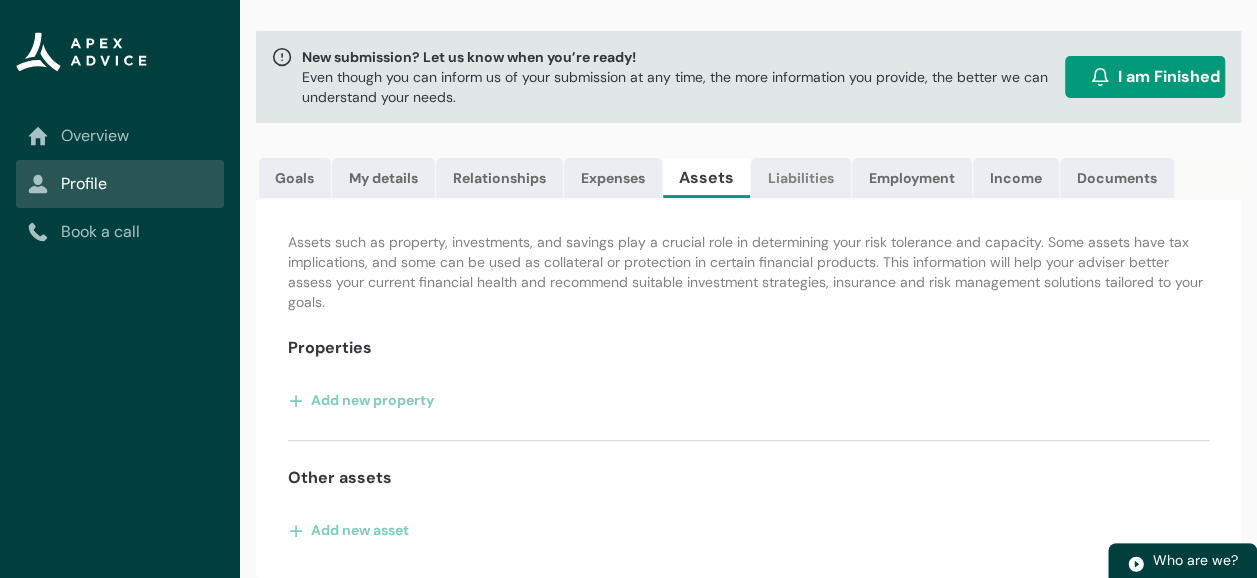 click on "Liabilities" at bounding box center (801, 178) 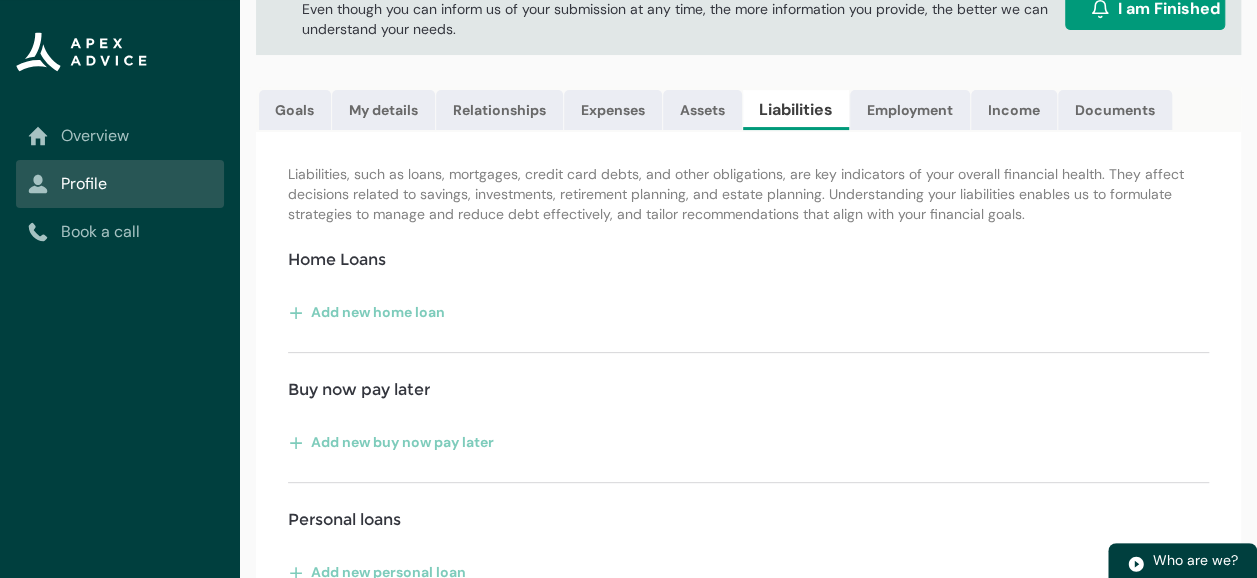 scroll, scrollTop: 136, scrollLeft: 0, axis: vertical 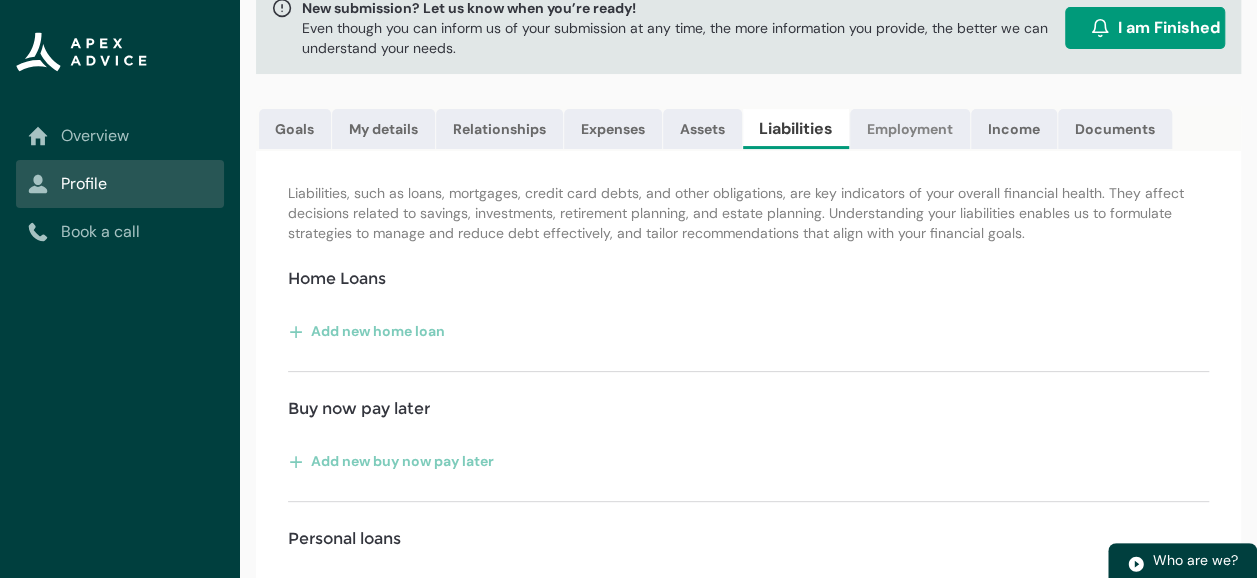 click on "Employment" at bounding box center [910, 129] 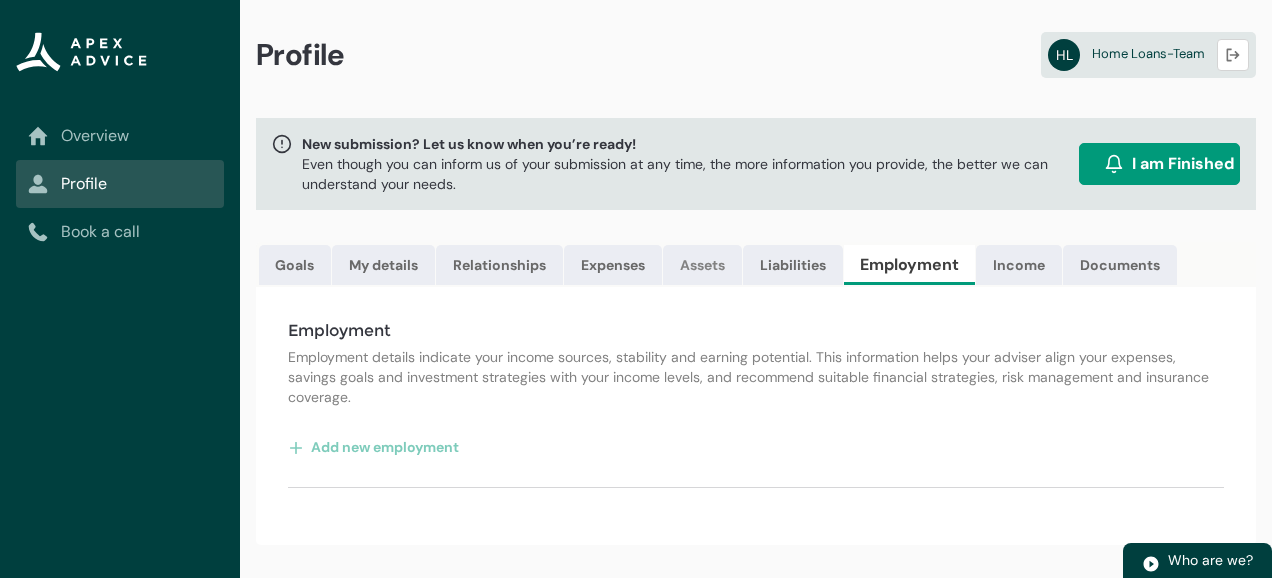 click on "Assets" at bounding box center (702, 265) 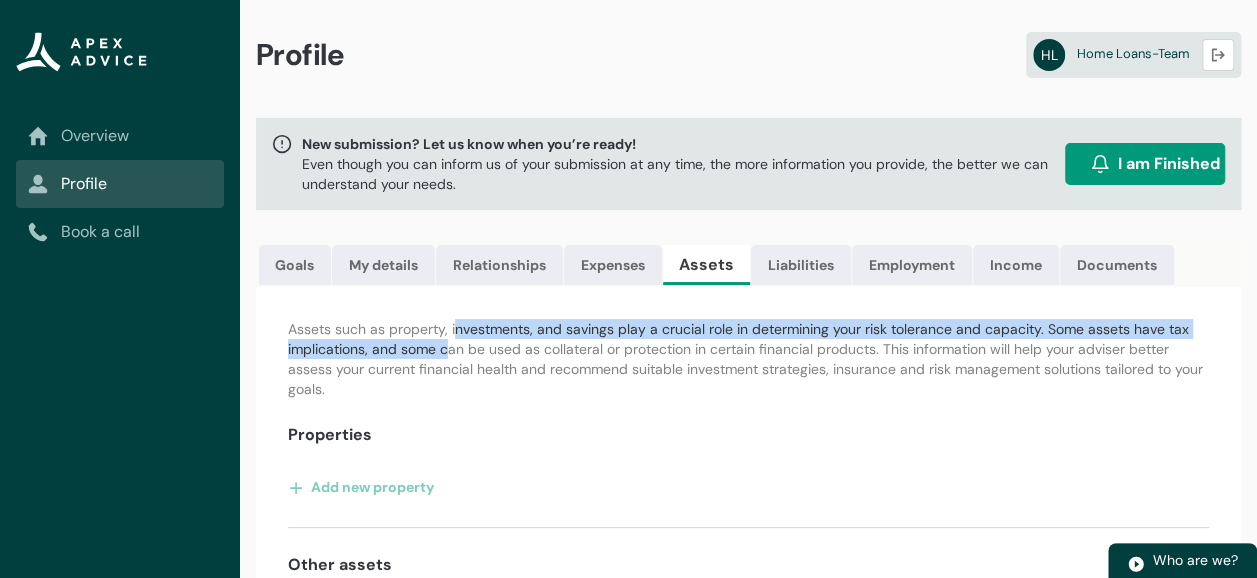 drag, startPoint x: 454, startPoint y: 352, endPoint x: 452, endPoint y: 362, distance: 10.198039 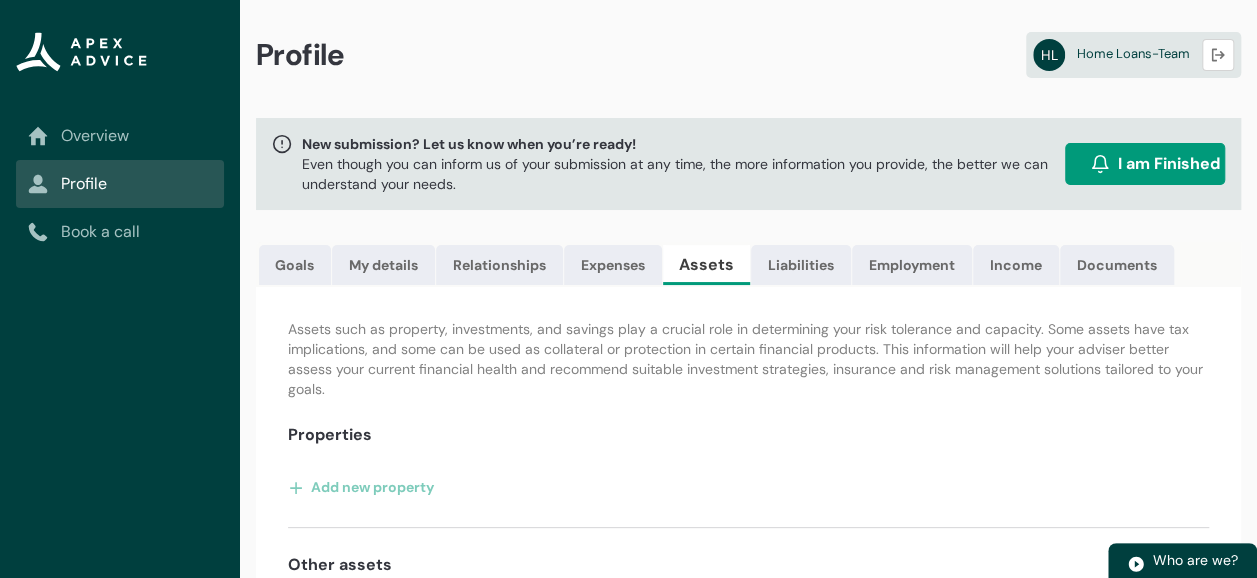 drag, startPoint x: 452, startPoint y: 362, endPoint x: 418, endPoint y: 393, distance: 46.010868 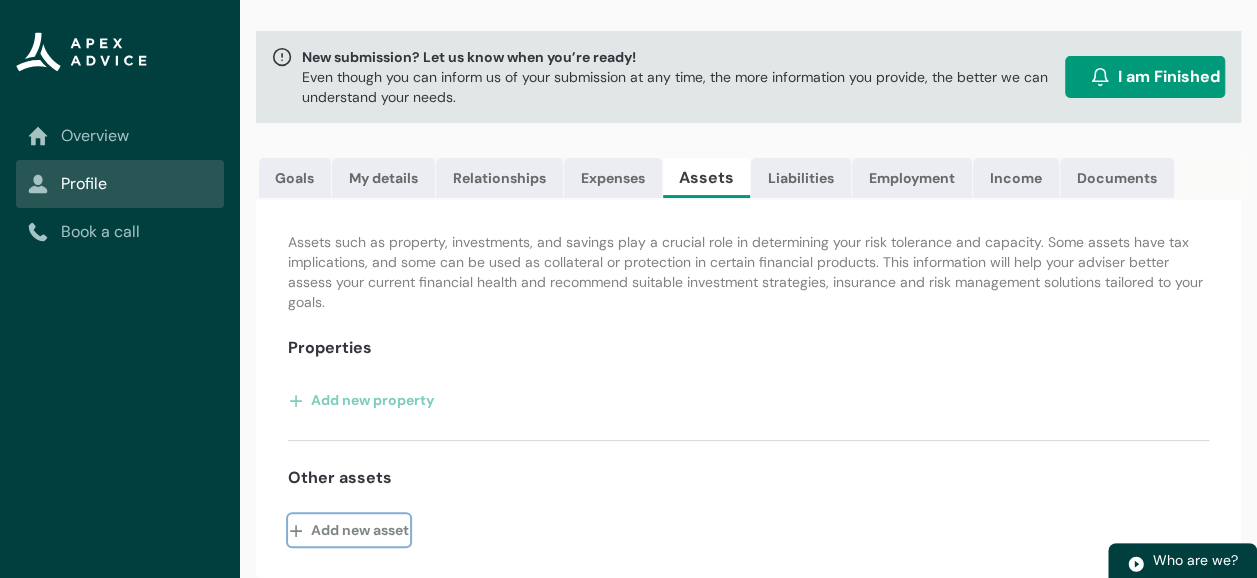 click on "Add new asset" at bounding box center [349, 530] 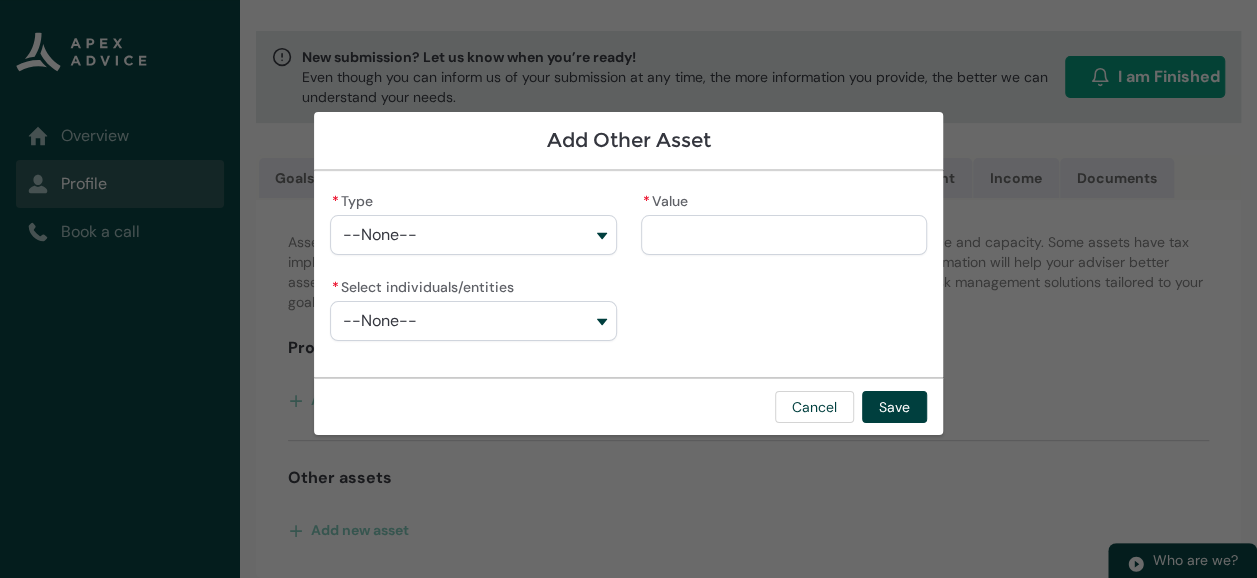 click on "--None--" at bounding box center [473, 235] 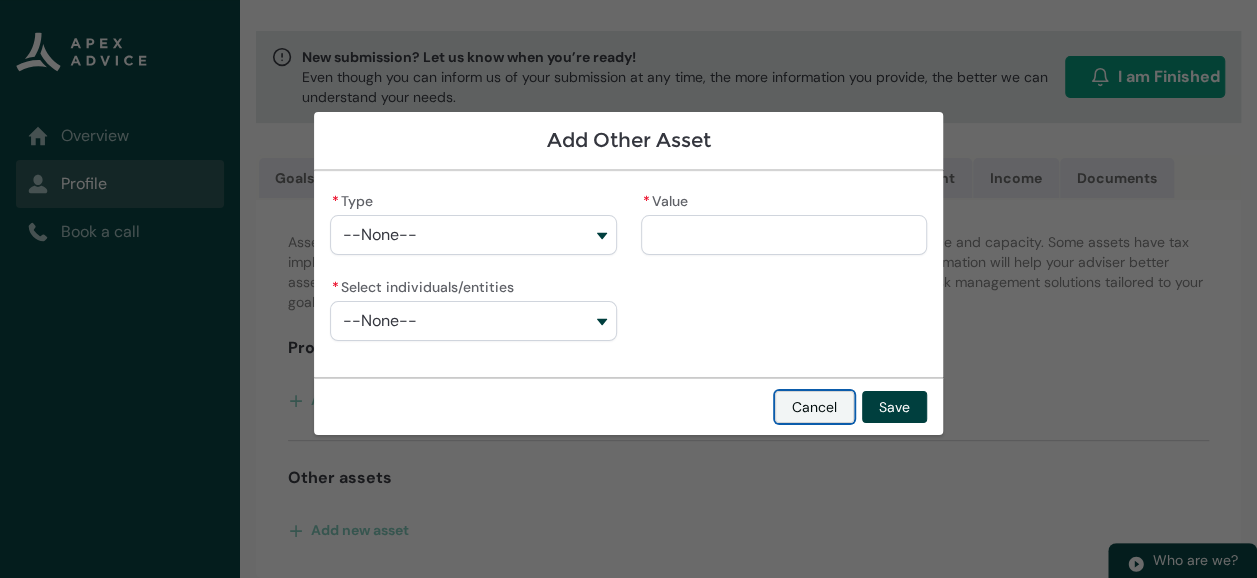 click on "Cancel" at bounding box center [814, 407] 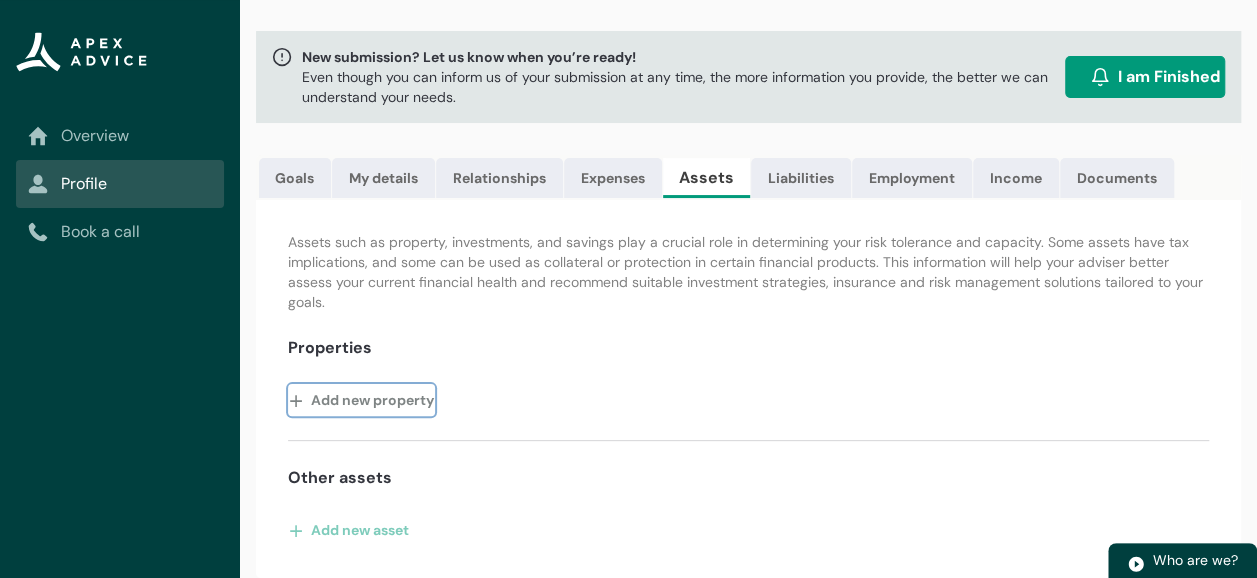 click on "Add new property" at bounding box center (361, 400) 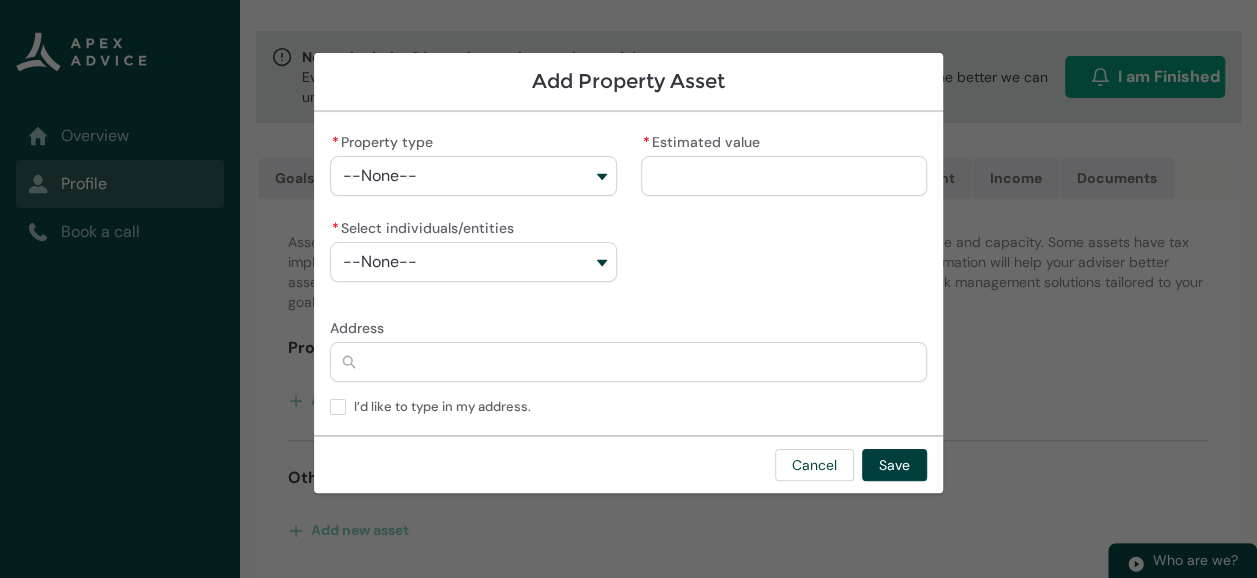 click on "--None--" at bounding box center [473, 176] 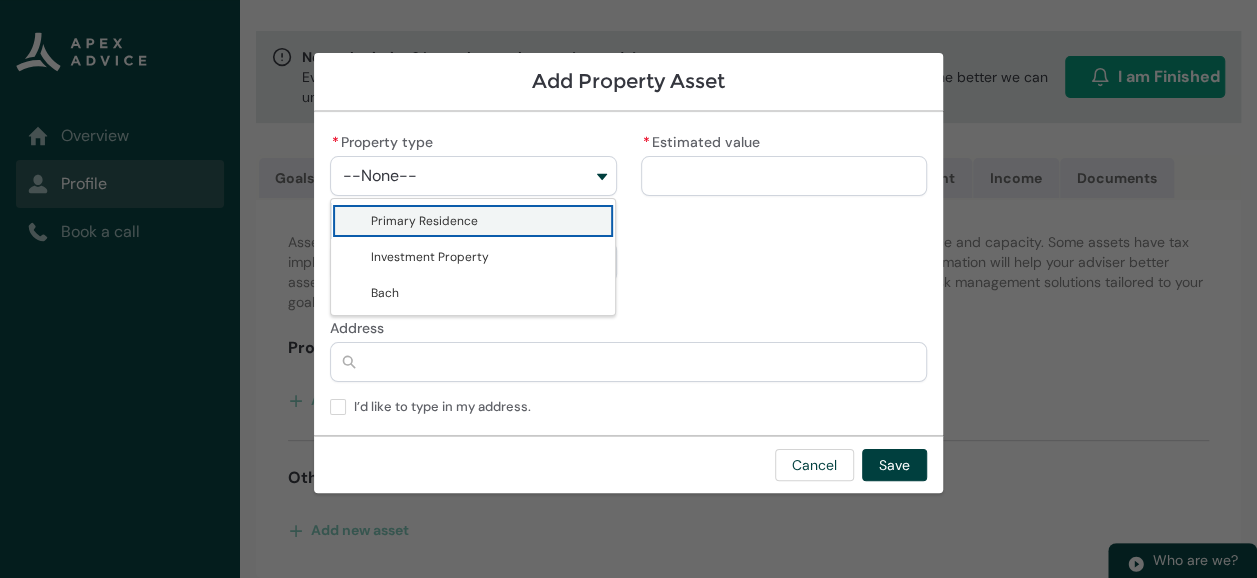 click on "Primary Residence" at bounding box center (487, 221) 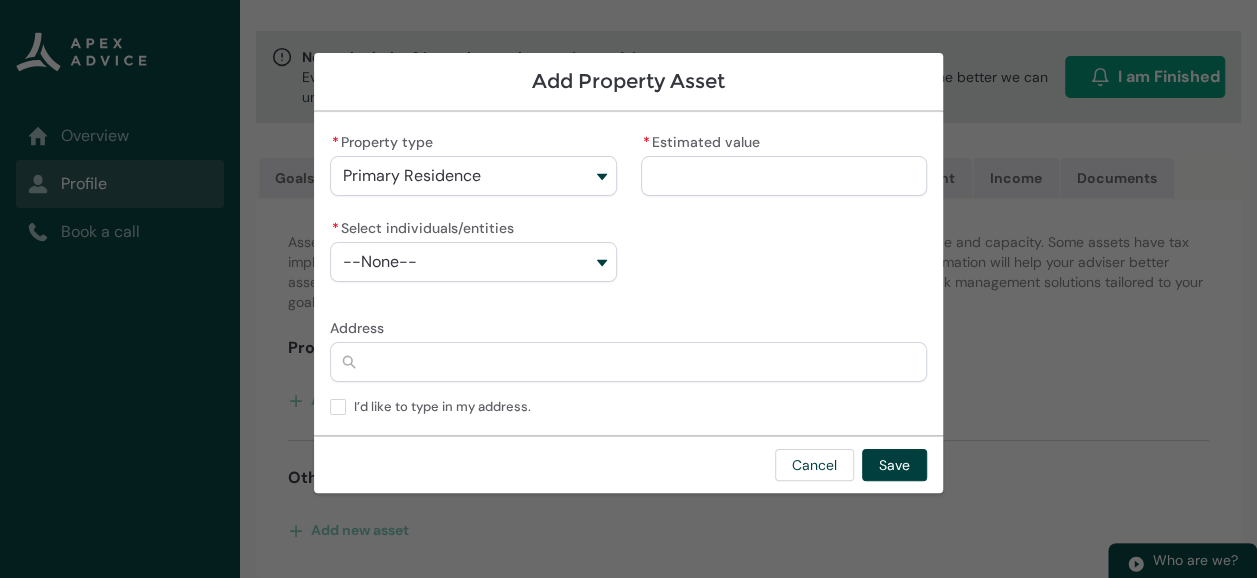 click on "--None--" at bounding box center (473, 262) 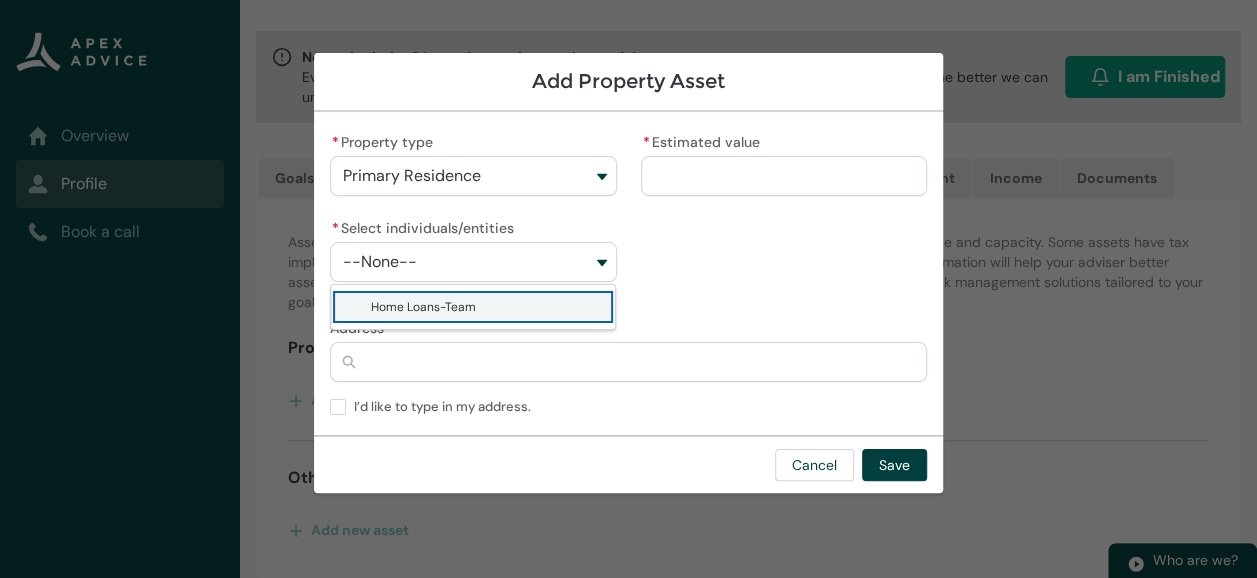 click on "* Property type Primary Residence Primary Residence Investment Property Bach * Estimated value * Select individuals/entities --None-- Home Loans-Team" at bounding box center (628, 215) 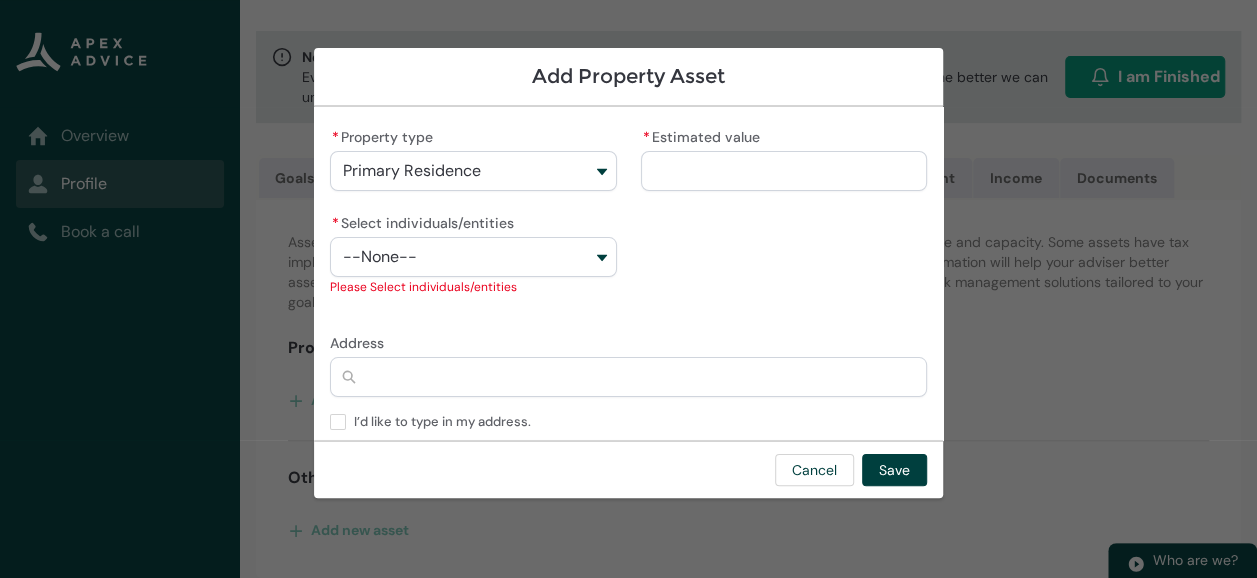 click on "Primary Residence" at bounding box center [473, 171] 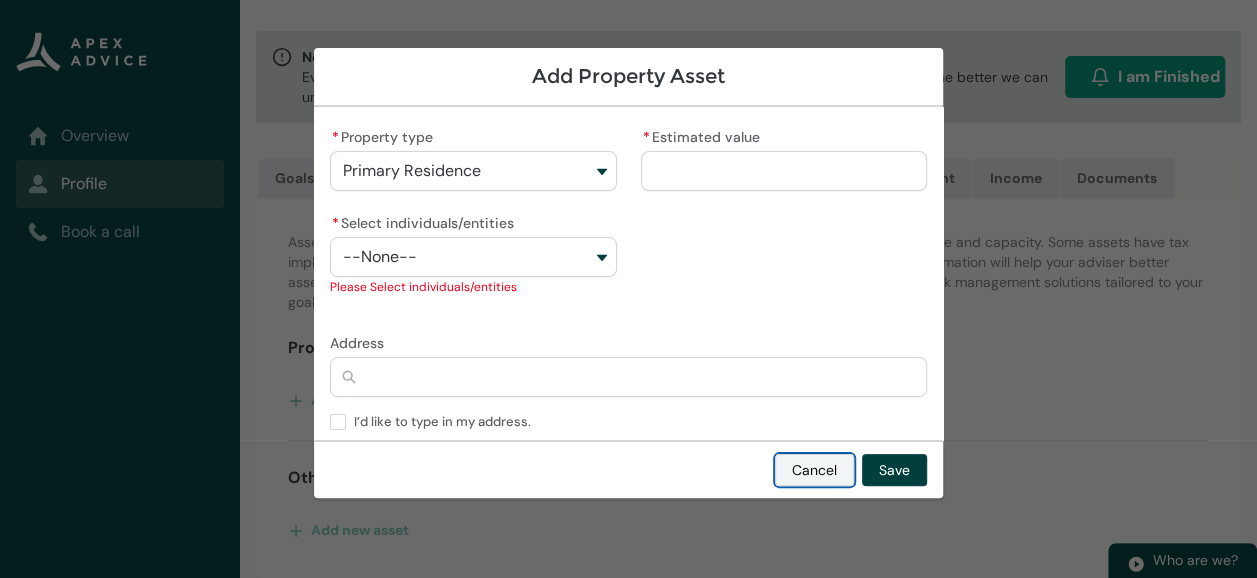 click on "Cancel" at bounding box center [814, 470] 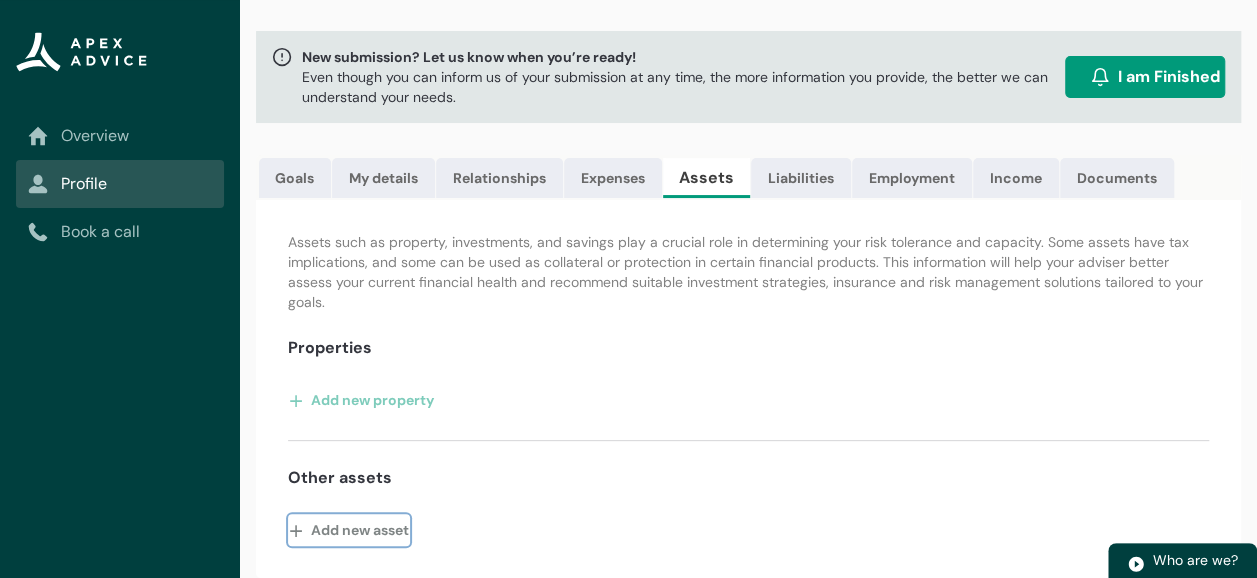 click on "Add new asset" at bounding box center (349, 530) 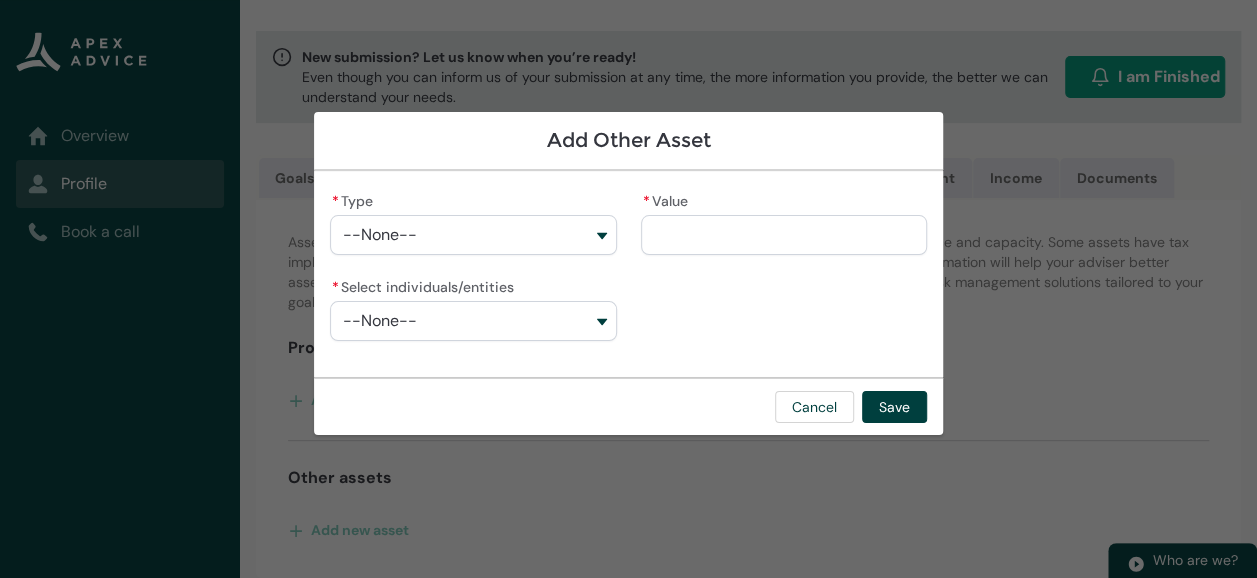 click on "--None--" at bounding box center [473, 235] 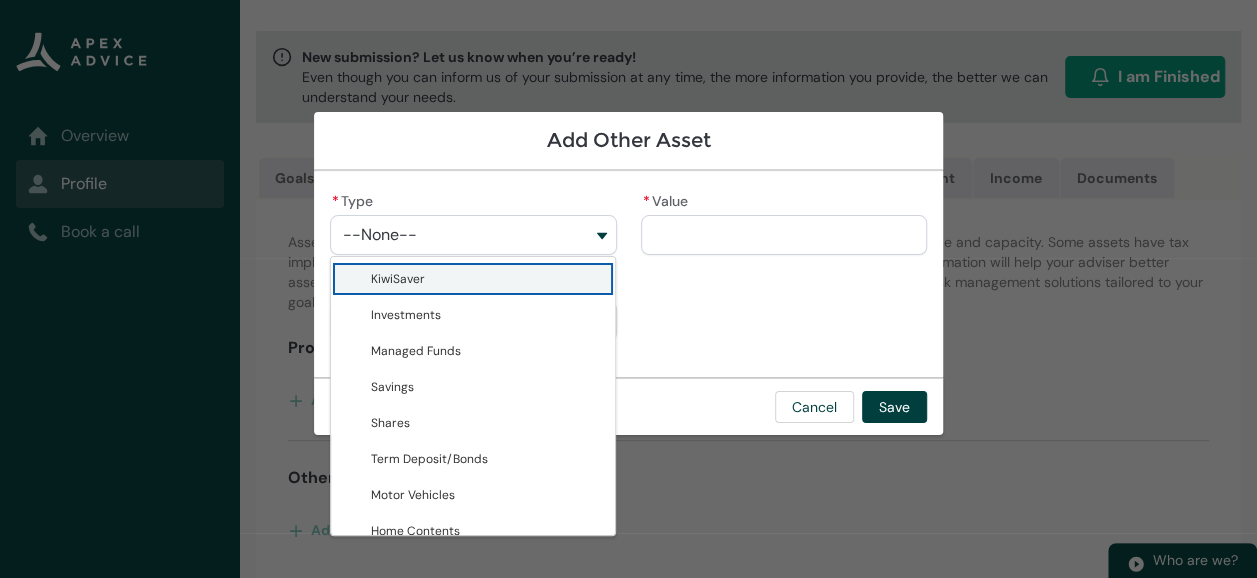 click on "KiwiSaver" at bounding box center (487, 279) 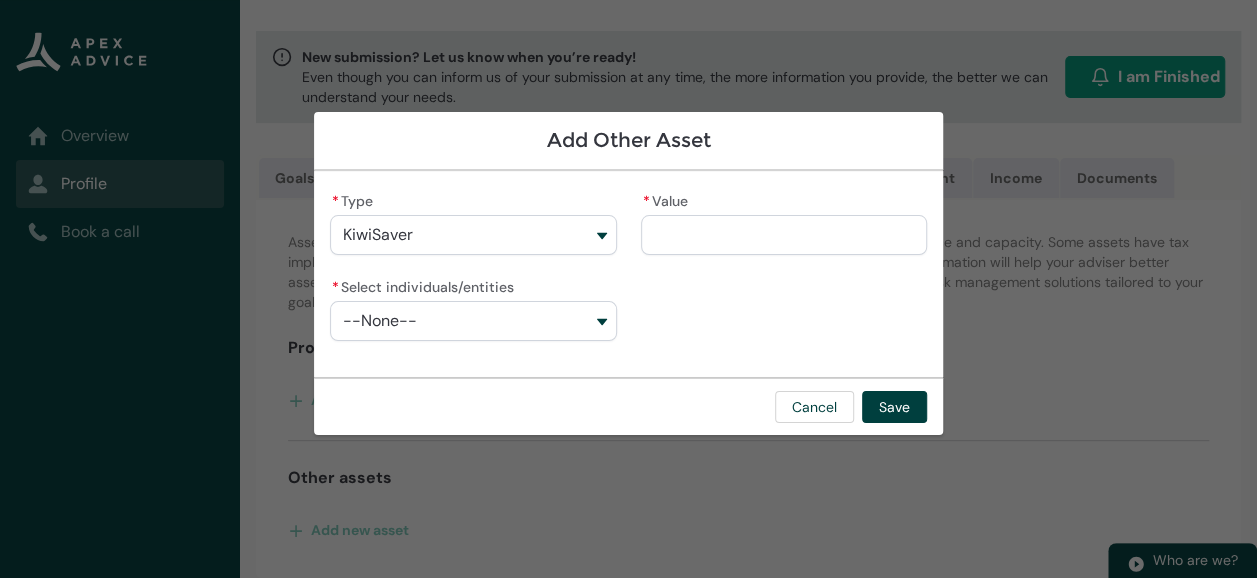 click on "* Type KiwiSaver KiwiSaver Investments Managed Funds Savings Shares Term Deposit/Bonds Motor Vehicles Home Contents Life Style Business Assets * Value * Select individuals/entities --None--" at bounding box center (628, 274) 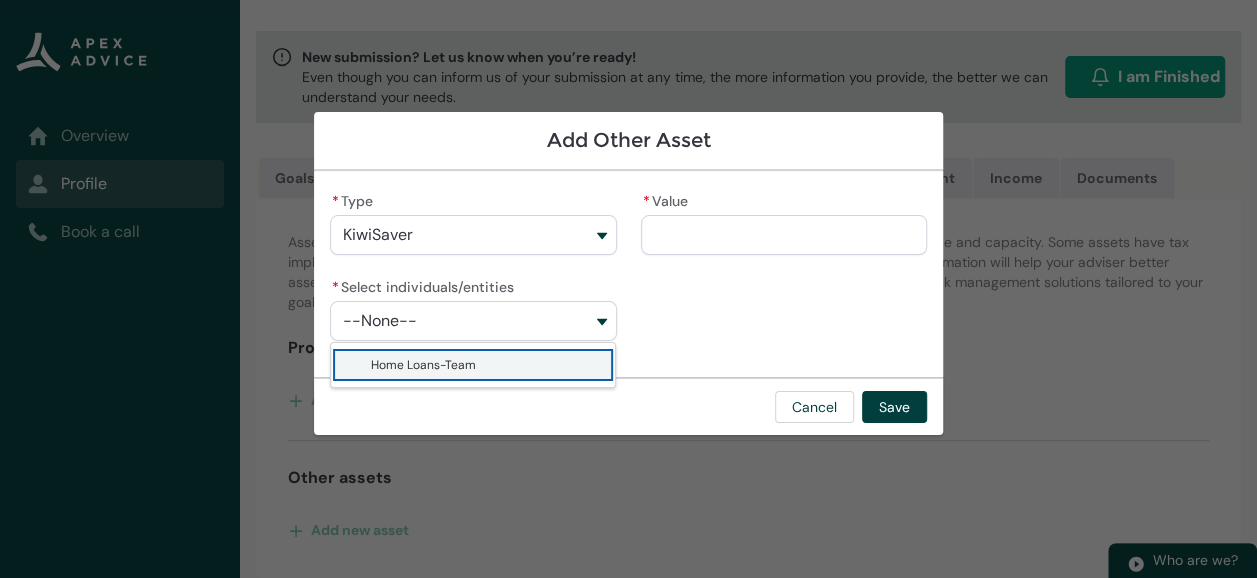 click on "--None--" at bounding box center (473, 321) 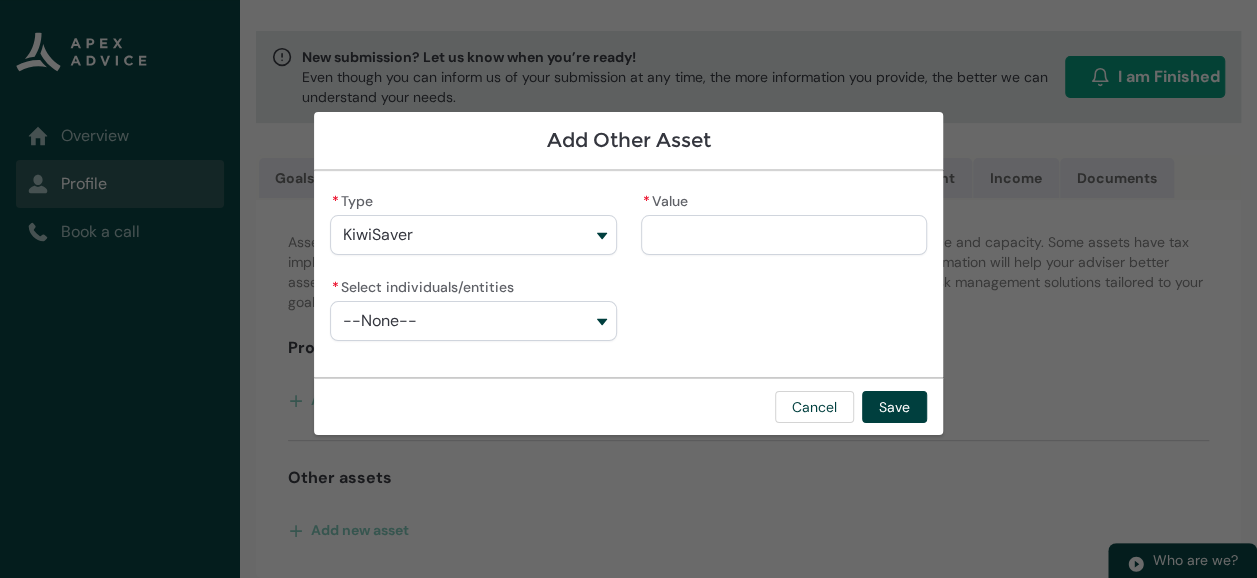 click on "* Type KiwiSaver KiwiSaver Investments Managed Funds Savings Shares Term Deposit/Bonds Motor Vehicles Home Contents Life Style Business Assets * Value * Select individuals/entities --None-- Home Loans-Team" at bounding box center (628, 274) 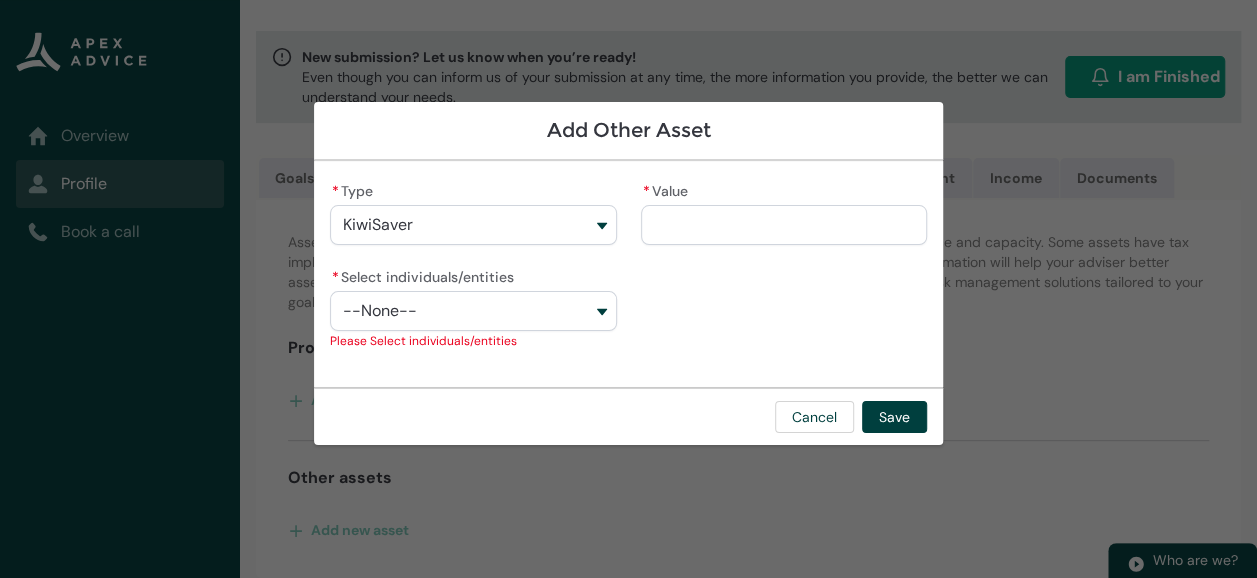 click on "KiwiSaver" at bounding box center [473, 225] 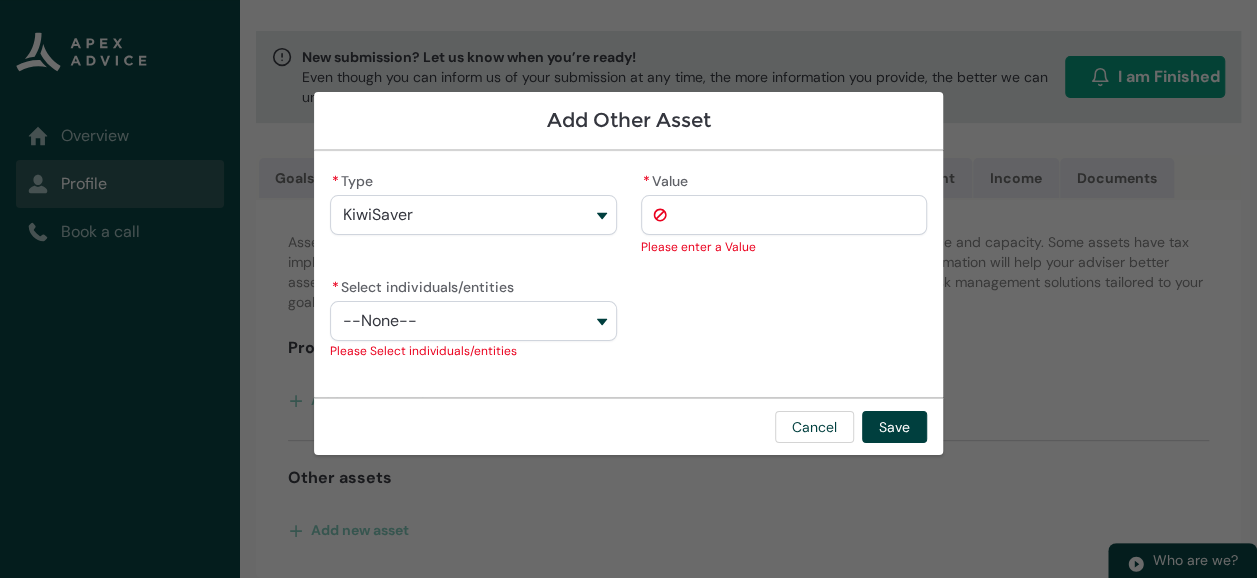 click on "* Type KiwiSaver KiwiSaver Investments Managed Funds Savings Shares Term Deposit/Bonds Motor Vehicles Home Contents Life Style Business Assets * Value Value Please enter a Value * Select individuals/entities --None-- Home Loans-Team Select individuals/entities Please Select individuals/entities" at bounding box center (628, 274) 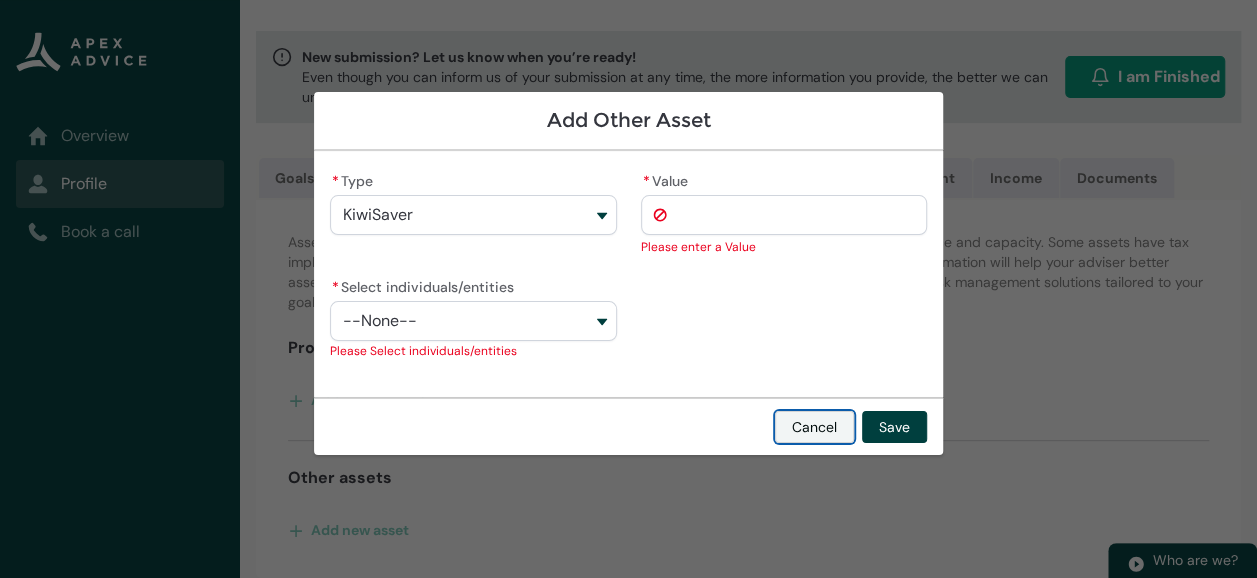click on "Cancel" at bounding box center [814, 427] 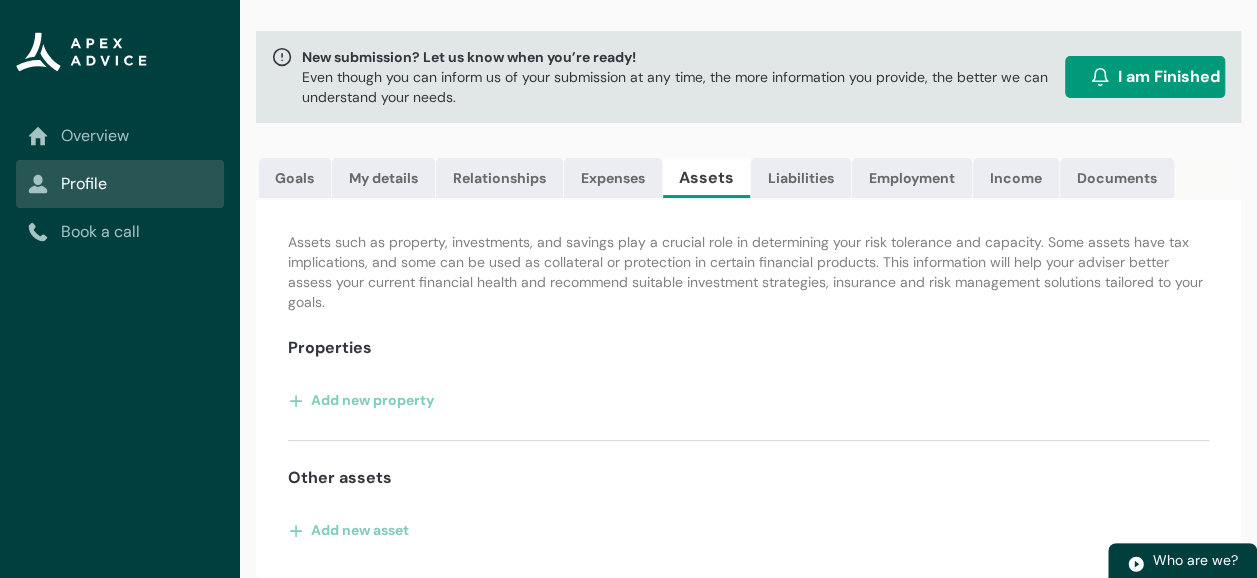 click on "Assets such as property, investments, and savings play a crucial role in determining your risk tolerance and capacity.
Some assets have tax implications, and some can be used as collateral or protection in certain financial products. This information will help your
adviser better assess your current financial health and recommend suitable investment strategies, insurance and risk management solutions tailored to your goals.
Properties Add new property Other assets Add new asset" at bounding box center (748, 389) 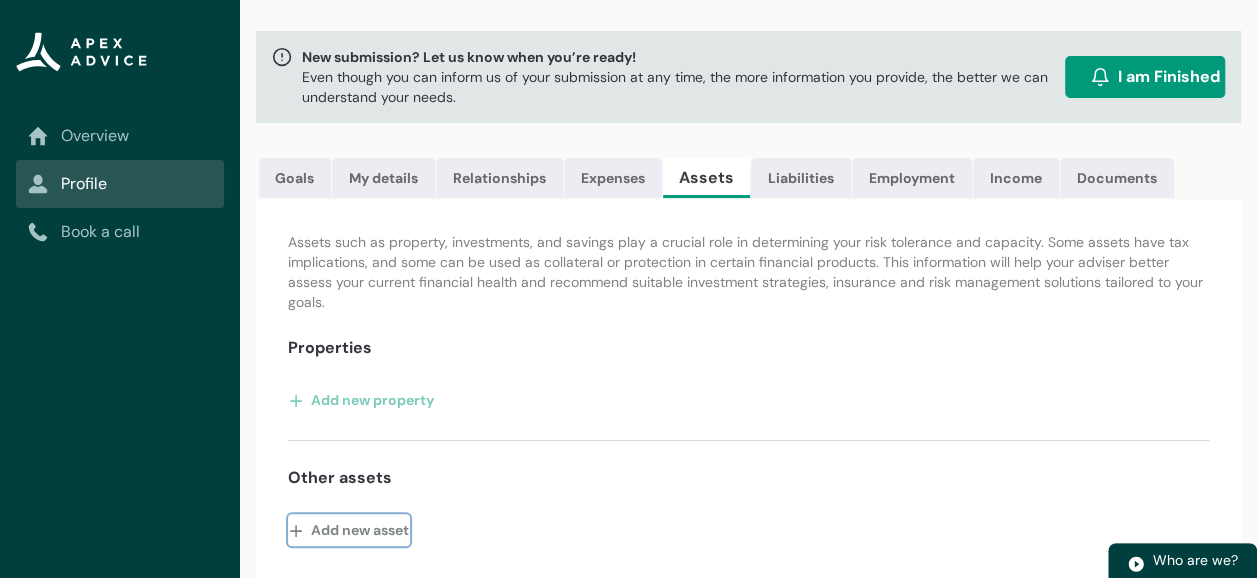 click on "Add new asset" at bounding box center (349, 530) 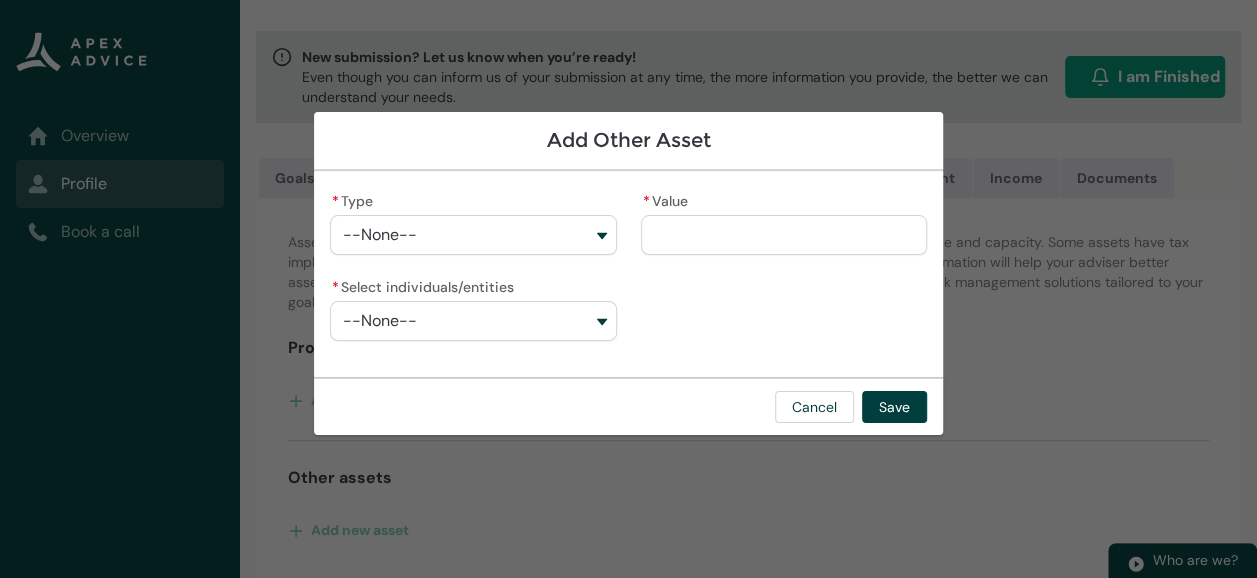click on "--None--" at bounding box center (473, 235) 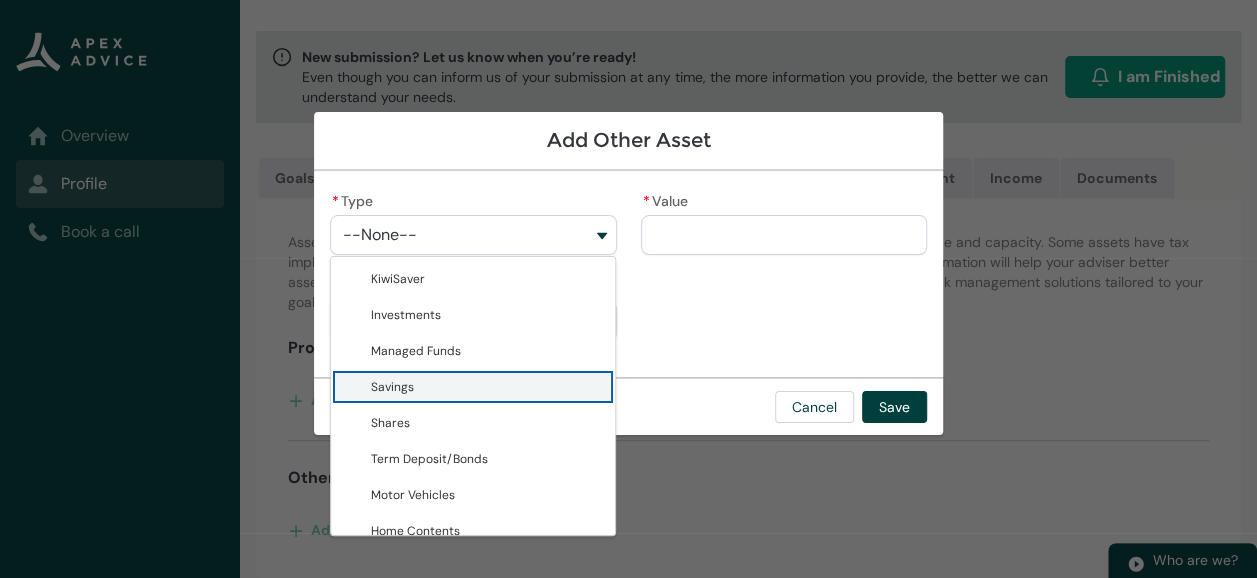 click on "Savings" at bounding box center (487, 387) 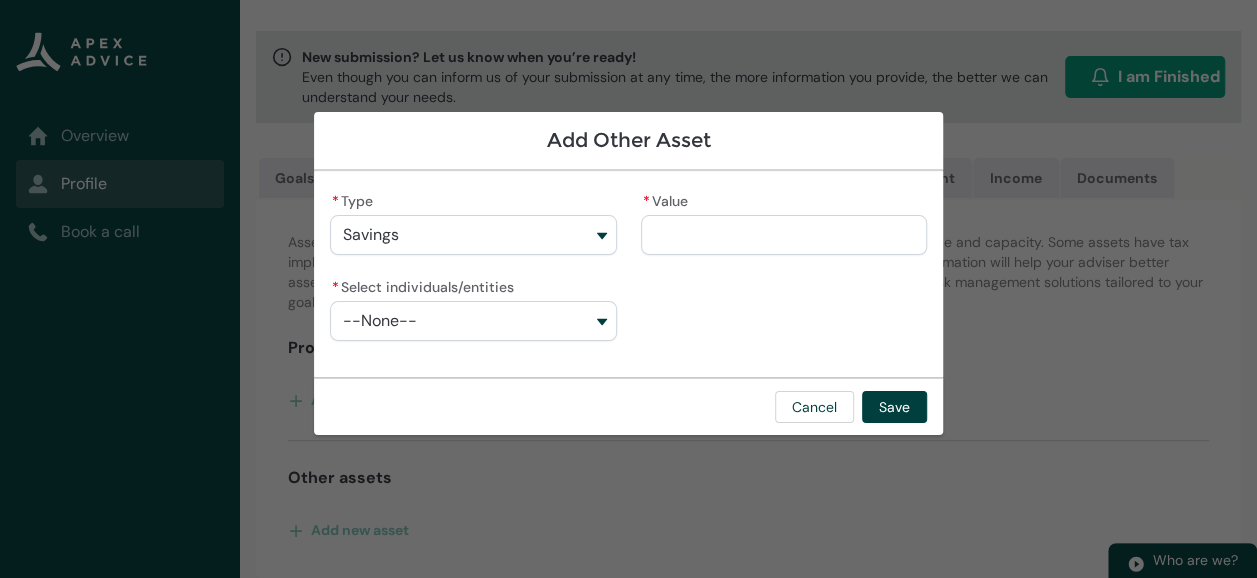 click on "* Type Savings KiwiSaver Investments Managed Funds Savings Shares Term Deposit/Bonds Motor Vehicles Home Contents Life Style Business Assets * Value * Select individuals/entities --None--" at bounding box center (628, 274) 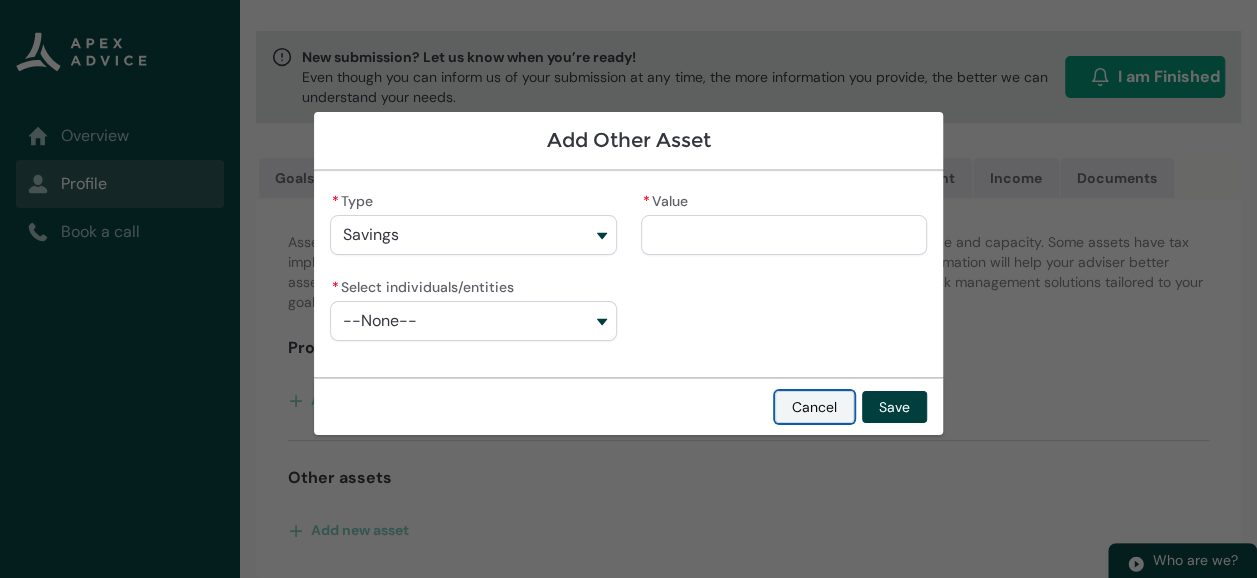 click on "Cancel" at bounding box center (814, 407) 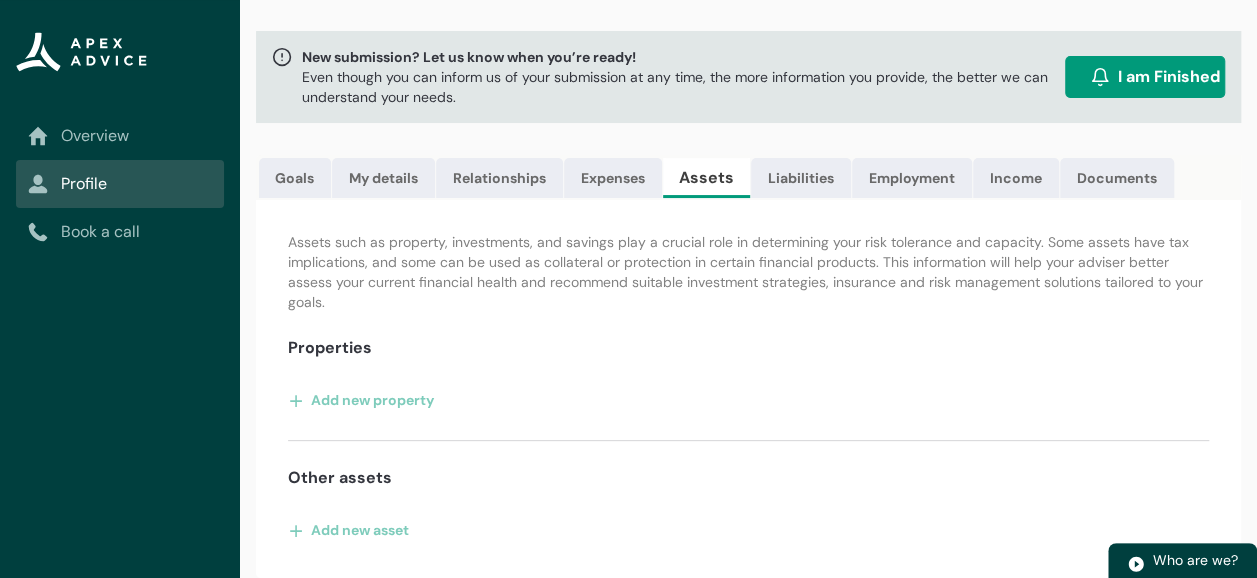click on "Assets such as property, investments, and savings play a crucial role in determining your risk tolerance and capacity.
Some assets have tax implications, and some can be used as collateral or protection in certain financial products. This information will help your
adviser better assess your current financial health and recommend suitable investment strategies, insurance and risk management solutions tailored to your goals.
Properties Add new property Other assets Add new asset" at bounding box center (748, 389) 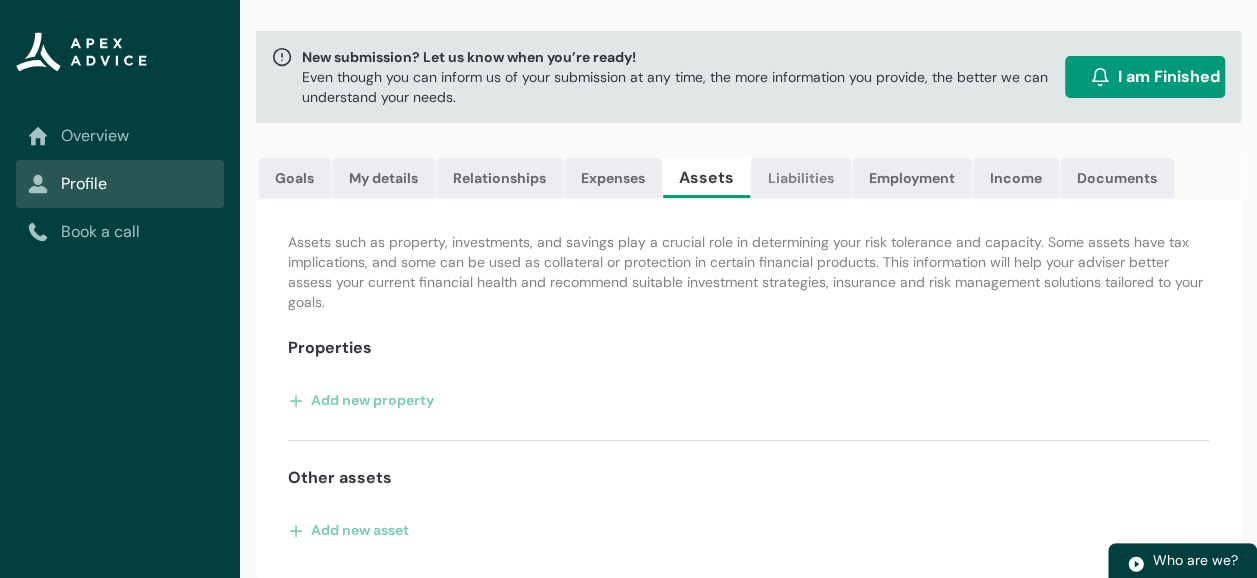 click on "Liabilities" at bounding box center (801, 178) 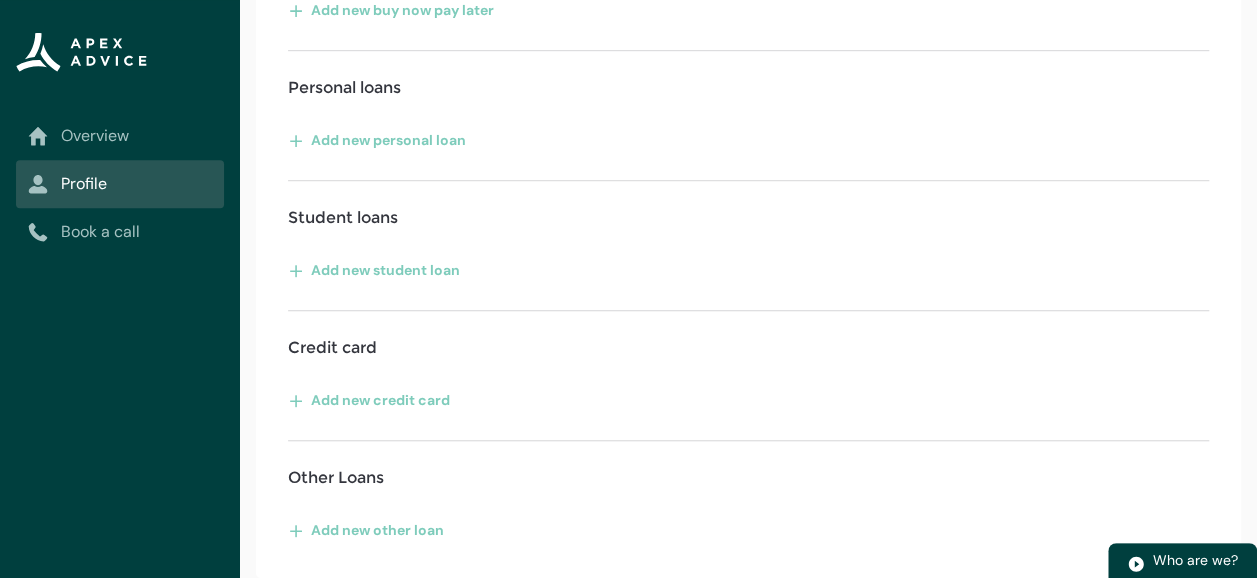 scroll, scrollTop: 596, scrollLeft: 0, axis: vertical 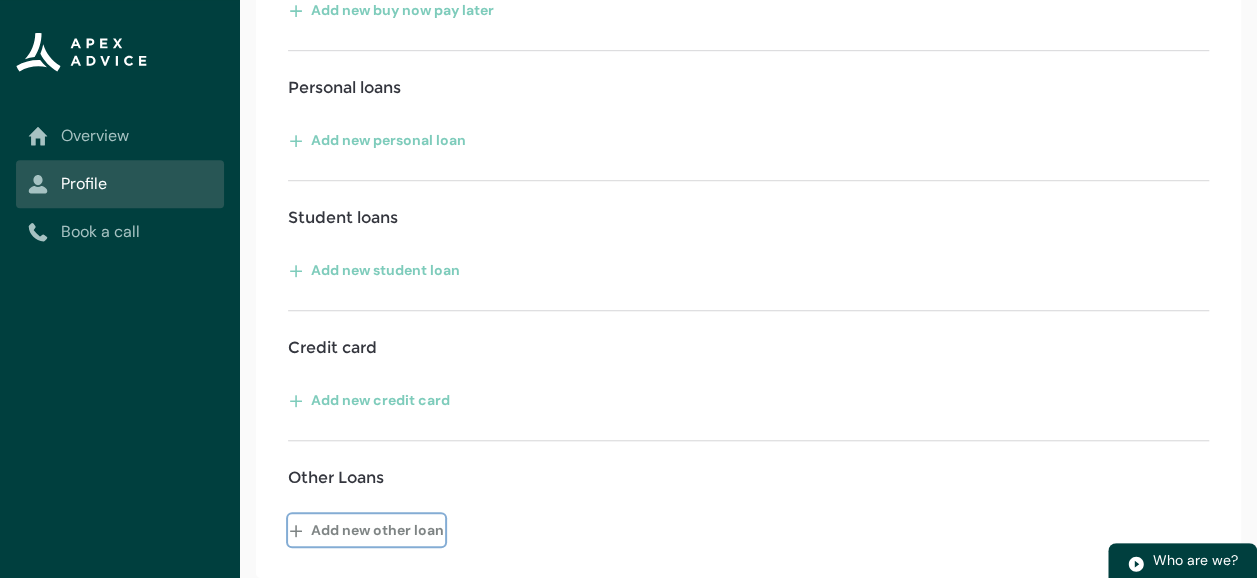 click on "Add new other loan" at bounding box center (366, 530) 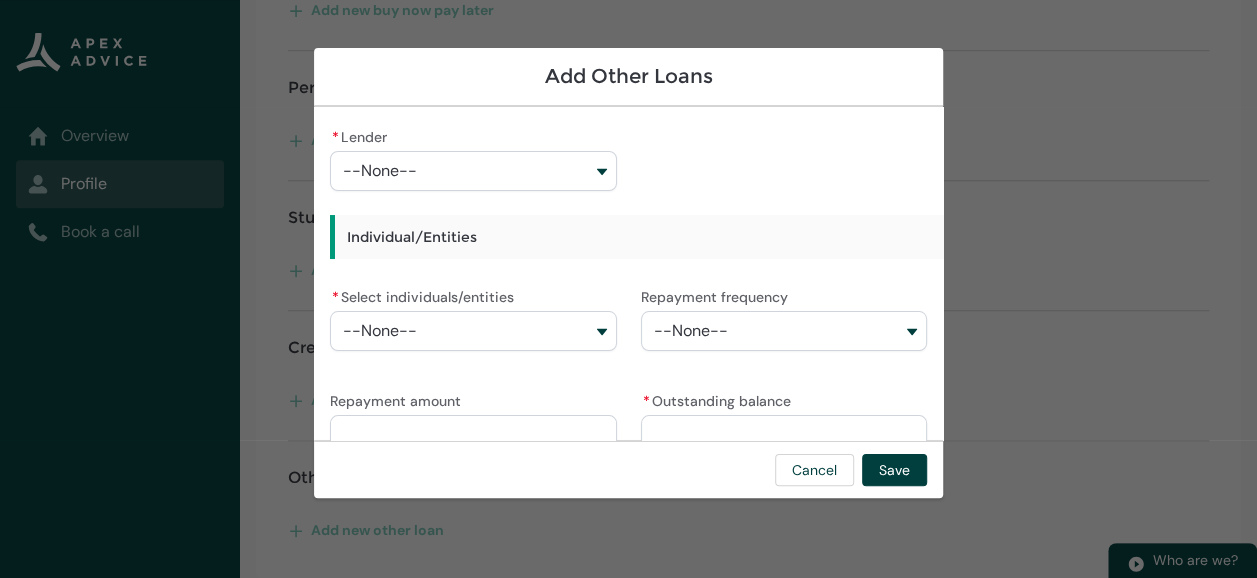 click on "--None--" at bounding box center (473, 171) 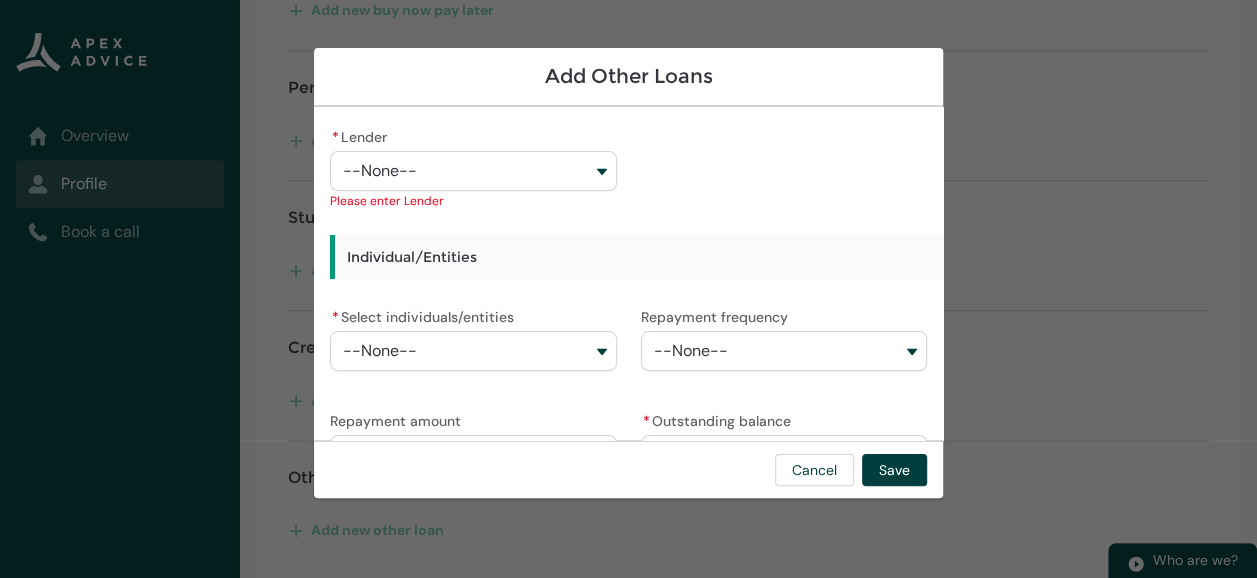 click on "* Lender --None-- Westpac Banking Corporation AA Life Milford Avanti Finance Cooperative Bank ASB BNZ TSB Q card Marac HSBC UDC Latitude First Mortgage Trust SBS Kiwibank Finance Now Resimac NZ Ltd GEM Bluestone Liberty Heartland Bank Unity Credit Union Cressida Capital NZ Pepper Money ANZ Private Bank FICO Finance AA Money Afterpay AMEX ASAP Finance Bank of China Bank of India China Construction Bank Finbase General Finance GenoaPay Harmoney HSBC Klarna Laybuy MTF OpenPay Other Oxford Finance OxiPay Purple Visa Simplify Southern Cross Finance ZipPay GO Home Loans First Credit Union Bespoke Test ANZ Toyota Finance New Zealand Ltd Power Alliance Finance Aurora Capital Flight Centre Mastercard Instant Finance Save My Bacon AMP Baycorp Basecorp Finance Generate Lender Please enter Lender Individual/Entities * Select individuals/entities --None-- Repayment frequency --None-- Repayment amount * Outstanding balance Interest rate * Limit" at bounding box center (628, 343) 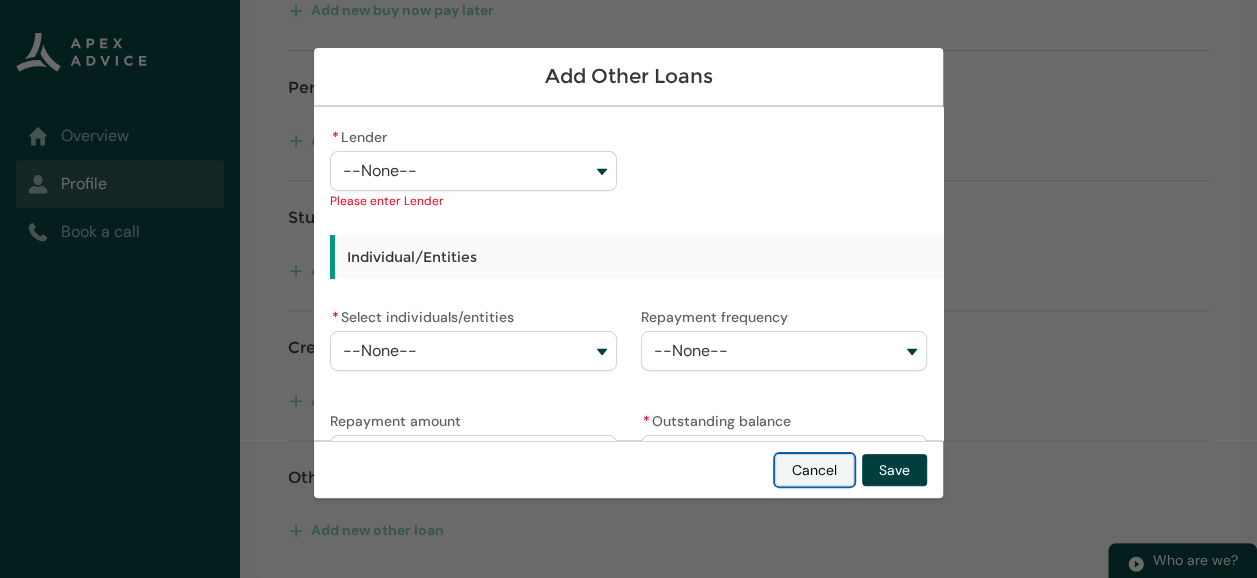 click on "Cancel" at bounding box center (814, 470) 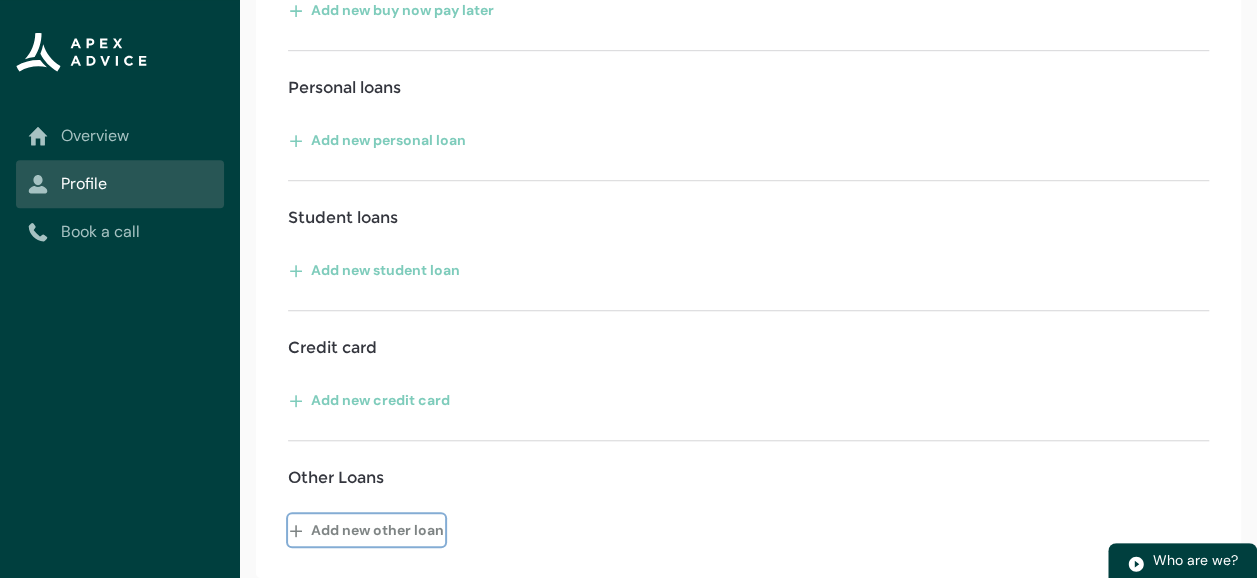 click on "Add new other loan" at bounding box center [366, 530] 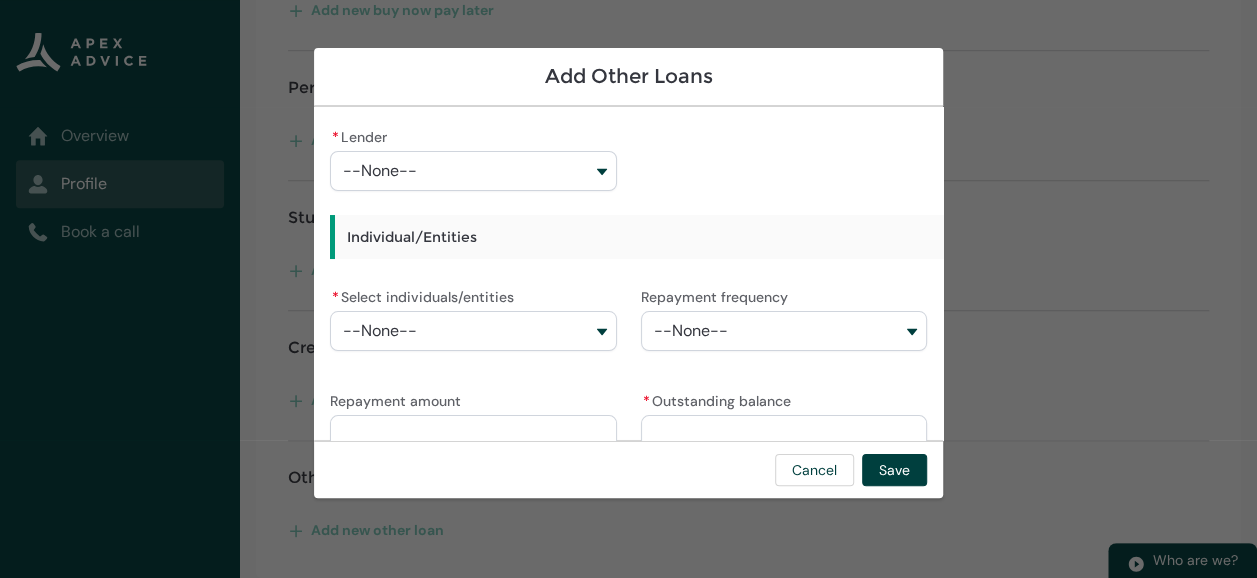 click on "--None--" at bounding box center (473, 171) 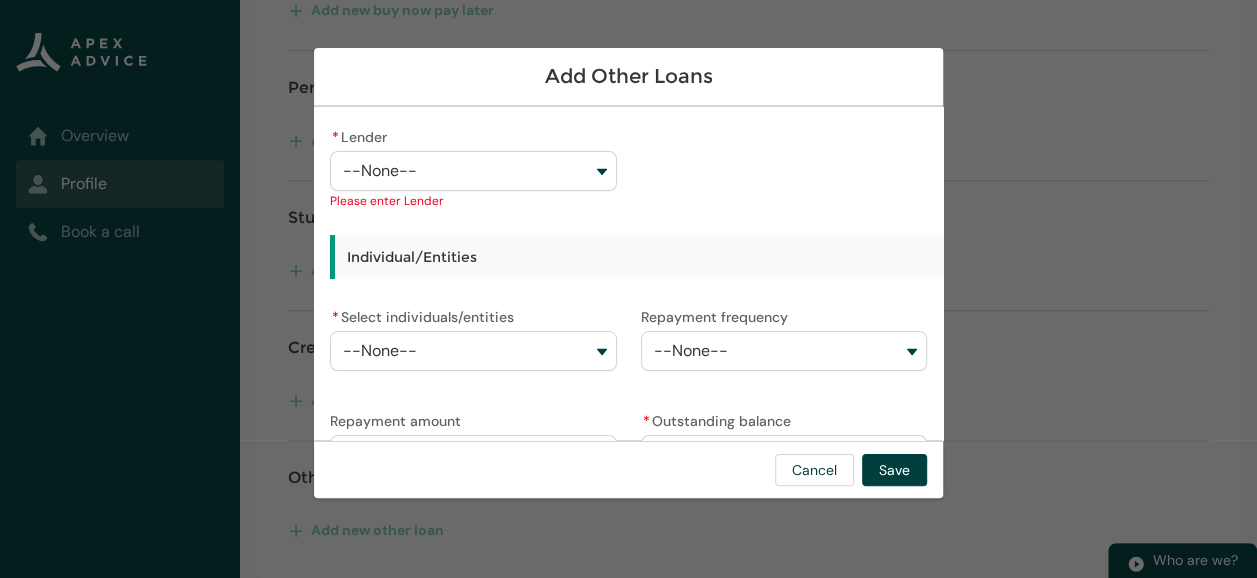 click on "* Lender --None-- Westpac Banking Corporation AA Life Milford Avanti Finance Cooperative Bank ASB BNZ TSB Q card Marac HSBC UDC Latitude First Mortgage Trust SBS Kiwibank Finance Now Resimac NZ Ltd GEM Bluestone Liberty Heartland Bank Unity Credit Union Cressida Capital NZ Pepper Money ANZ Private Bank FICO Finance AA Money Afterpay AMEX ASAP Finance Bank of China Bank of India China Construction Bank Finbase General Finance GenoaPay Harmoney HSBC Klarna Laybuy MTF OpenPay Other Oxford Finance OxiPay Purple Visa Simplify Southern Cross Finance ZipPay GO Home Loans First Credit Union Bespoke Test ANZ Toyota Finance New Zealand Ltd Power Alliance Finance Aurora Capital Flight Centre Mastercard Instant Finance Save My Bacon AMP Baycorp Basecorp Finance Generate Lender Please enter Lender Individual/Entities * Select individuals/entities --None-- Repayment frequency --None-- Repayment amount * Outstanding balance Interest rate * Limit" at bounding box center (628, 343) 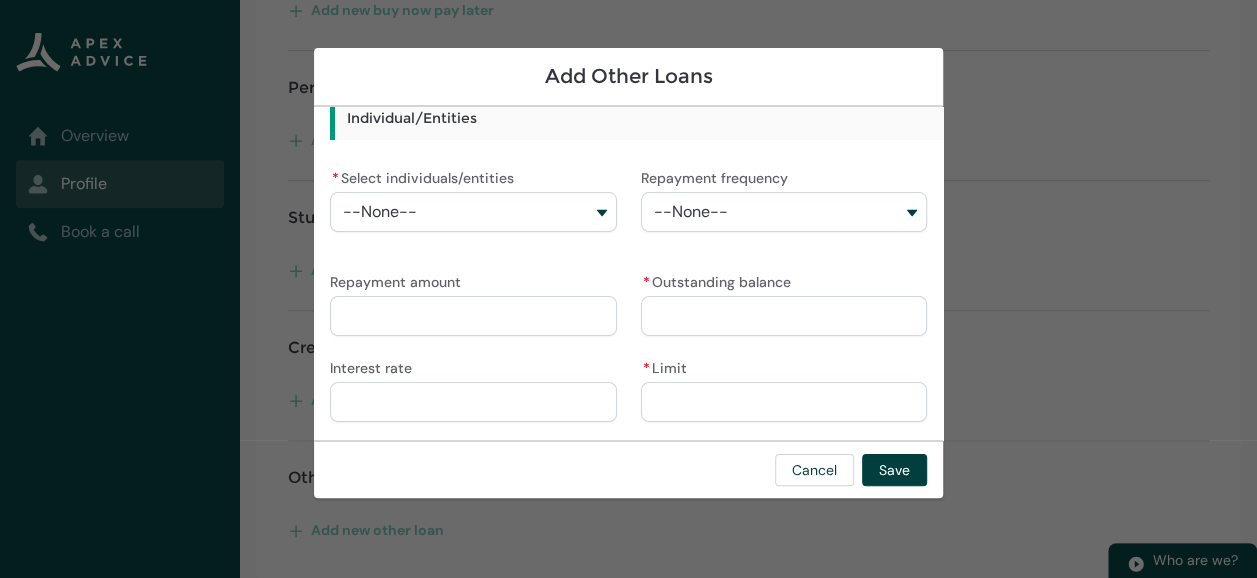 scroll, scrollTop: 0, scrollLeft: 0, axis: both 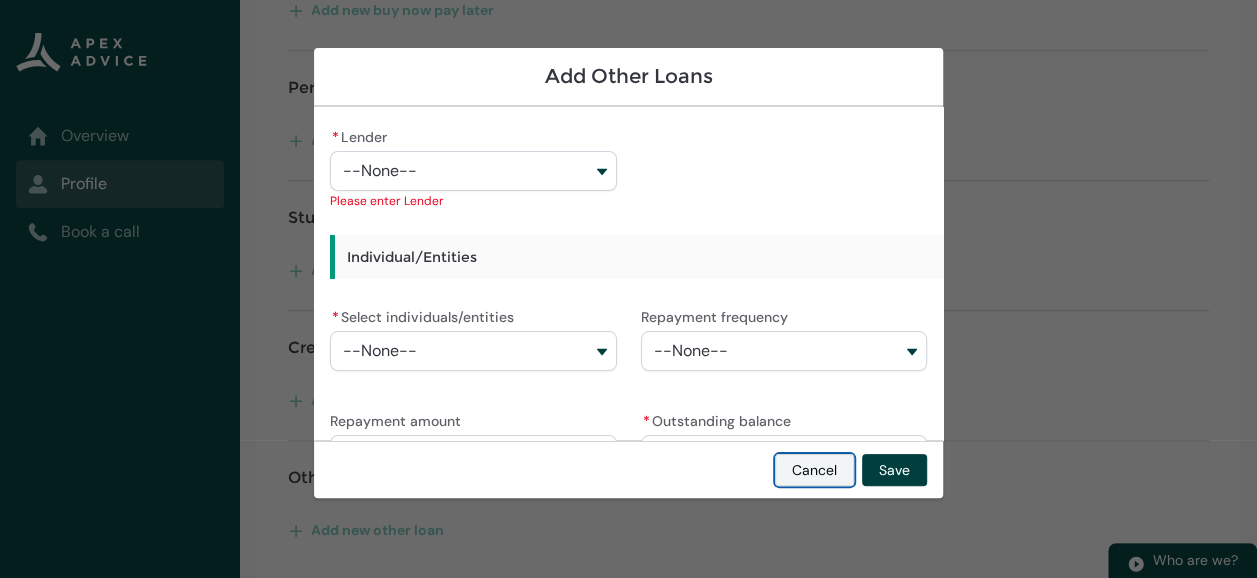 click on "Cancel" at bounding box center (814, 470) 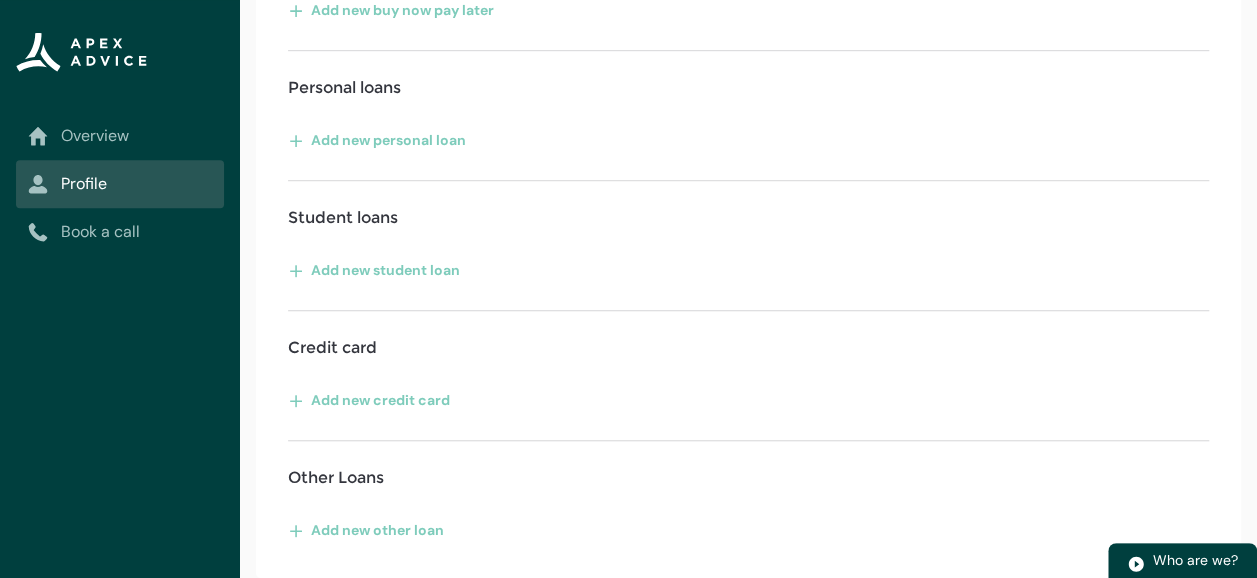 click on "Add new credit card" at bounding box center (748, 400) 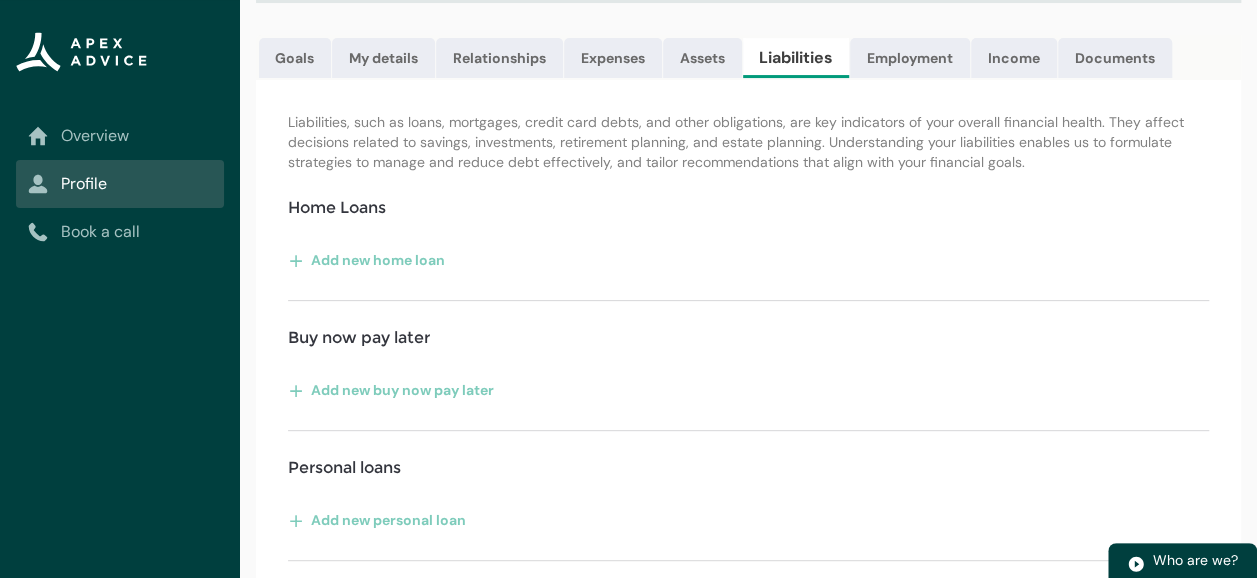 scroll, scrollTop: 214, scrollLeft: 0, axis: vertical 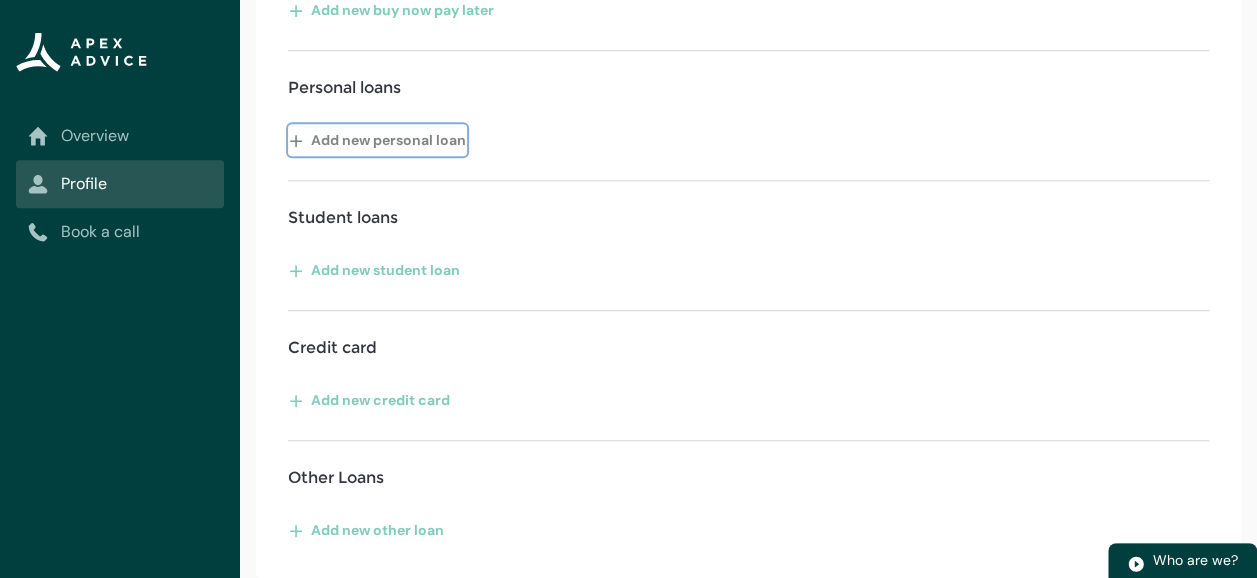 click on "Add new personal loan" at bounding box center (377, 140) 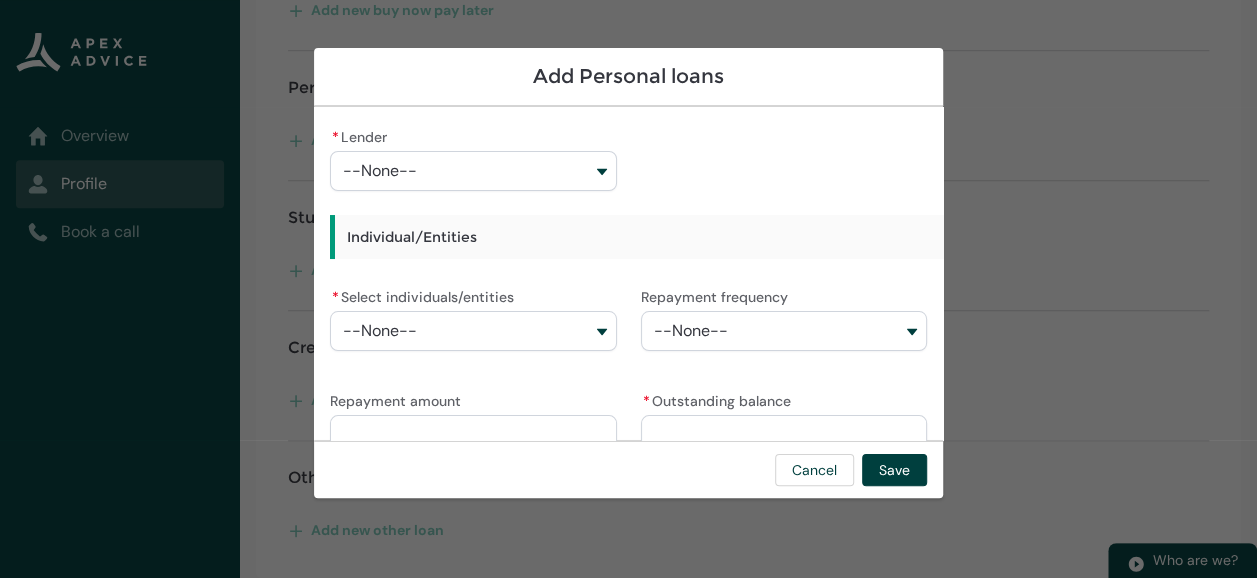 scroll, scrollTop: 118, scrollLeft: 0, axis: vertical 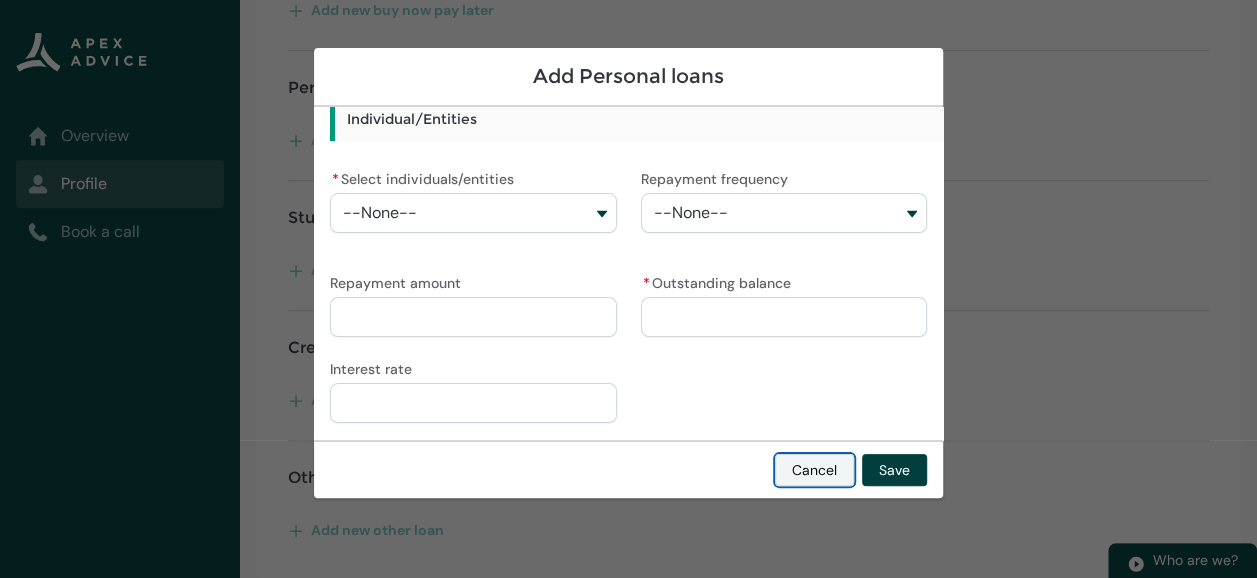 click on "Cancel" at bounding box center (814, 470) 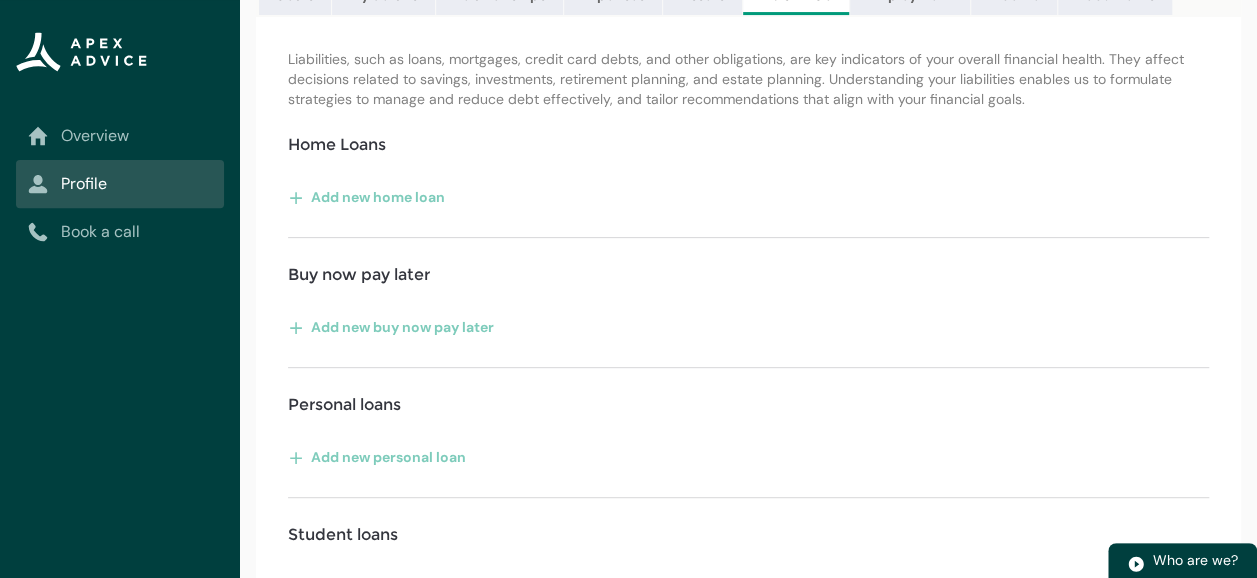 scroll, scrollTop: 596, scrollLeft: 0, axis: vertical 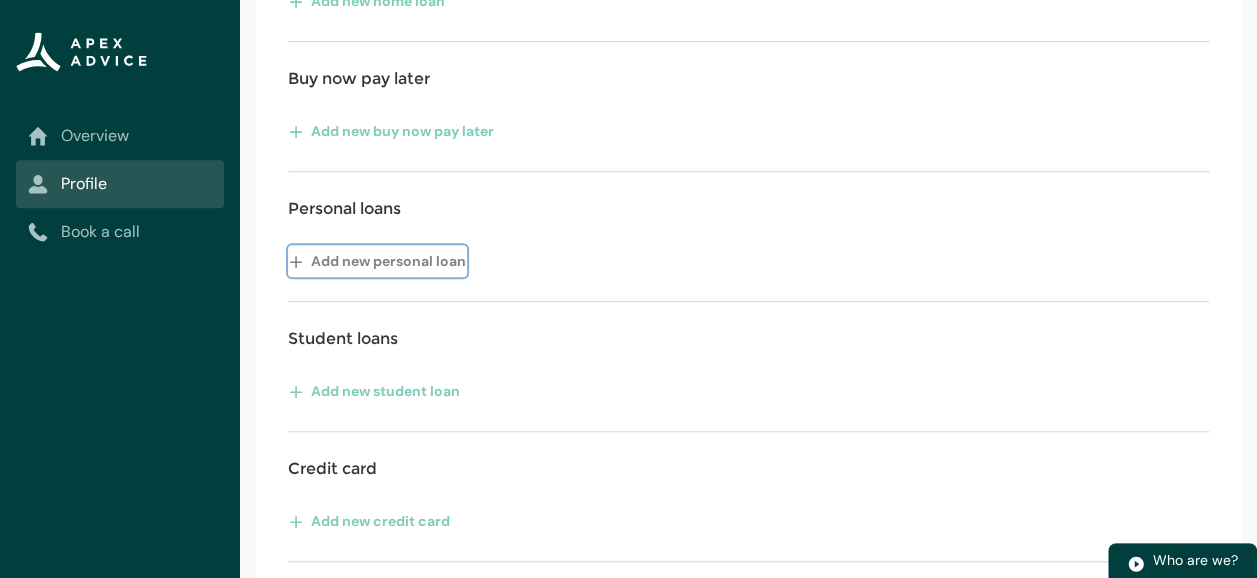 click on "Add new personal loan" at bounding box center [377, 261] 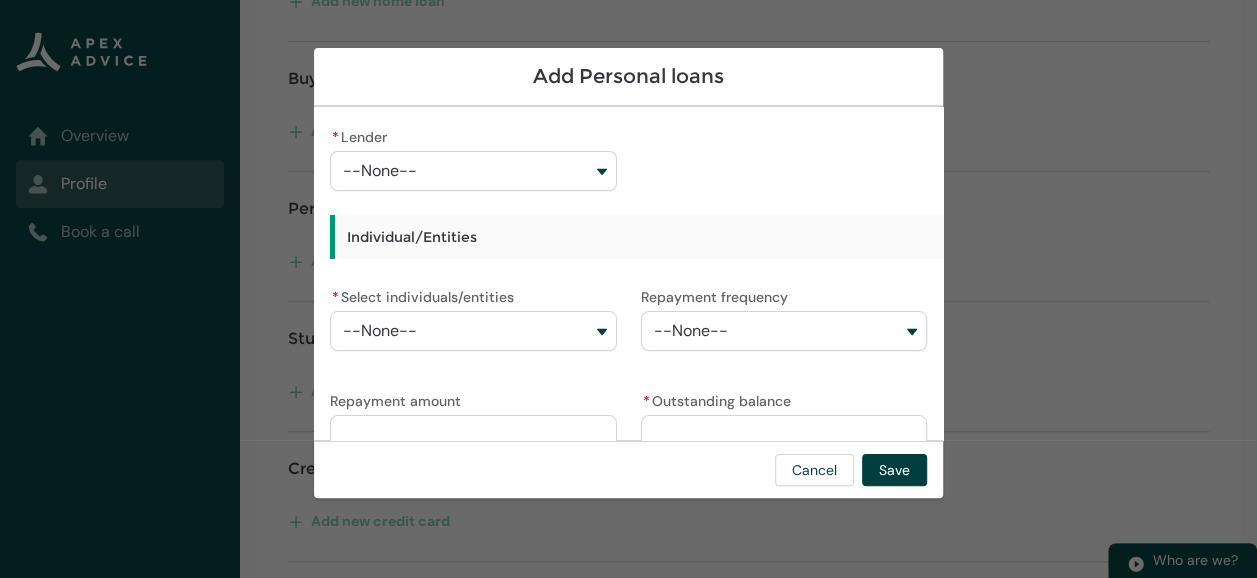 click on "--None--" at bounding box center [473, 171] 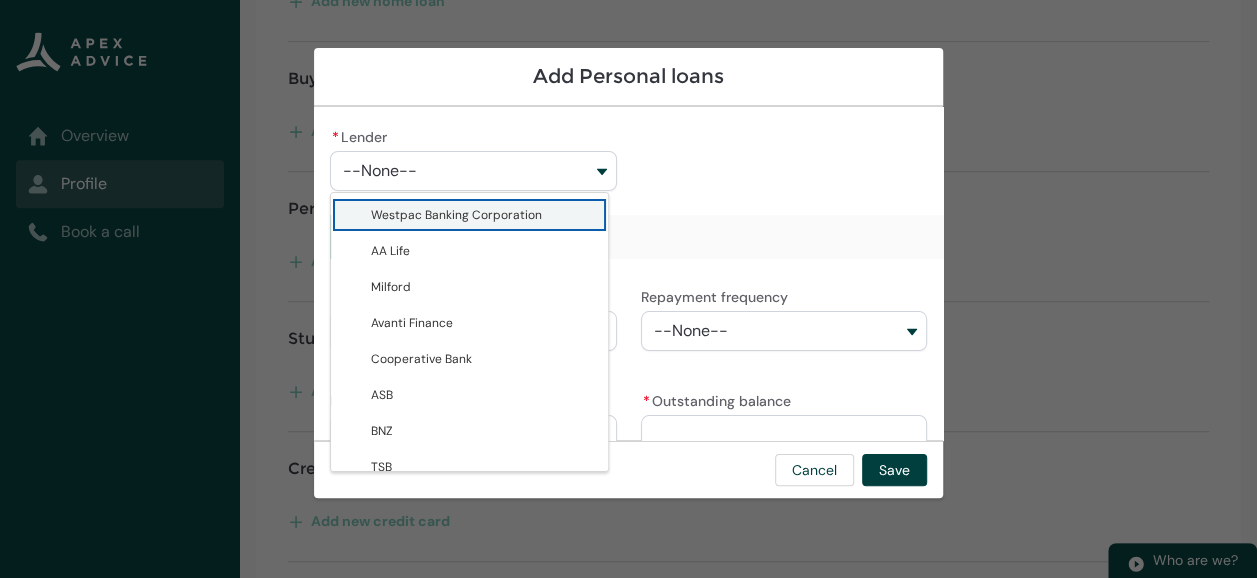 click on "* Lender --None-- Westpac Banking Corporation AA Life Milford Avanti Finance Cooperative Bank ASB BNZ TSB Q card Marac HSBC UDC Latitude First Mortgage Trust SBS Kiwibank Finance Now Resimac NZ Ltd GEM Bluestone Liberty Heartland Bank Unity Credit Union Cressida Capital NZ Pepper Money ANZ Private Bank FICO Finance AA Money Afterpay AMEX ASAP Finance Bank of China Bank of India China Construction Bank Finbase General Finance GenoaPay Harmoney HSBC Klarna Laybuy MTF OpenPay Other Oxford Finance OxiPay Purple Visa Simplify Southern Cross Finance ZipPay GO Home Loans First Credit Union Bespoke Test ANZ Toyota Finance New Zealand Ltd Power Alliance Finance Aurora Capital Flight Centre Mastercard Instant Finance Save My Bacon AMP Baycorp Basecorp Finance Generate Individual/Entities * Select individuals/entities --None-- Repayment frequency --None-- Repayment amount * Outstanding balance Interest rate" at bounding box center [628, 333] 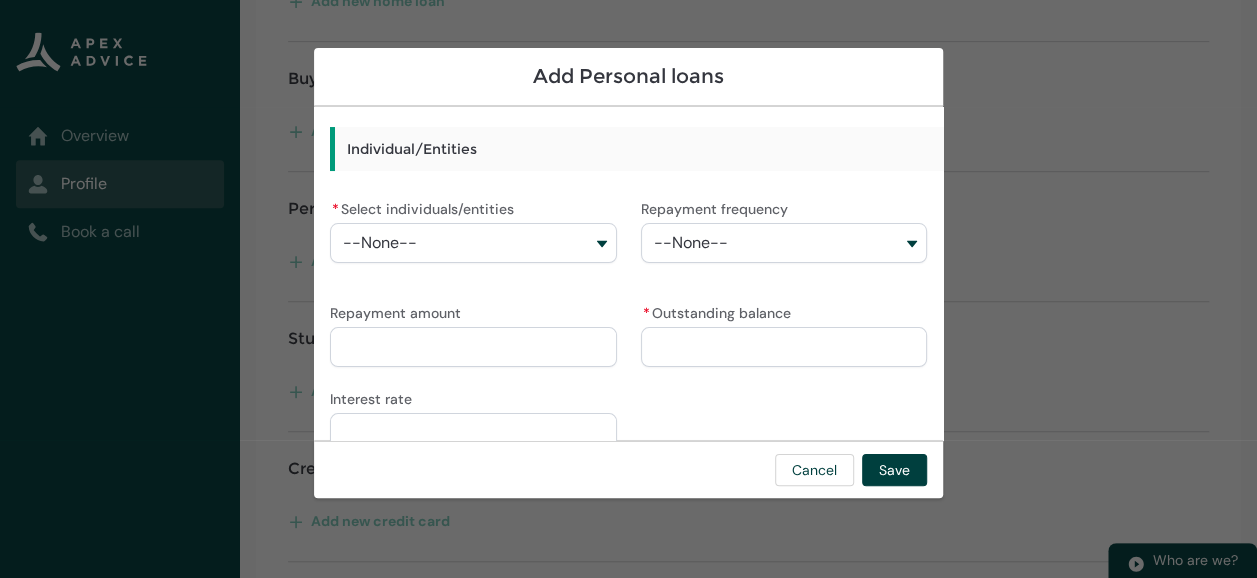 scroll, scrollTop: 125, scrollLeft: 0, axis: vertical 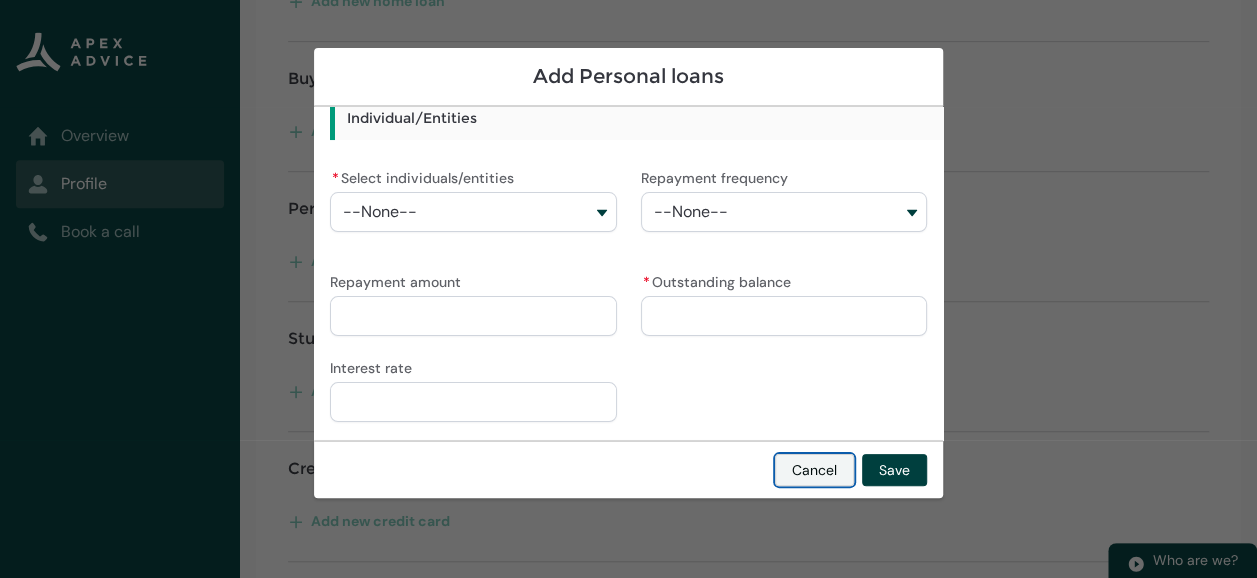 click on "Cancel" at bounding box center [814, 470] 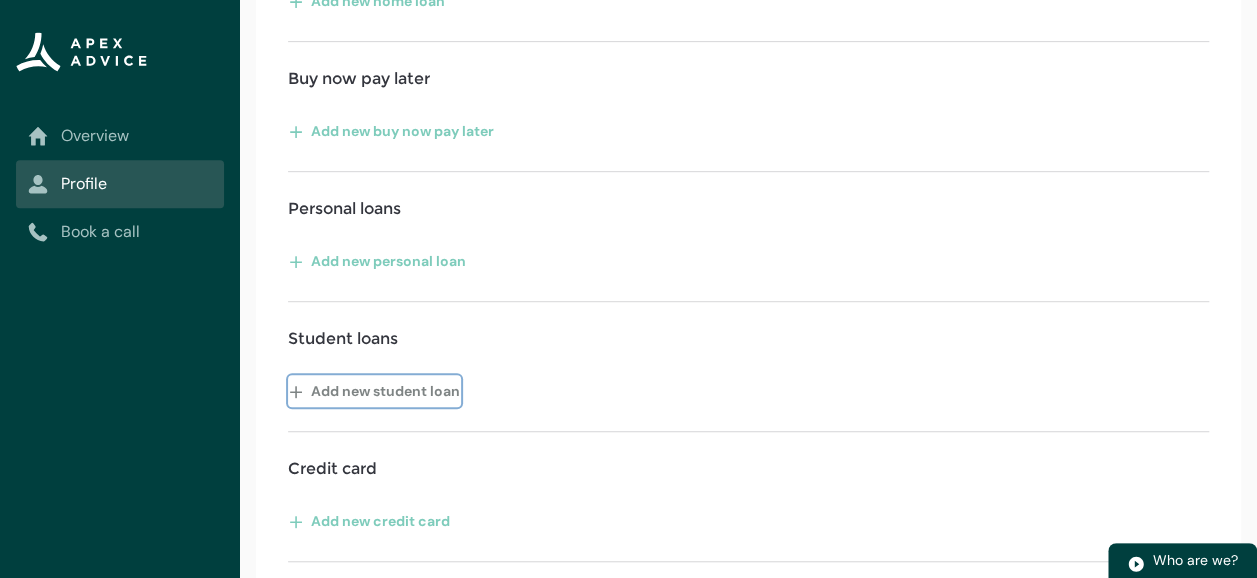 click on "Add new student loan" at bounding box center (374, 391) 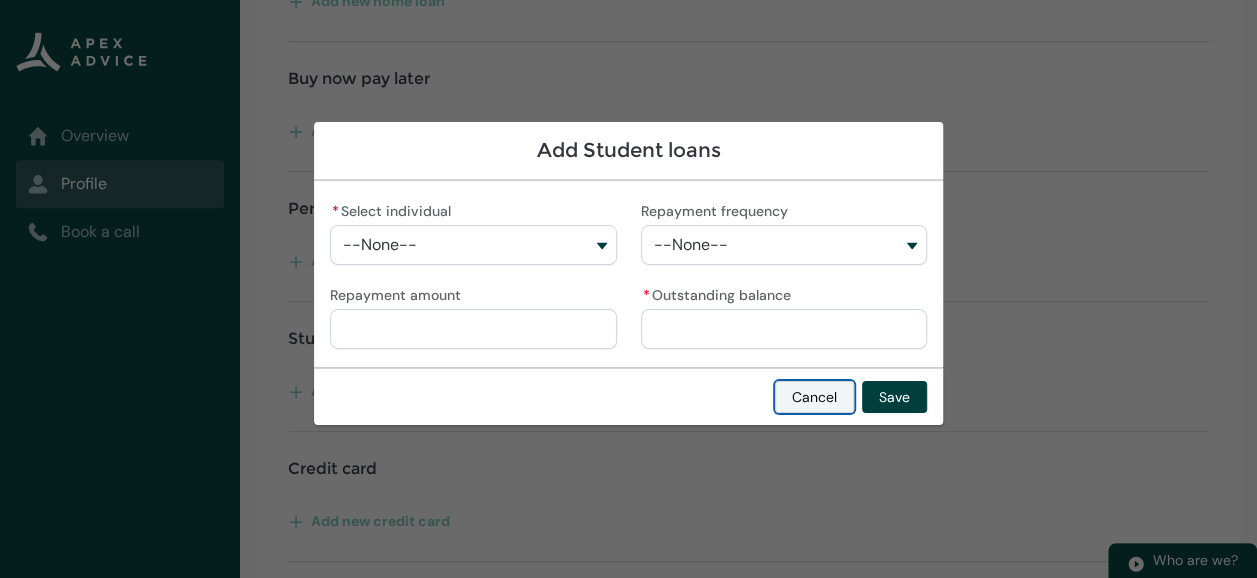 click on "Cancel" at bounding box center [814, 397] 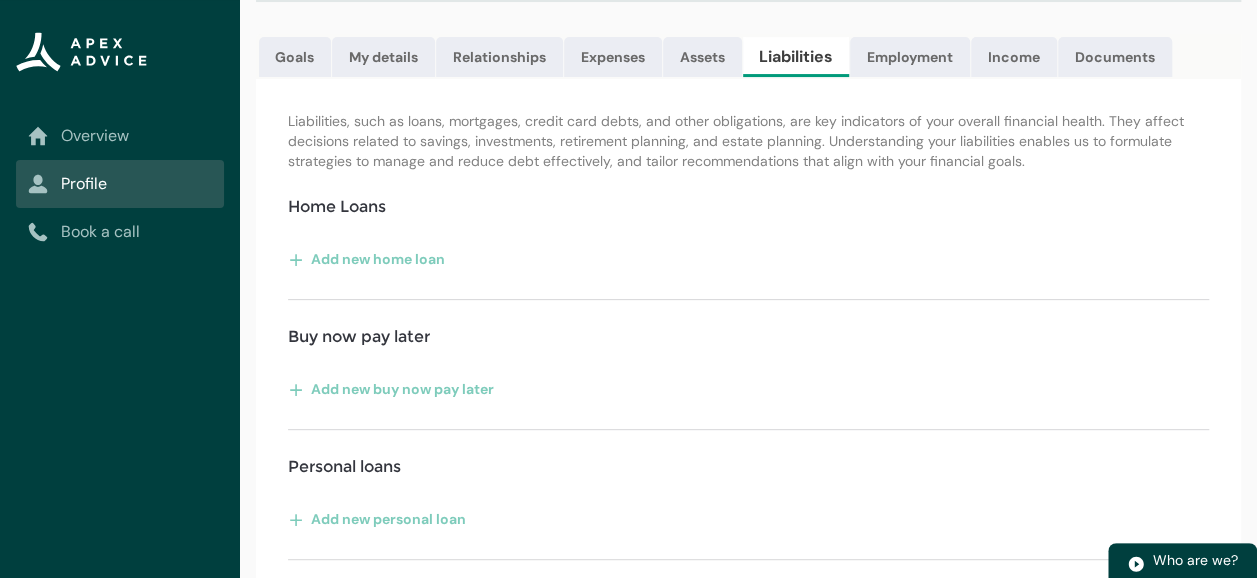 scroll, scrollTop: 185, scrollLeft: 0, axis: vertical 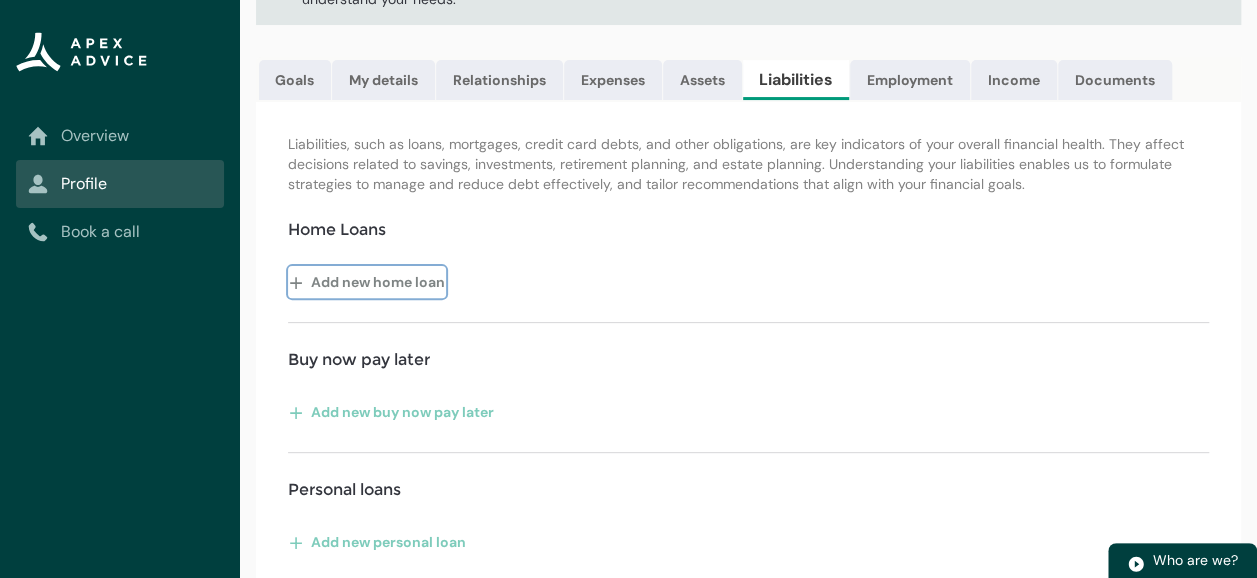 click on "Add new home loan" at bounding box center (367, 282) 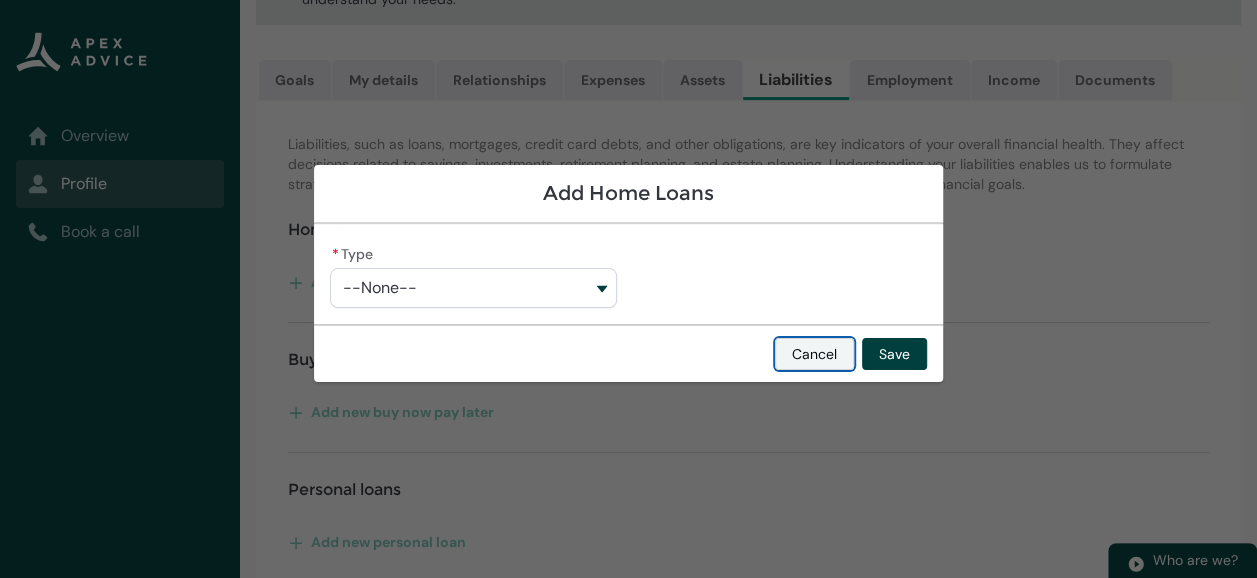click on "Cancel" at bounding box center [814, 354] 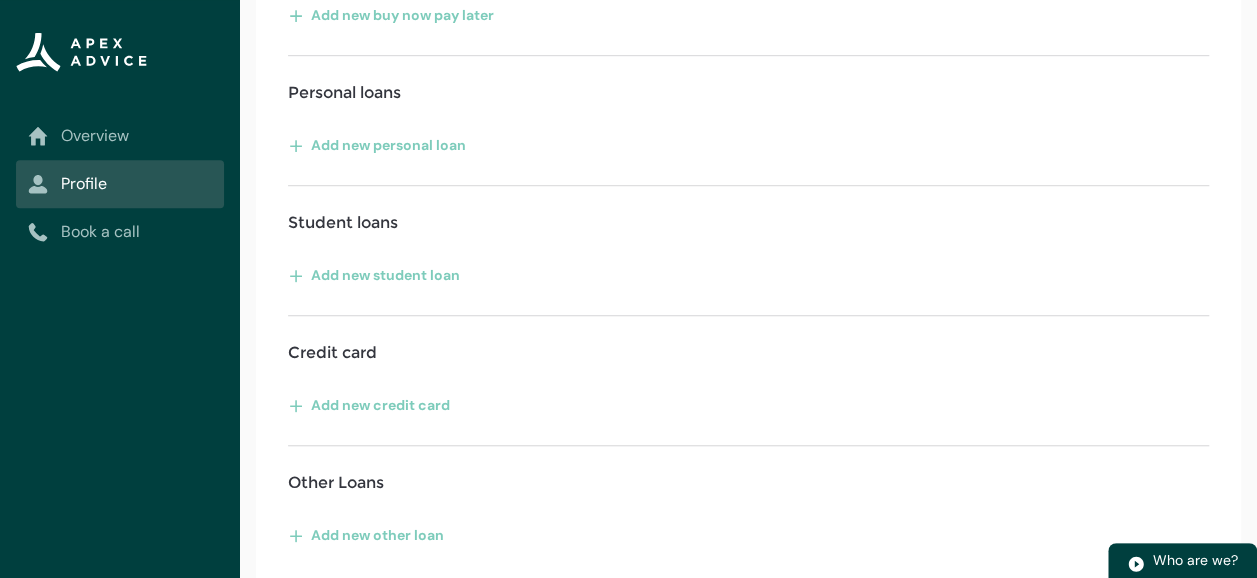 scroll, scrollTop: 596, scrollLeft: 0, axis: vertical 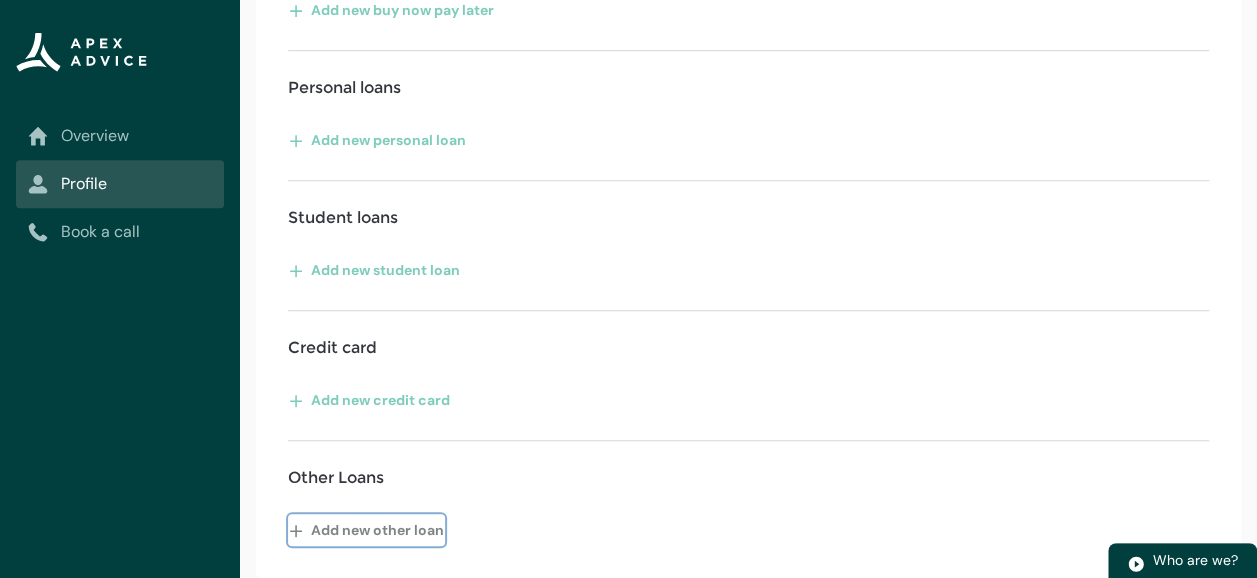 click on "Add new other loan" at bounding box center (366, 530) 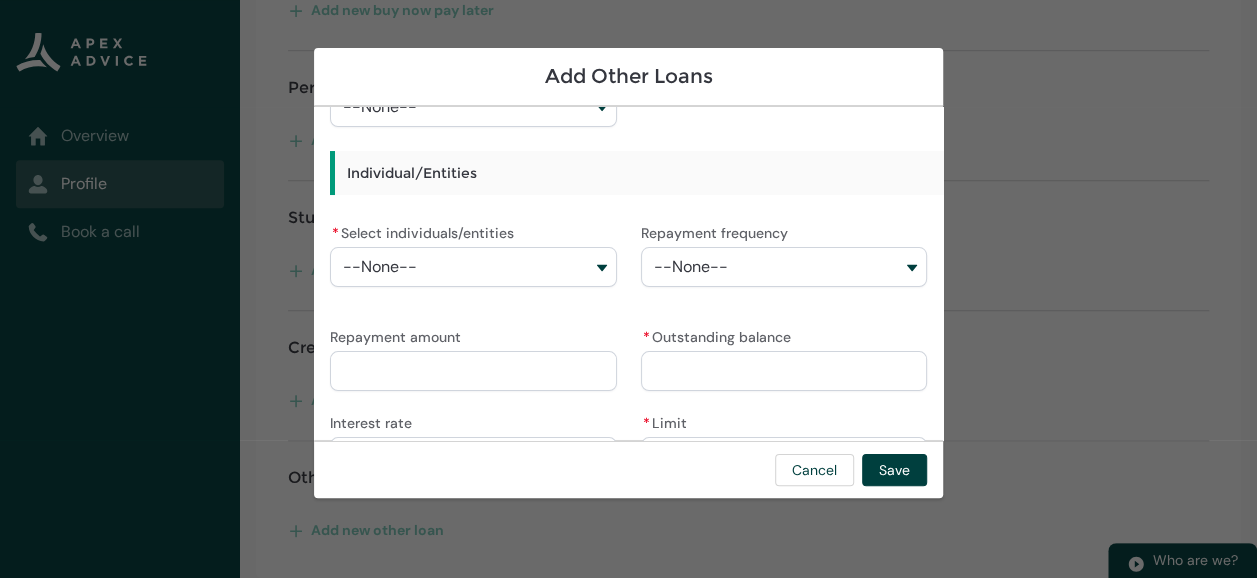 scroll, scrollTop: 118, scrollLeft: 0, axis: vertical 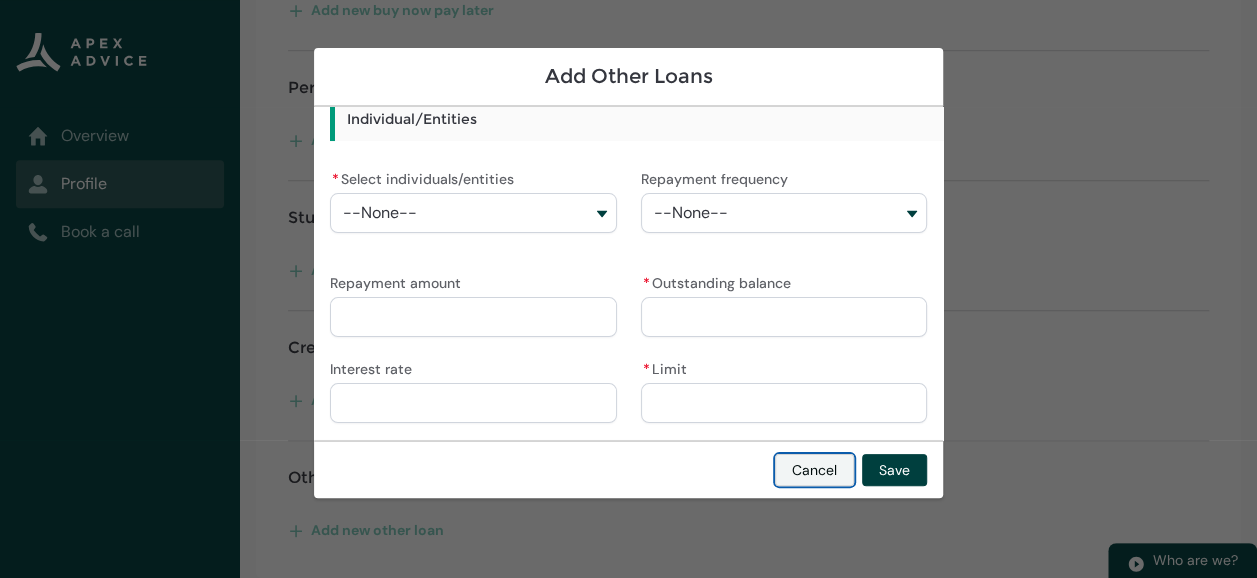 click on "Cancel" at bounding box center (814, 470) 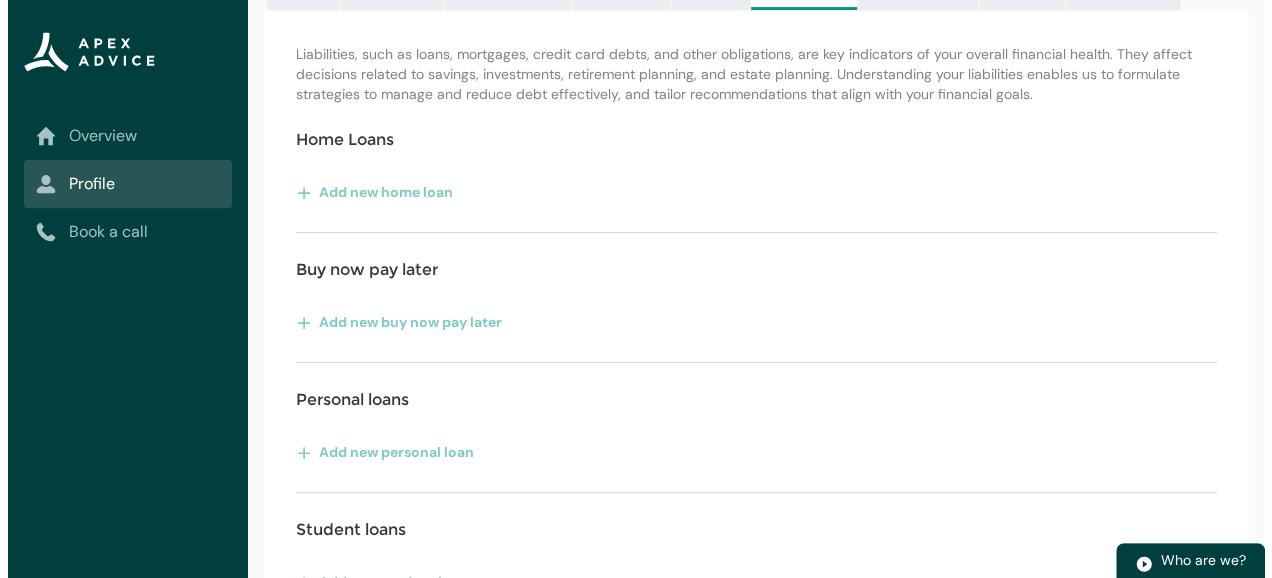 scroll, scrollTop: 0, scrollLeft: 0, axis: both 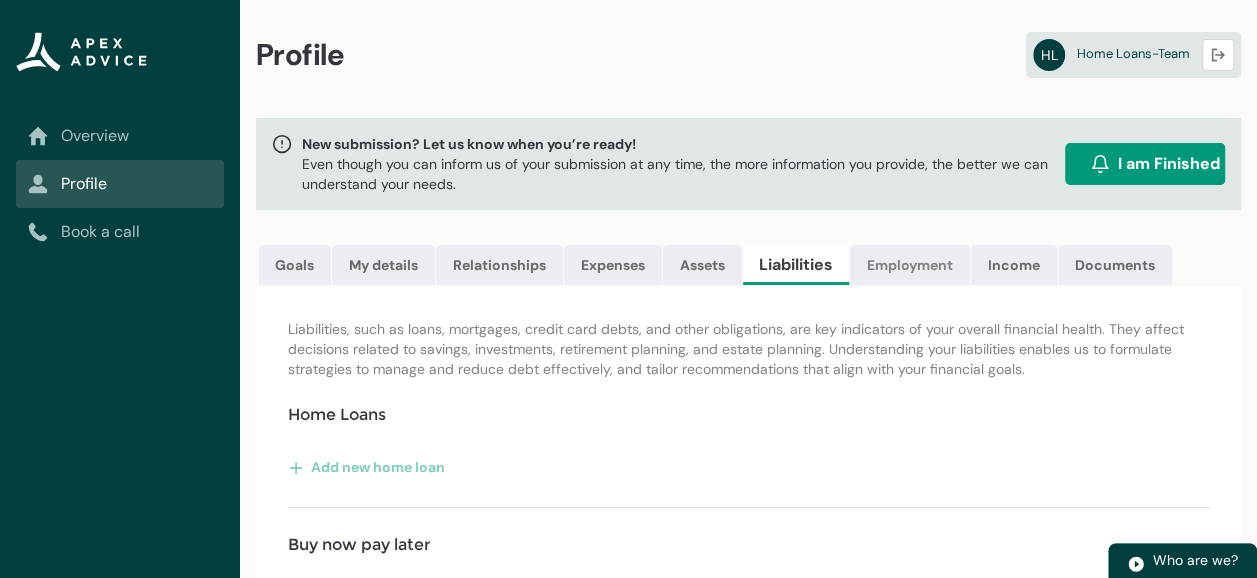 click on "Employment" at bounding box center [910, 265] 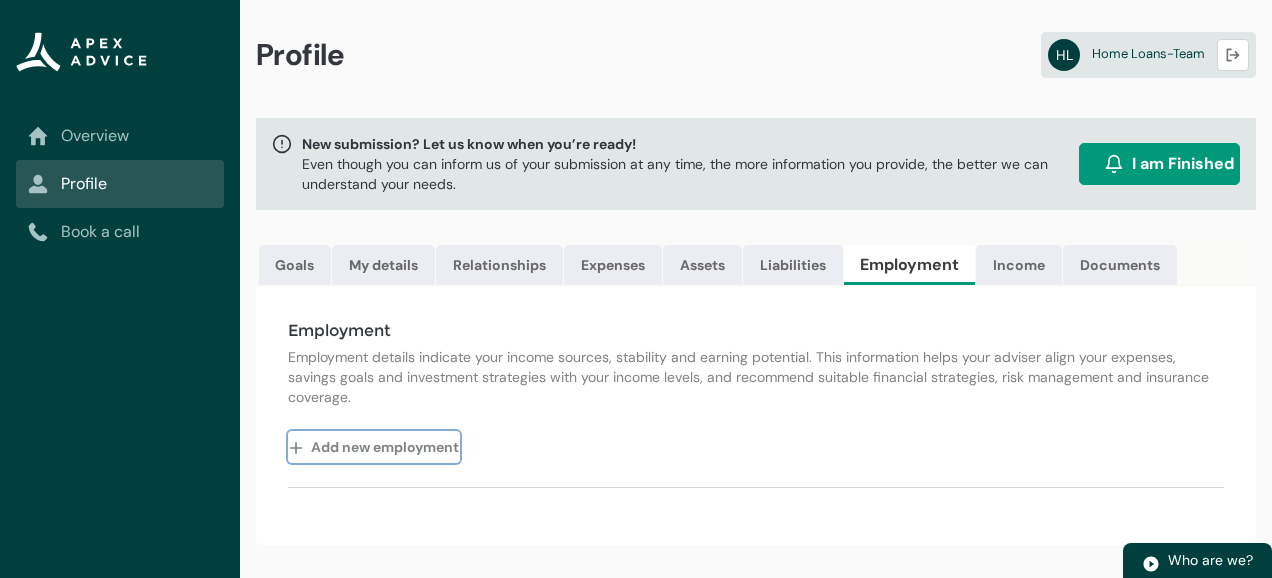 click on "Add new employment" at bounding box center (374, 447) 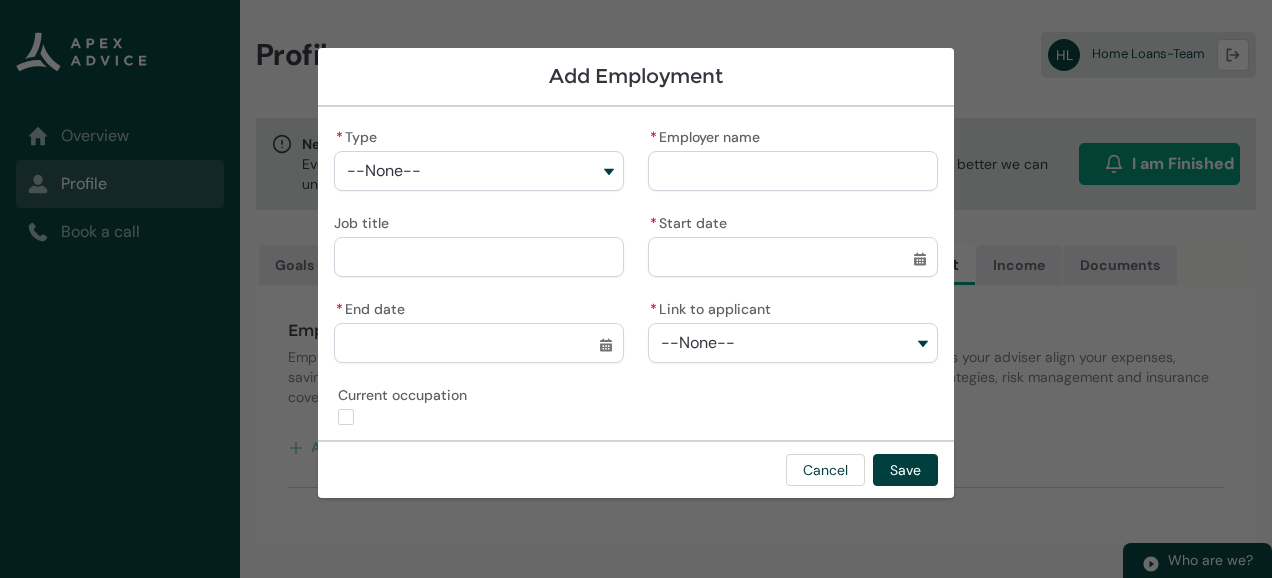 click on "* Start date Select a date for Start date" at bounding box center [479, 329] 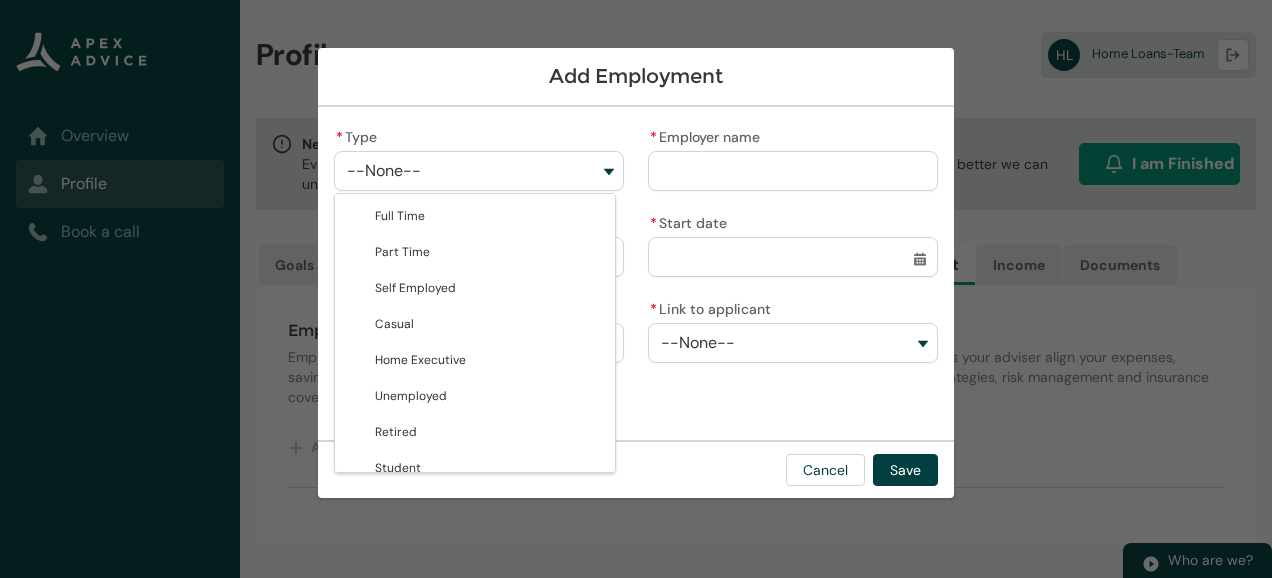 click on "Other" at bounding box center [489, 504] 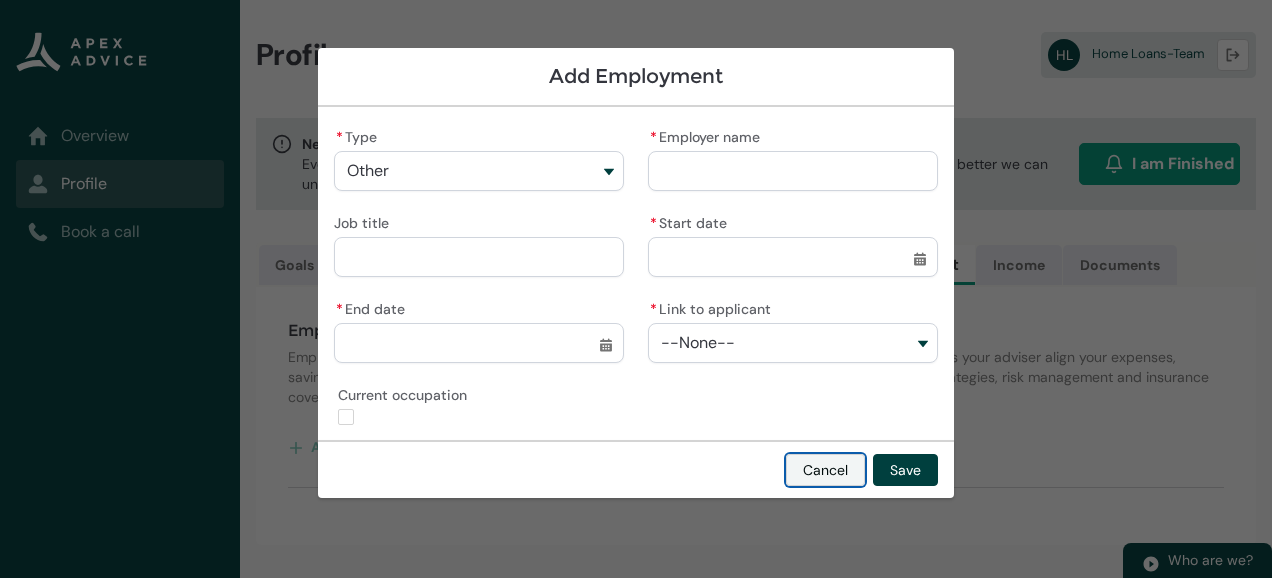 click on "Cancel" at bounding box center [825, 470] 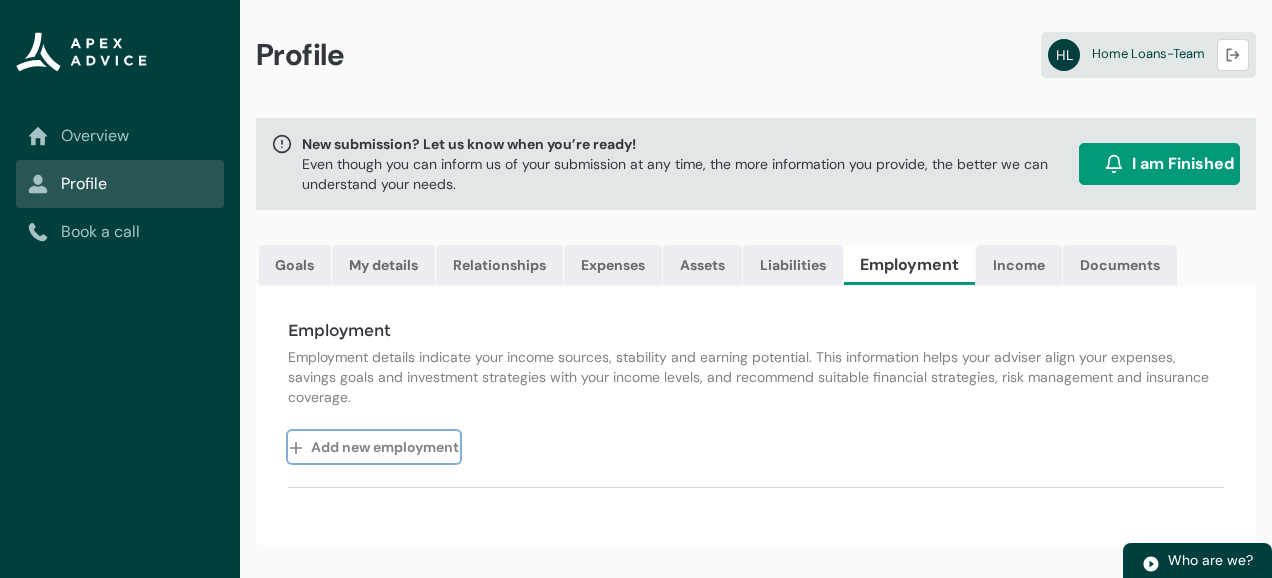 click on "Add new employment" at bounding box center [374, 447] 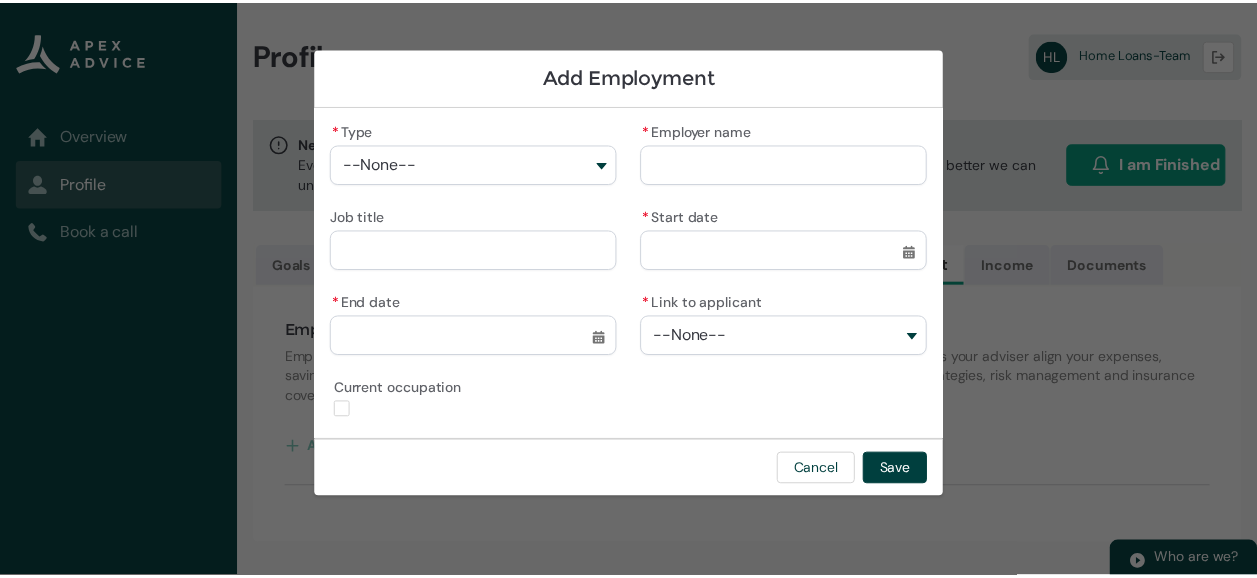 scroll, scrollTop: 8, scrollLeft: 0, axis: vertical 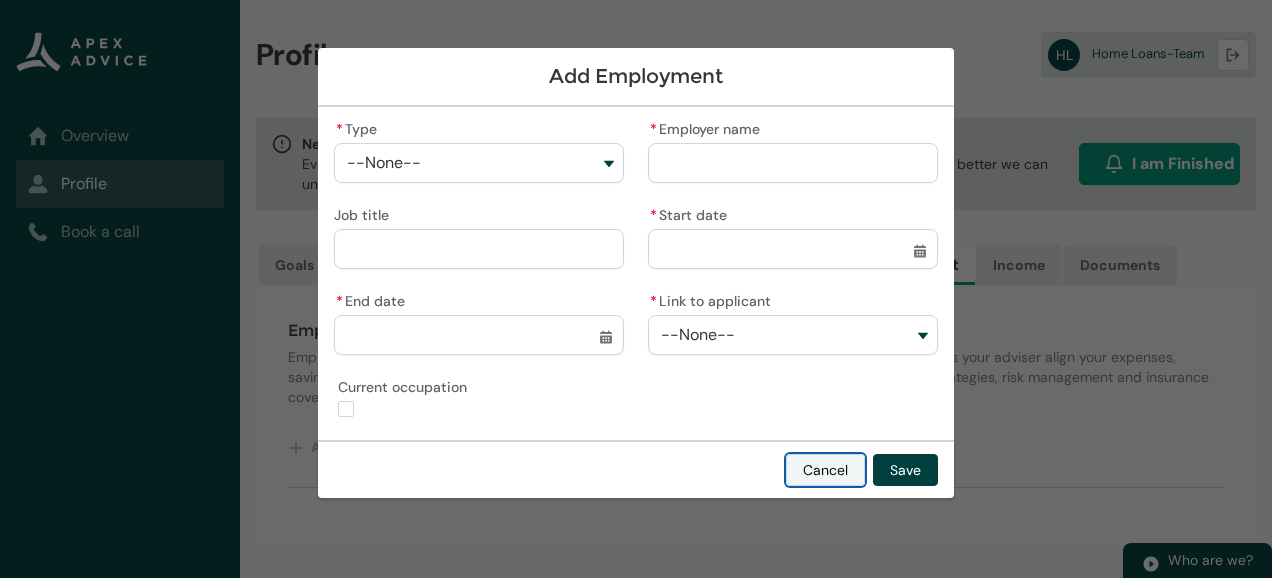 click on "Cancel" at bounding box center (825, 470) 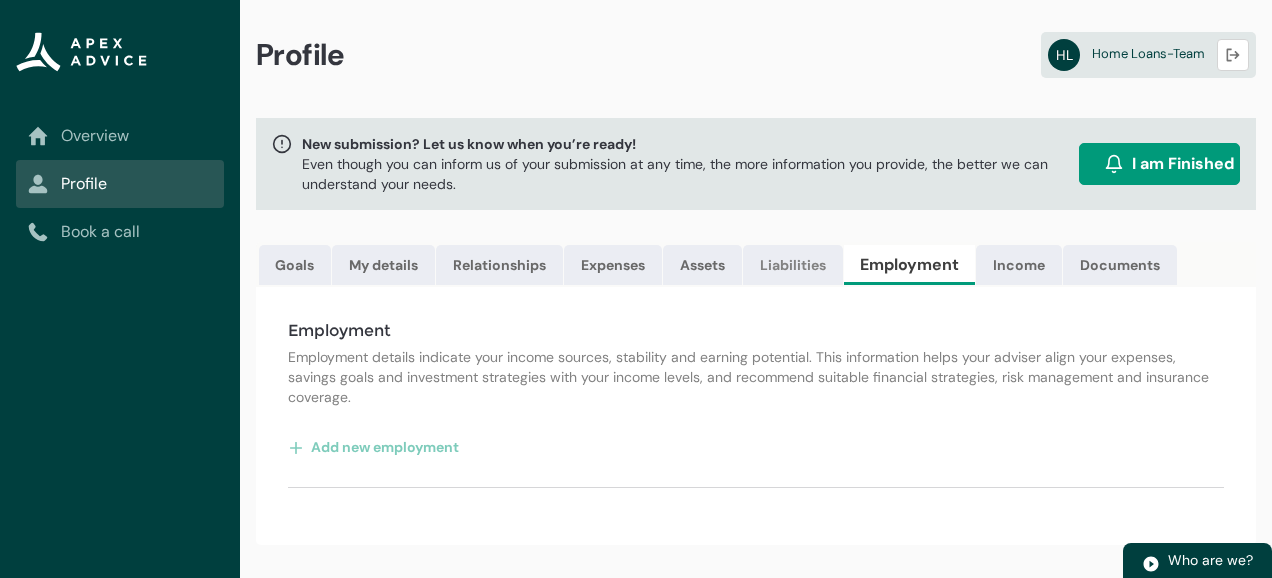 click on "Liabilities" at bounding box center [793, 265] 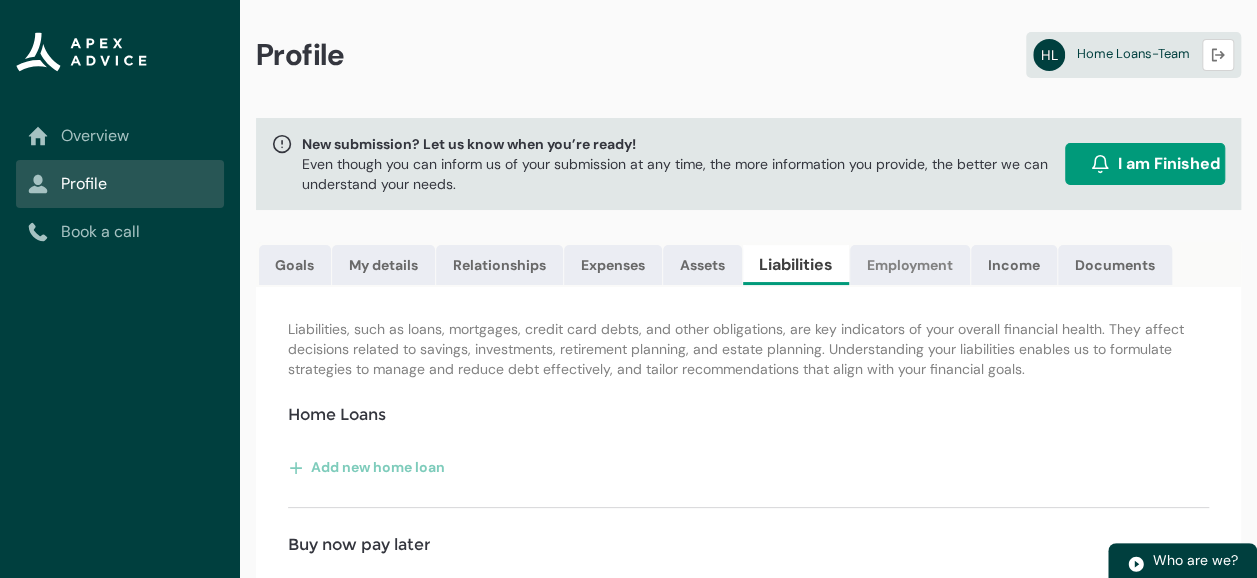 click on "Employment" at bounding box center [910, 265] 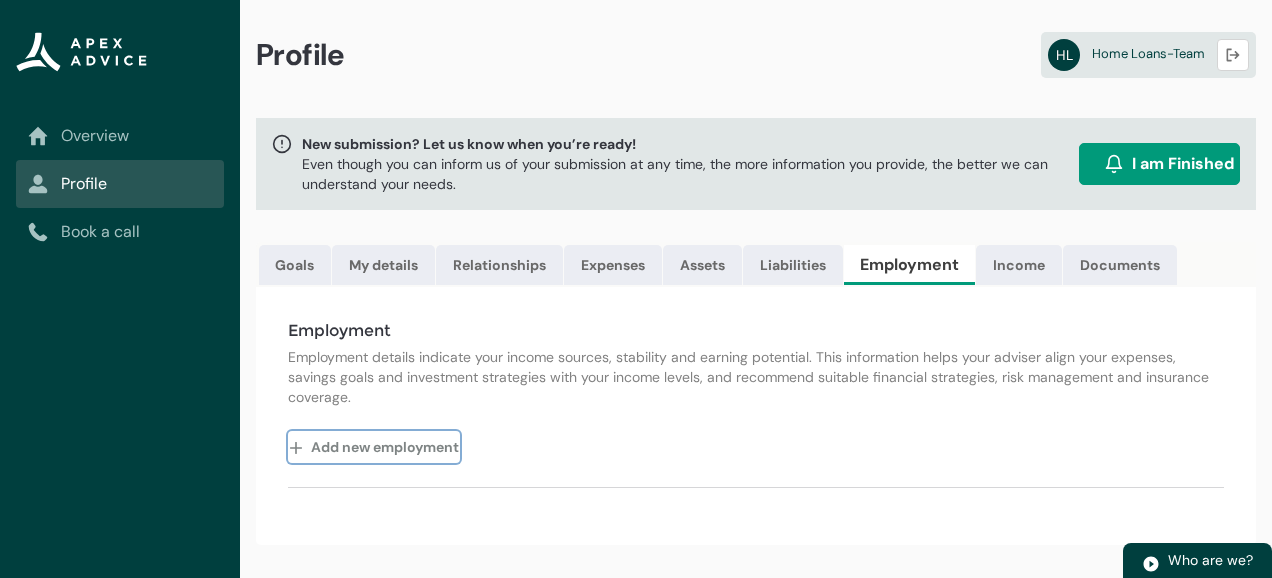 click on "Add new employment" at bounding box center (374, 447) 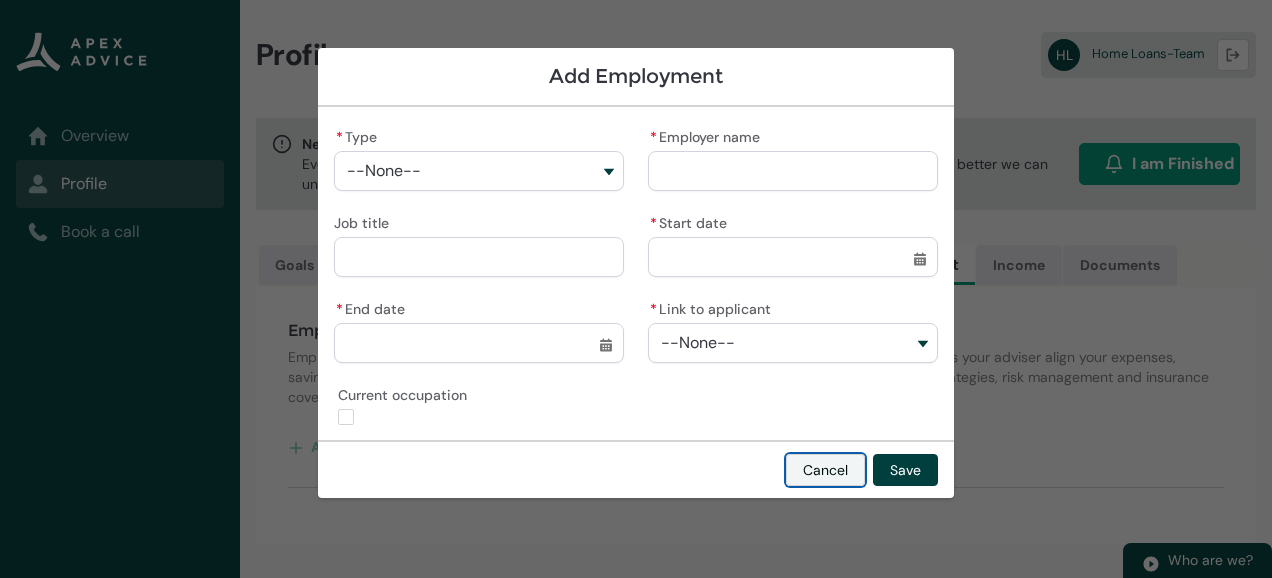 click on "Cancel" at bounding box center (825, 470) 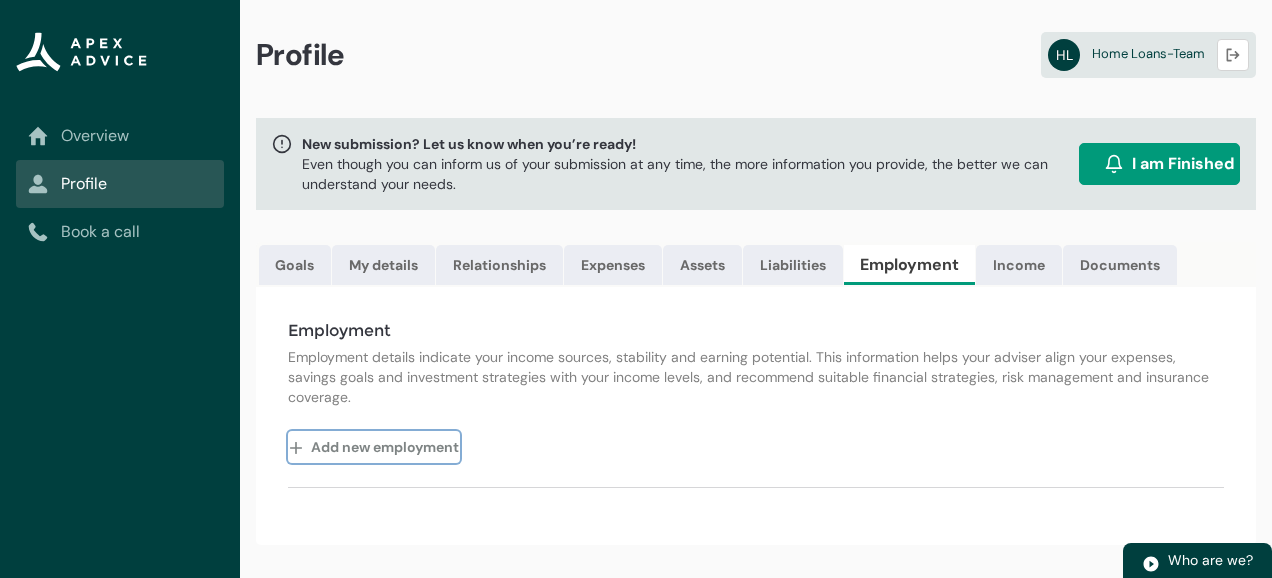 click on "Add new employment" at bounding box center [374, 447] 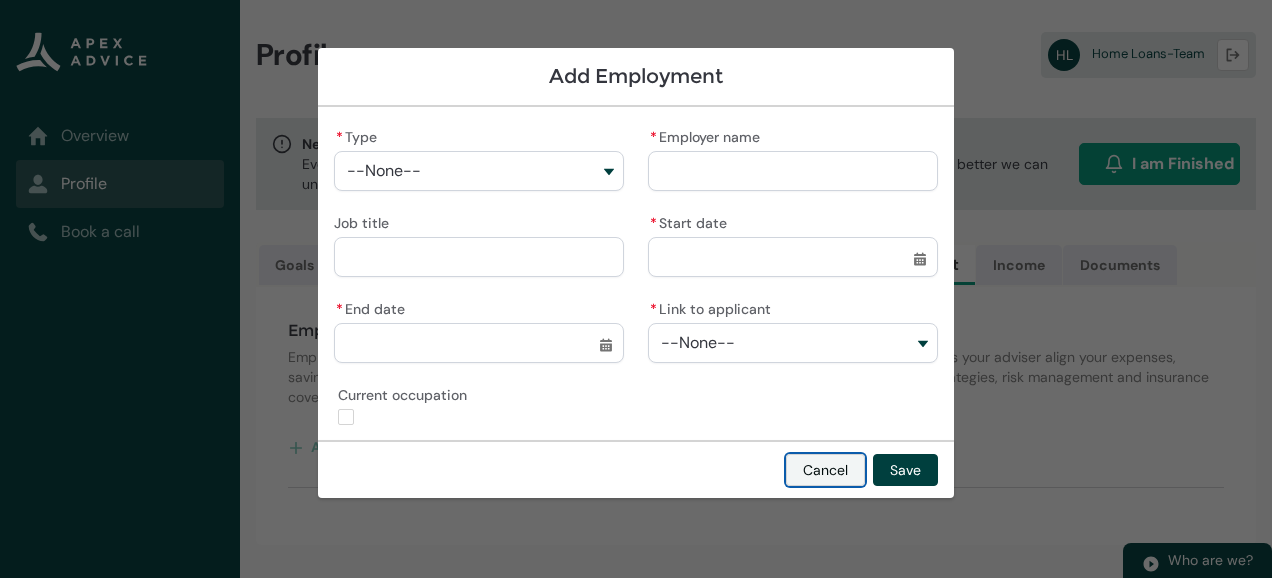 click on "Cancel" at bounding box center (825, 470) 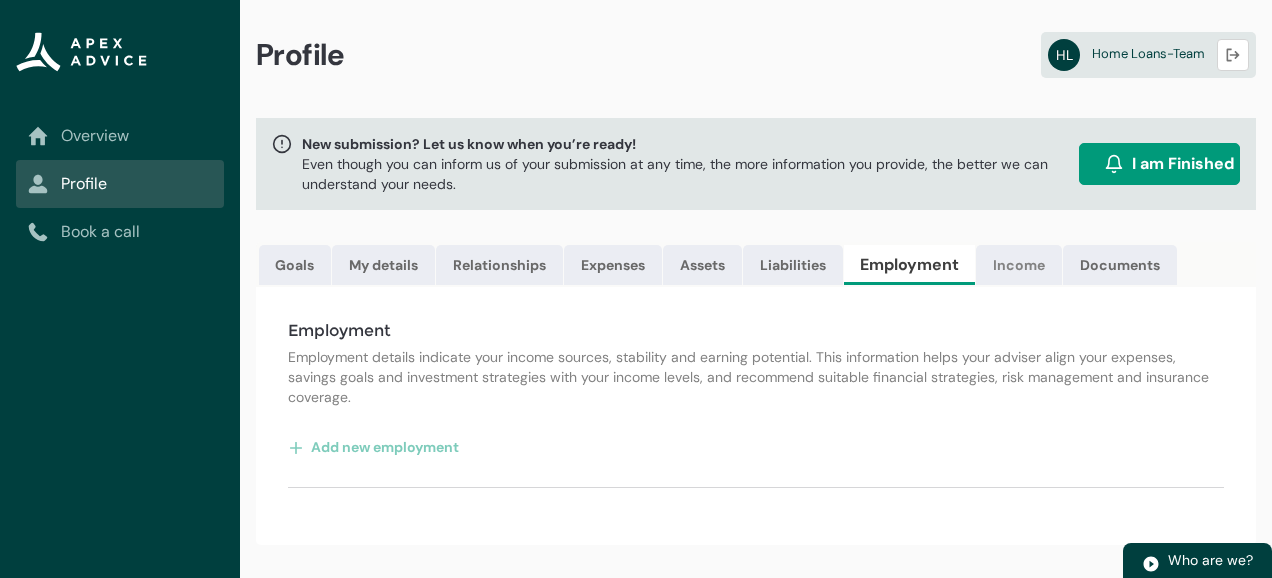 click on "Income" at bounding box center [1019, 265] 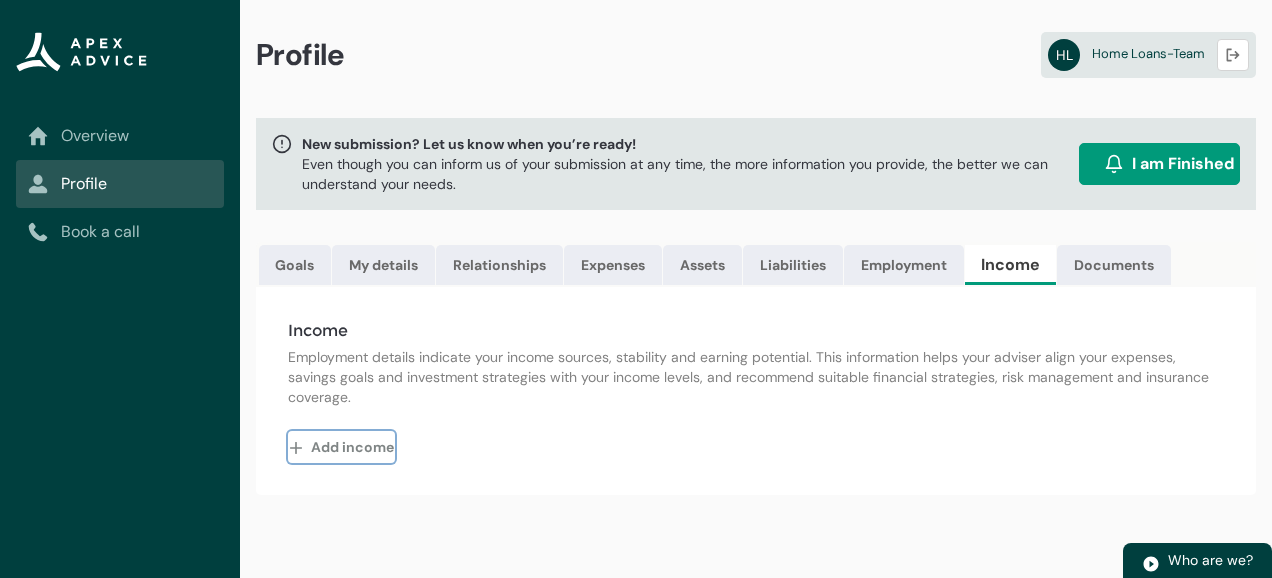click on "Add income" at bounding box center (341, 447) 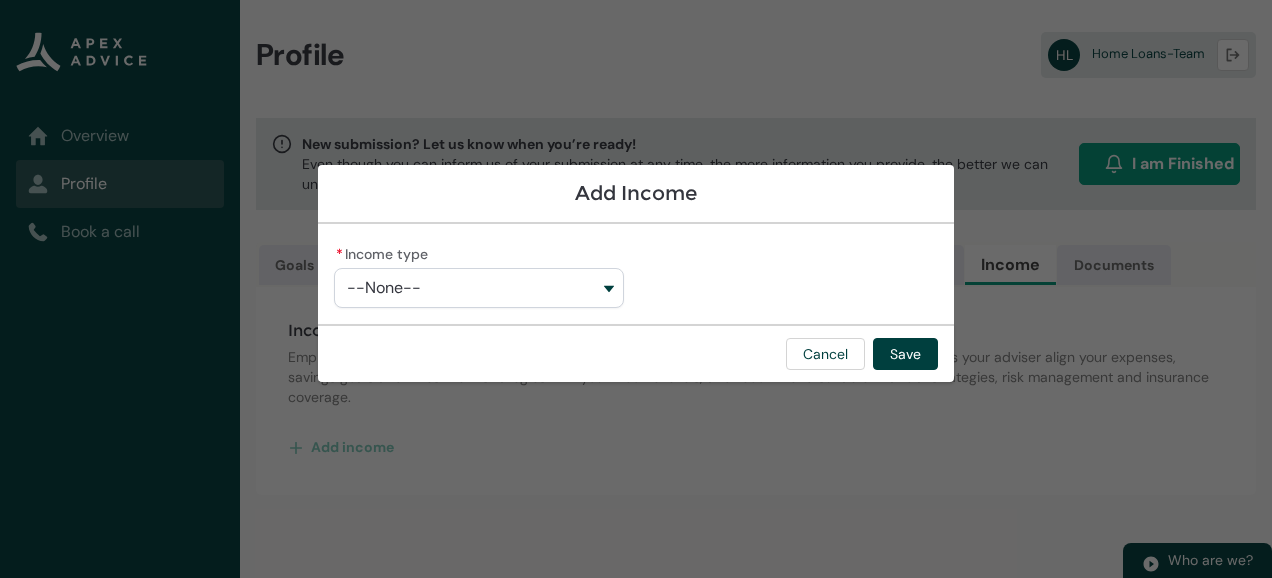 click on "--None--" at bounding box center [479, 288] 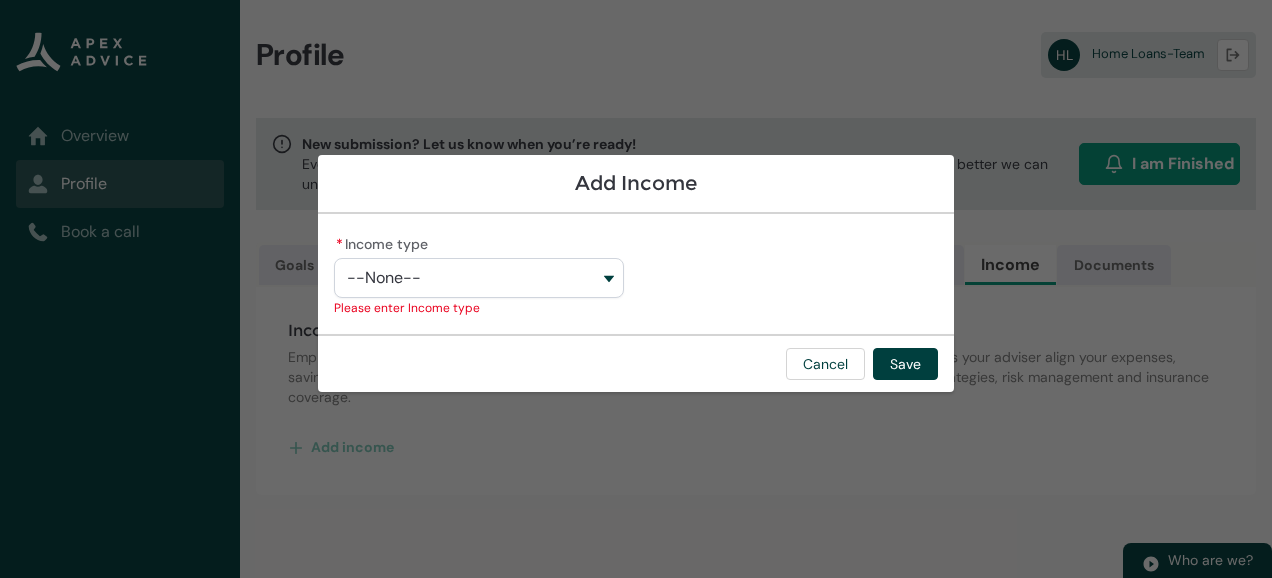 click on "* Income type --None-- Employment Investment Property Other Income type Please enter Income type" at bounding box center [636, 274] 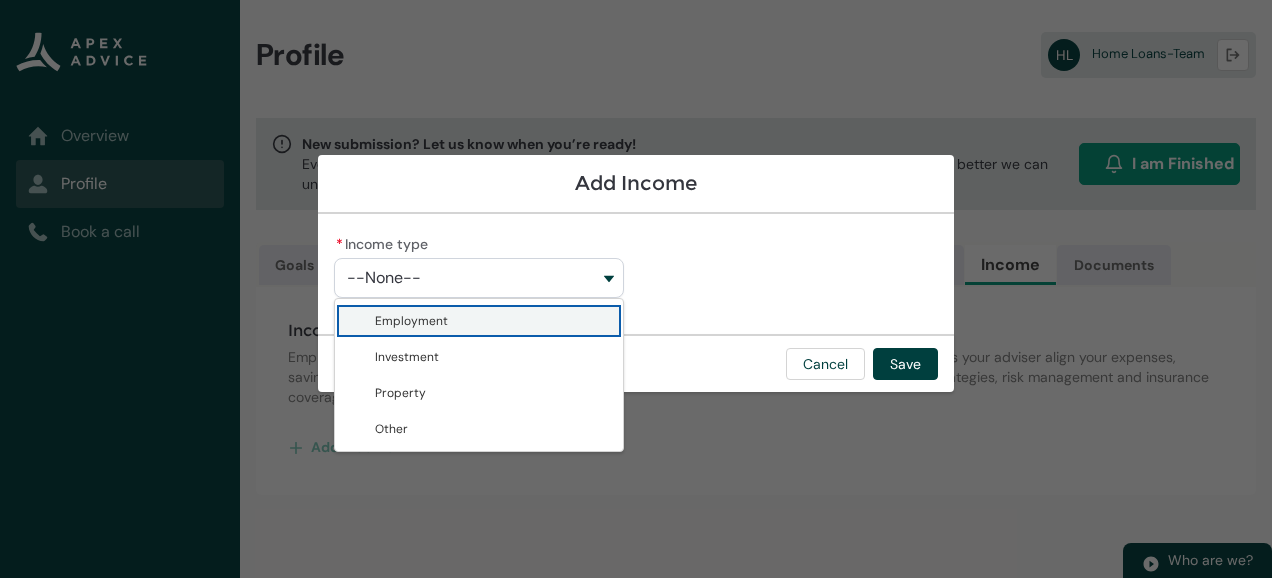 click on "Employment" at bounding box center (493, 321) 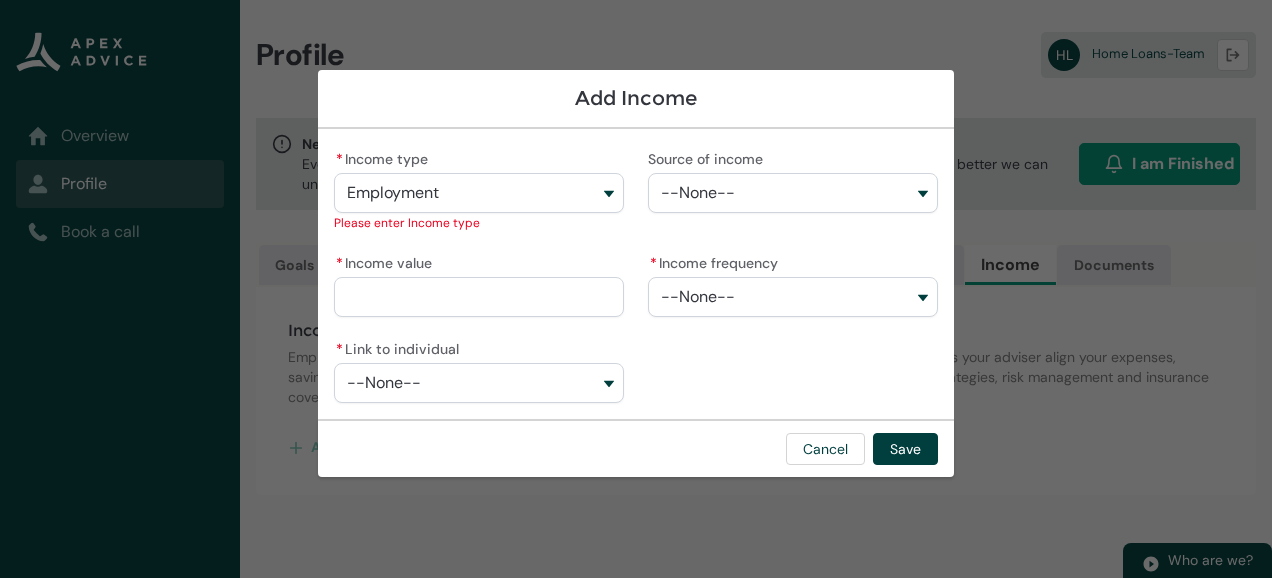 click on "--None--" at bounding box center [793, 193] 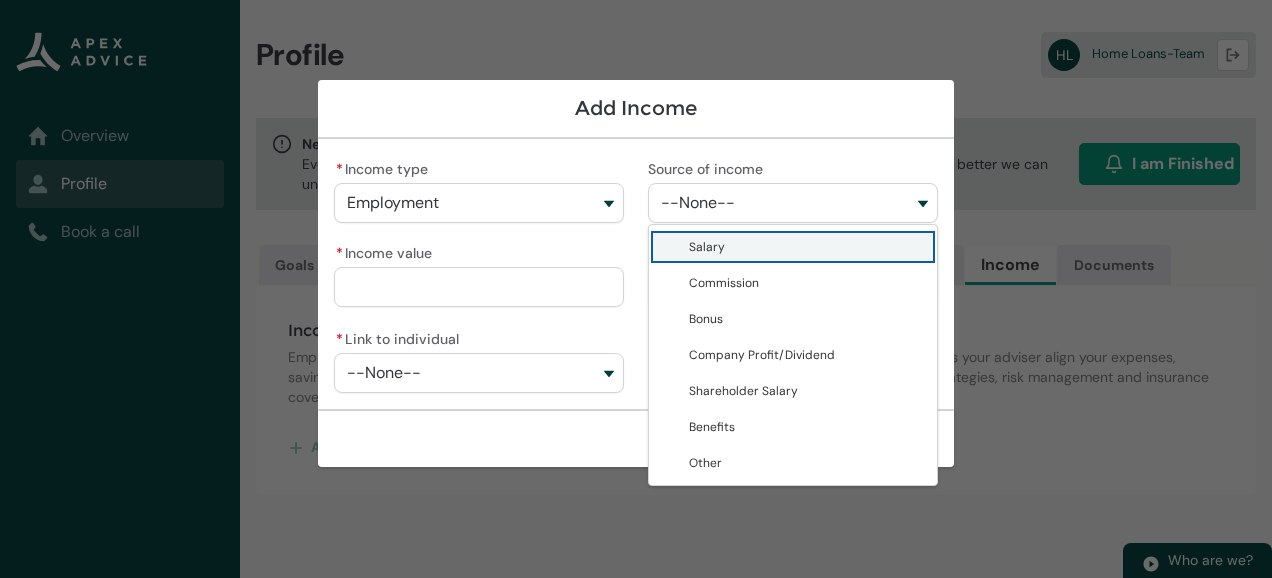click on "Employment" at bounding box center (479, 203) 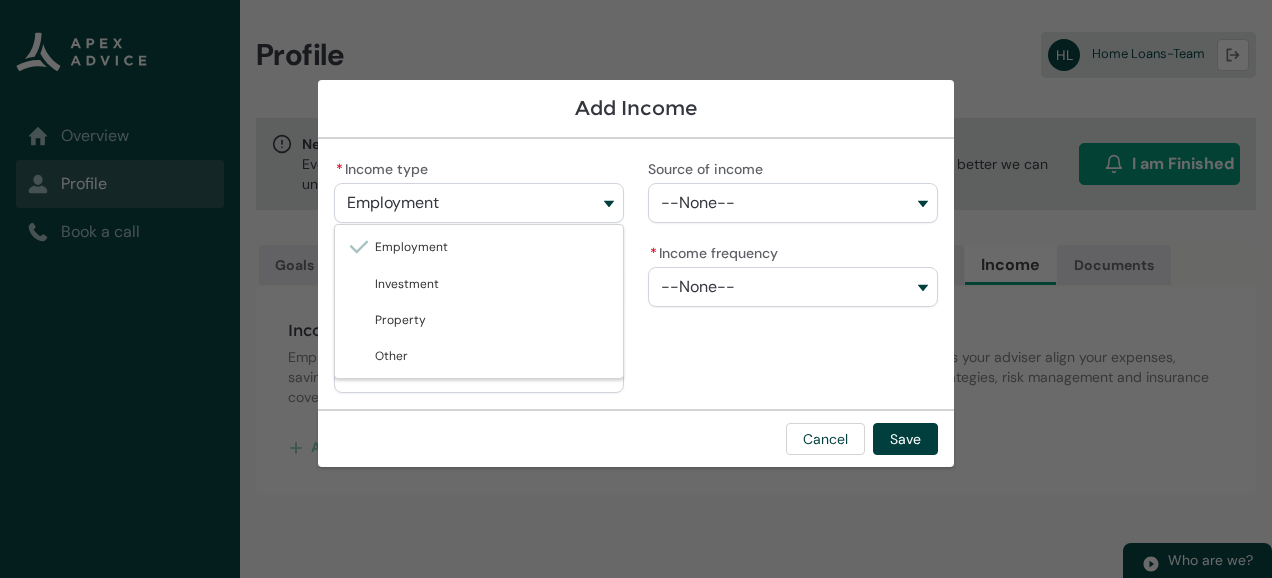 click on "* Income type Employment Employment Investment Property Other Source of income --None-- Salary Commission Bonus Company Profit/Dividend Shareholder Salary Benefits Other * Income value * Income frequency --None-- * Link to individual --None--" at bounding box center [636, 274] 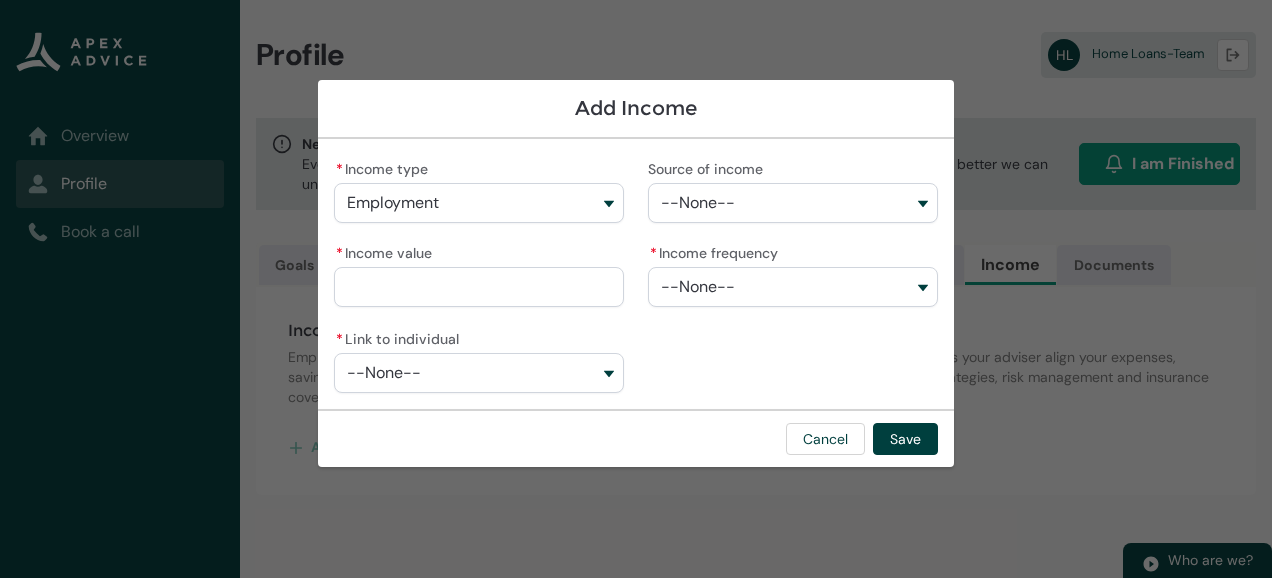 click on "Employment" at bounding box center (479, 203) 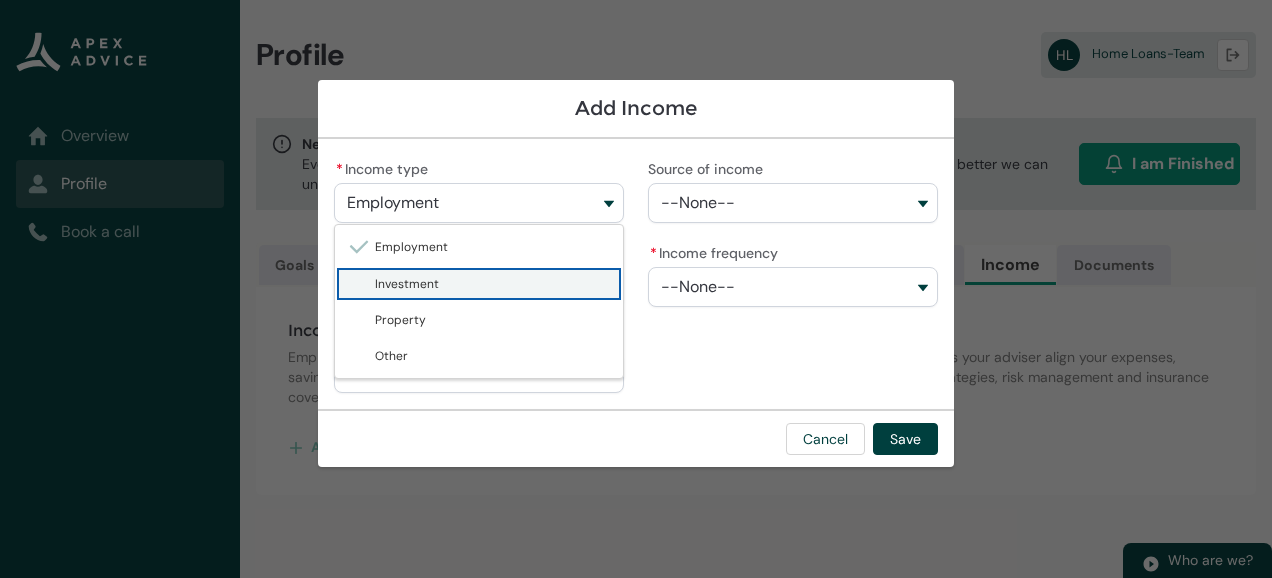 click on "Investment" at bounding box center [493, 284] 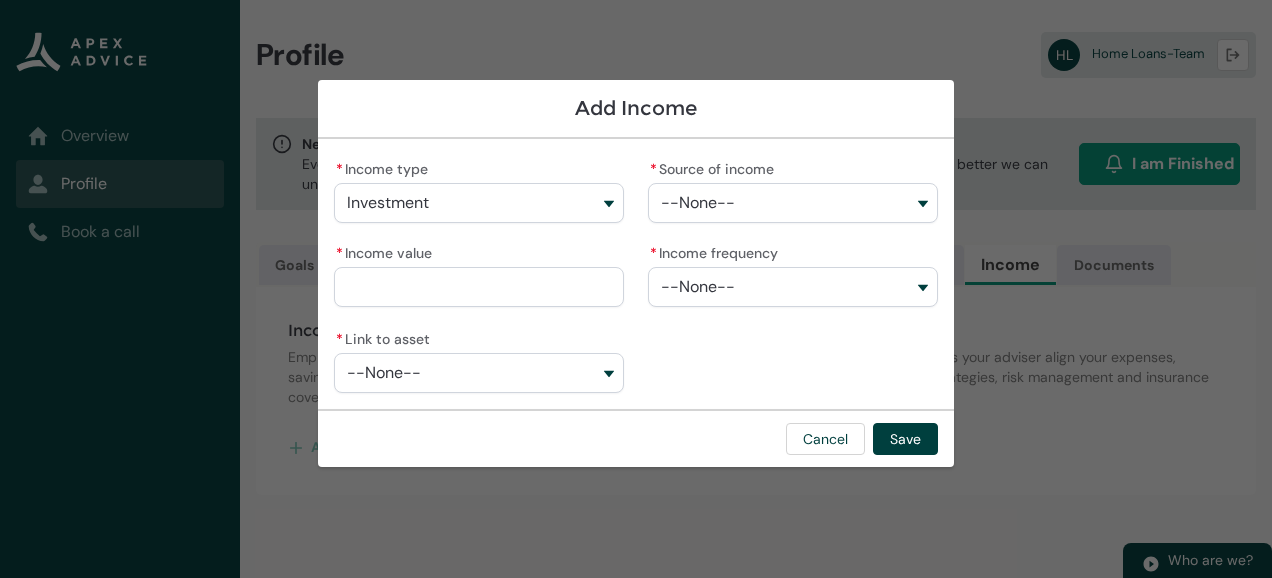 click on "--None--" at bounding box center (793, 203) 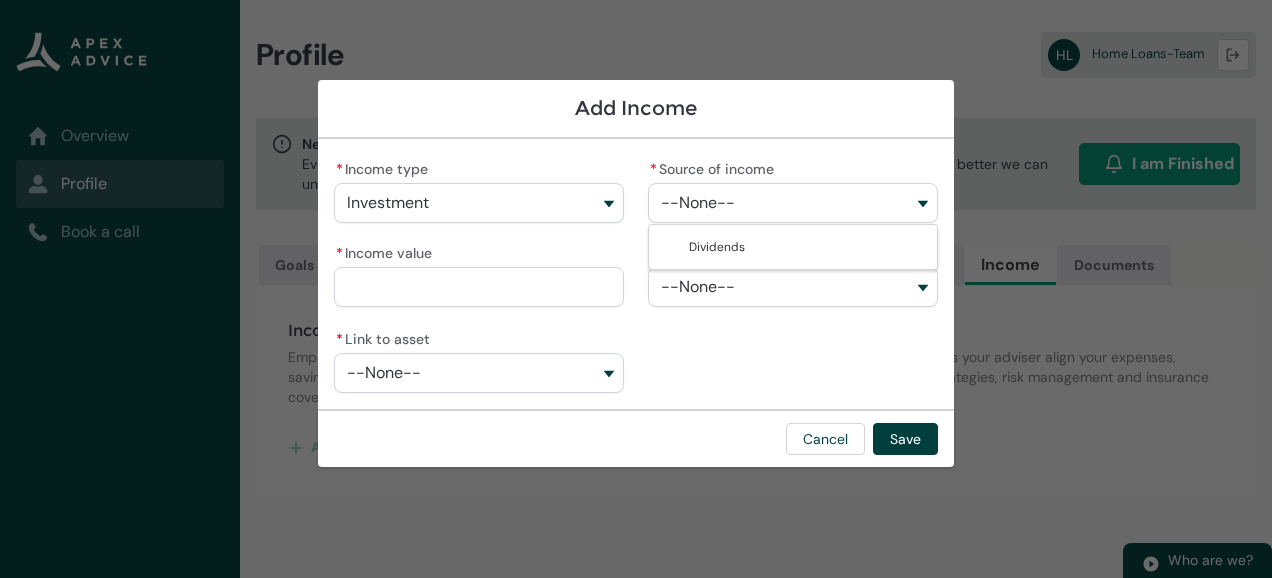 click on "* Income type Investment Employment Investment Property Other * Source of income --None-- Dividends * Income value * Income frequency --None-- * Link to asset --None--" at bounding box center [636, 274] 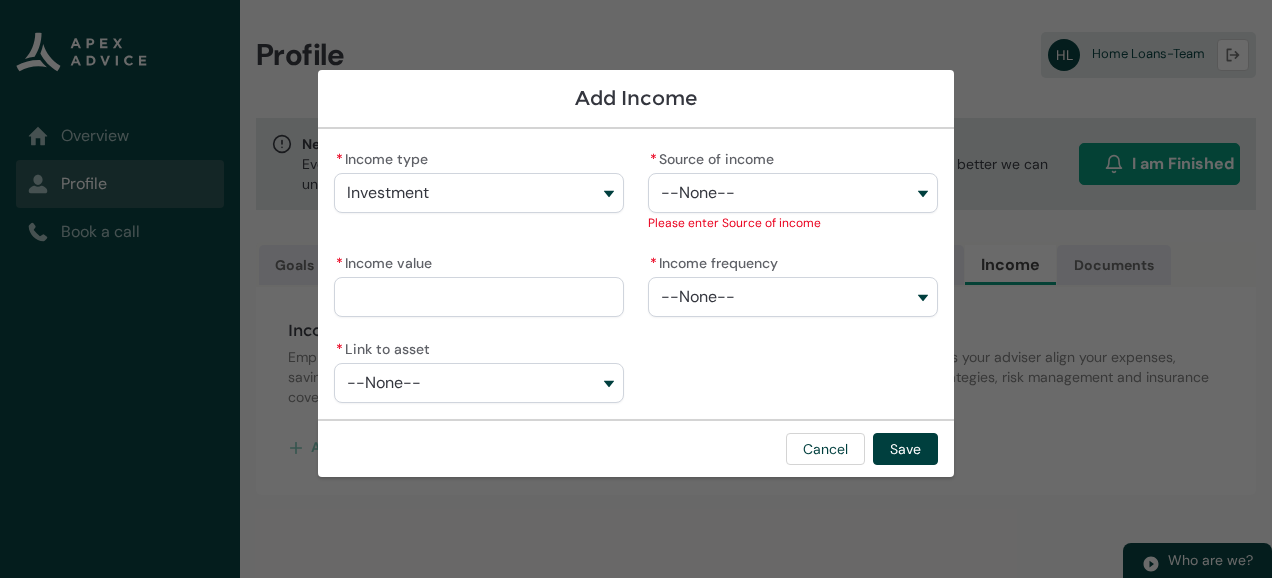 click on "Investment" at bounding box center [479, 193] 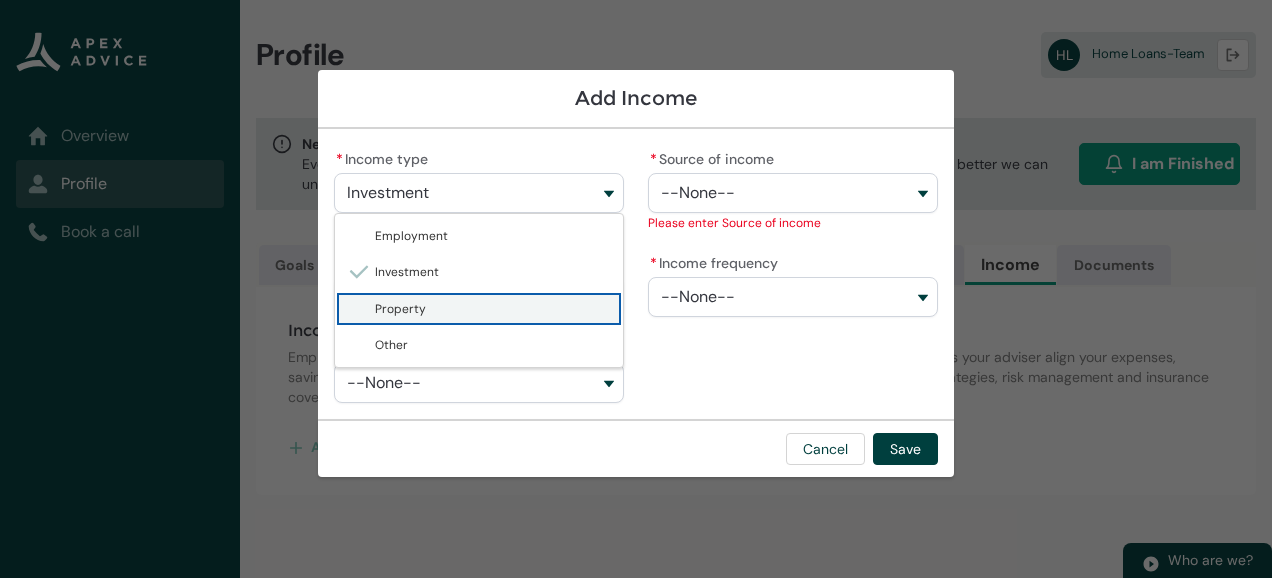 click on "Property" at bounding box center (493, 309) 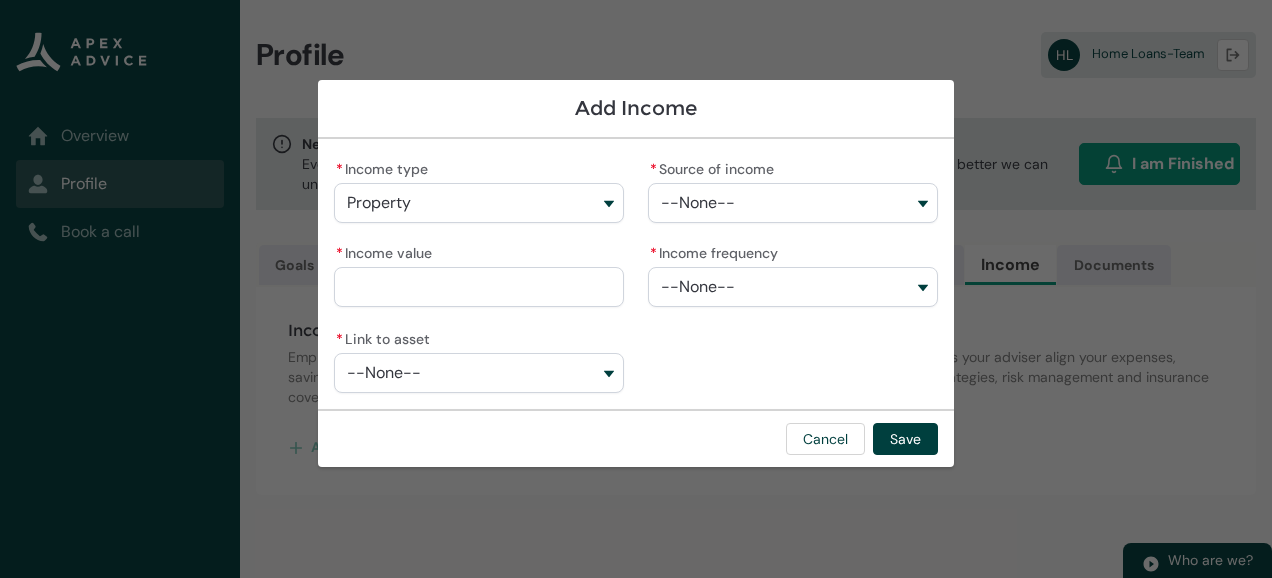 click on "* Income type Property Employment Investment Property Other * Source of income --None-- * Income value * Income frequency --None-- * Link to asset --None--" at bounding box center [636, 274] 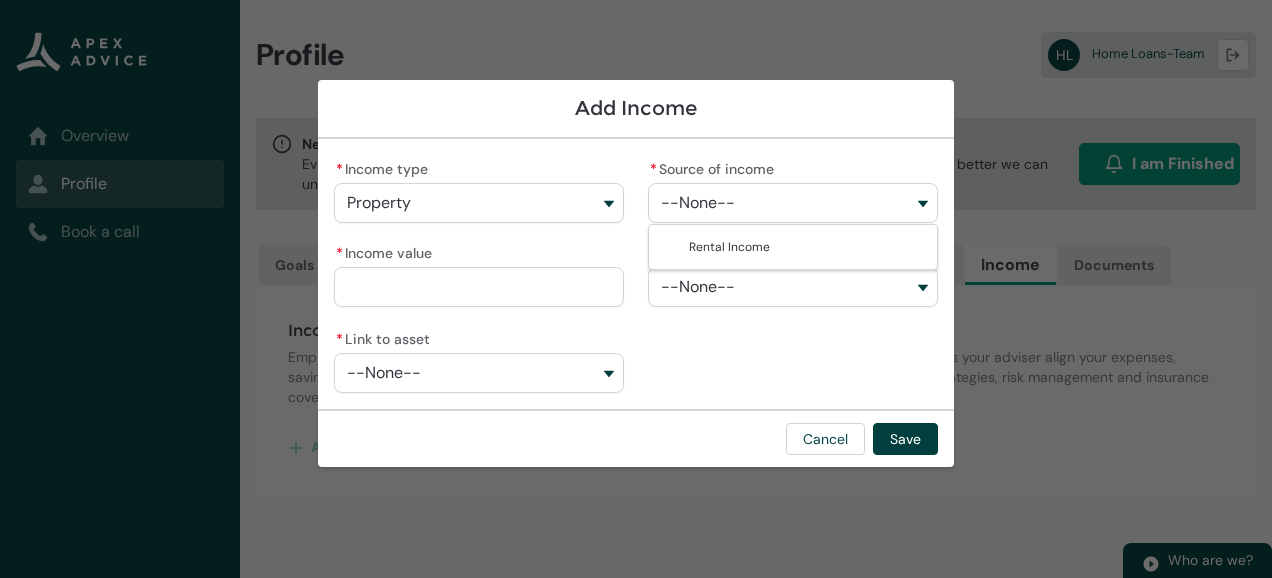 click on "* Income type Property Employment Investment Property Other * Source of income --None-- Rental Income * Income value * Income frequency --None-- * Link to asset --None--" at bounding box center [636, 274] 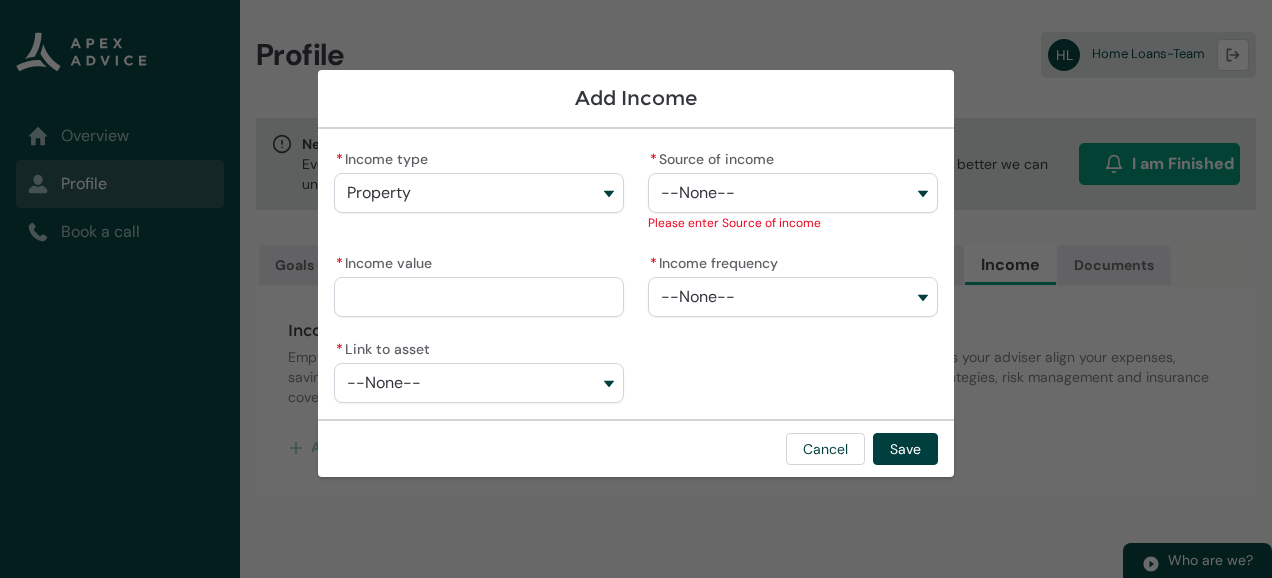 click on "Property" at bounding box center [479, 193] 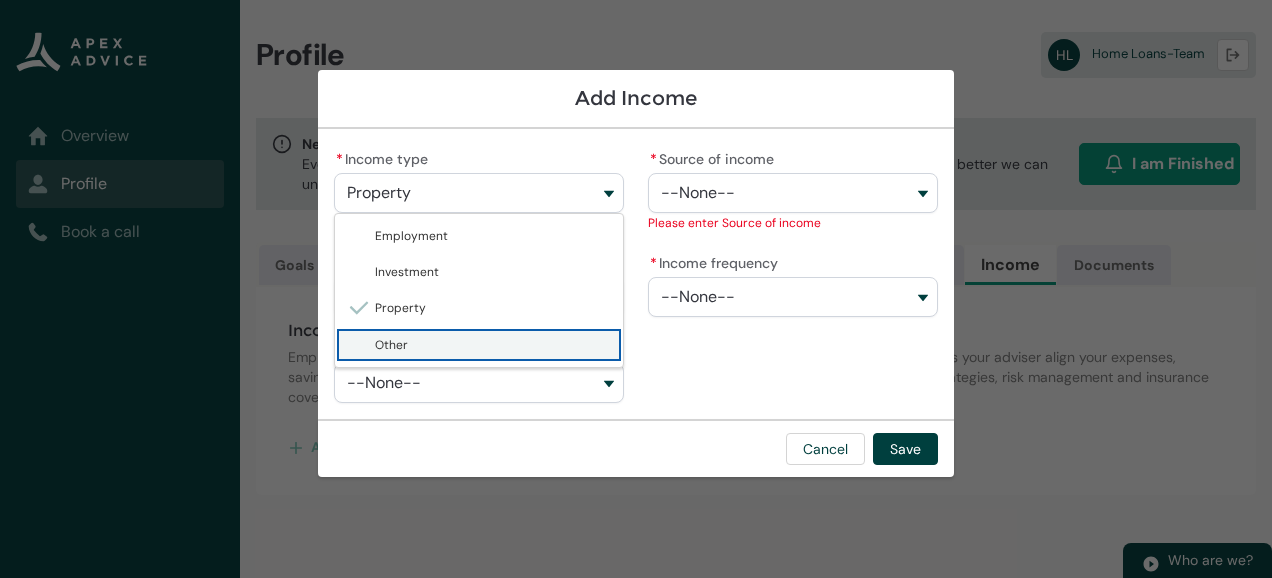 click on "Other" at bounding box center [479, 345] 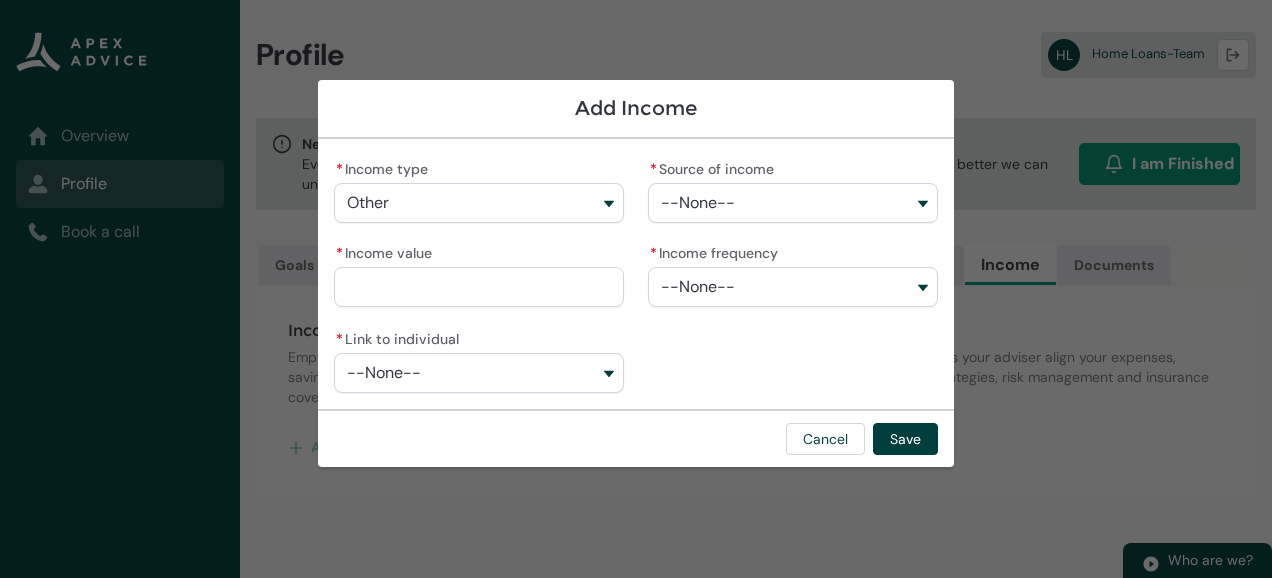 click on "Other" at bounding box center [479, 203] 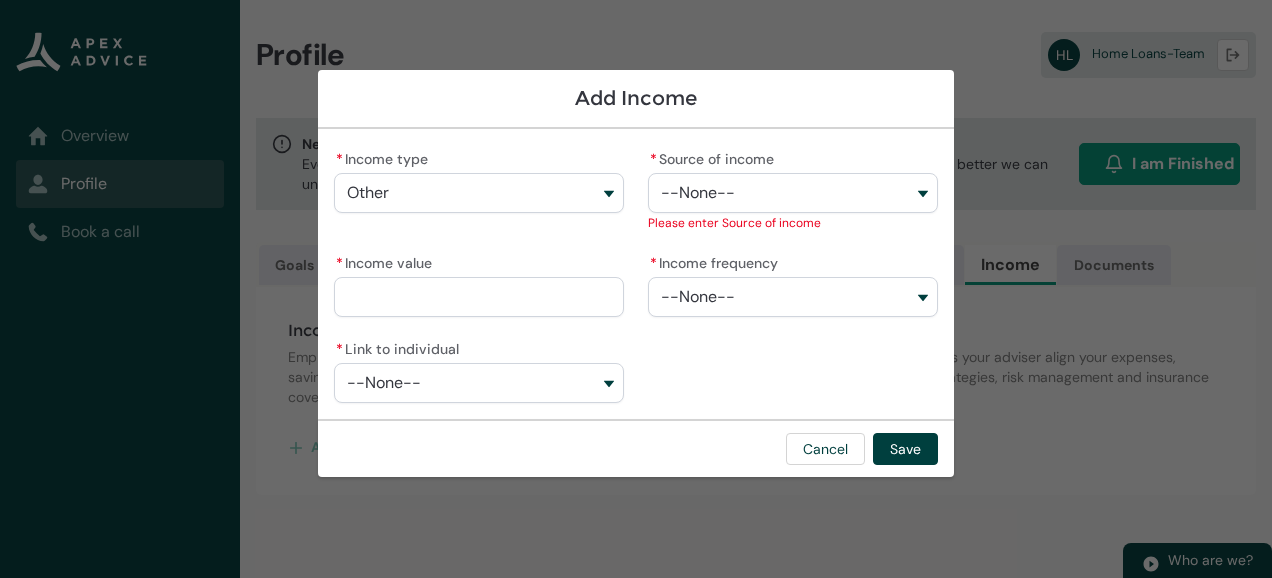 click on "Add Income" at bounding box center (636, 99) 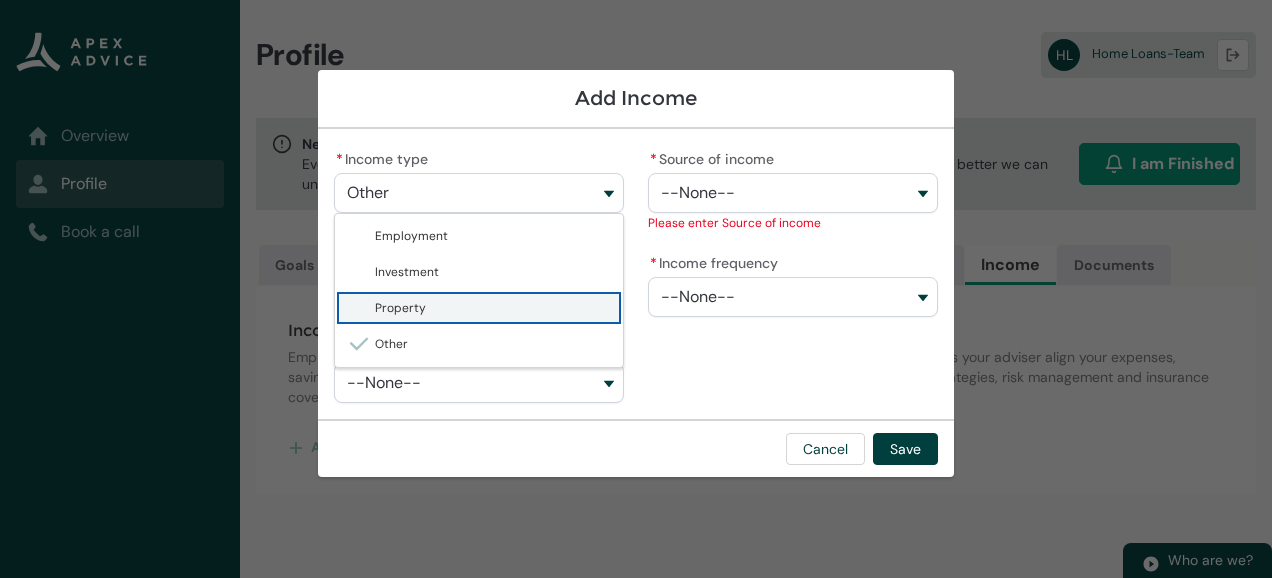 click on "Property" at bounding box center [493, 308] 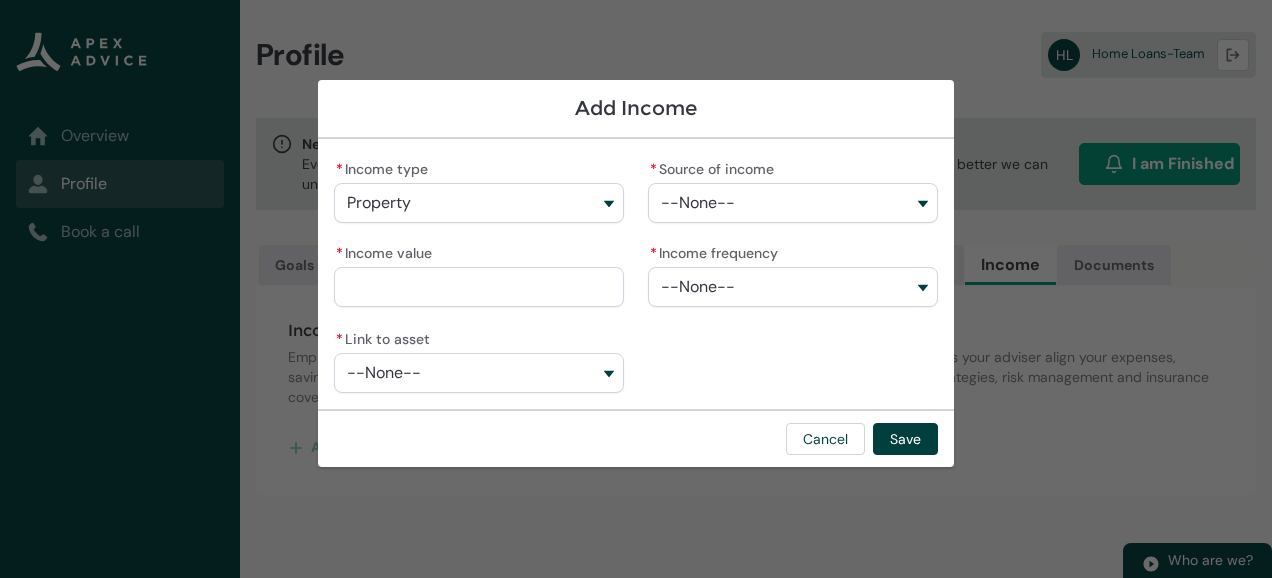 click on "--None--" at bounding box center [793, 203] 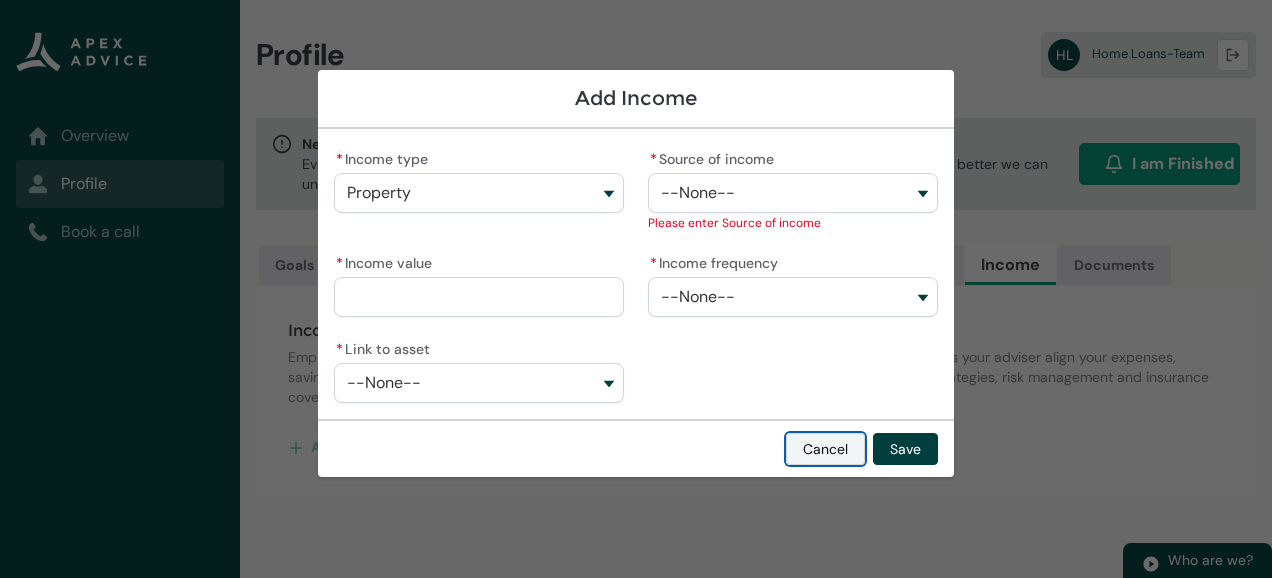 click on "Cancel" at bounding box center [825, 449] 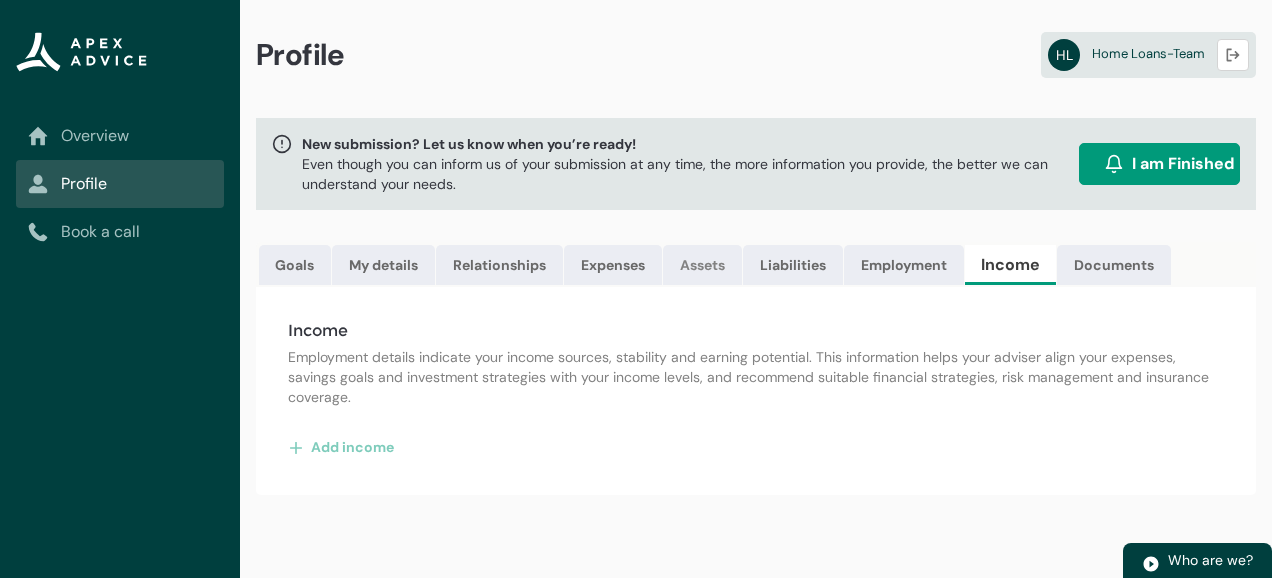 click on "Assets" at bounding box center [702, 265] 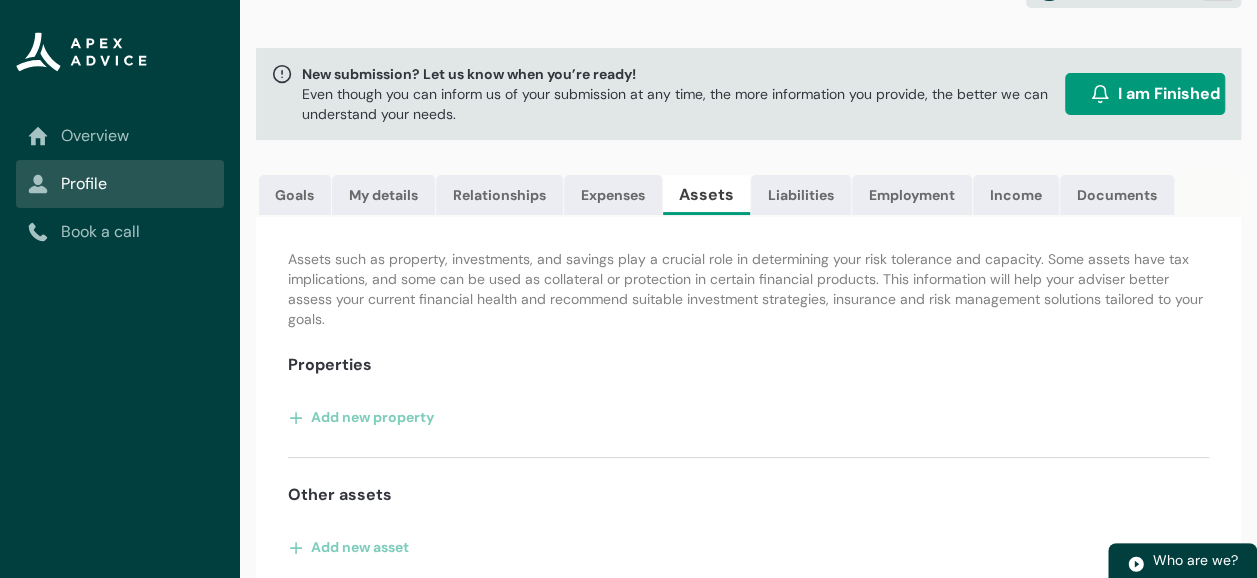 scroll, scrollTop: 72, scrollLeft: 0, axis: vertical 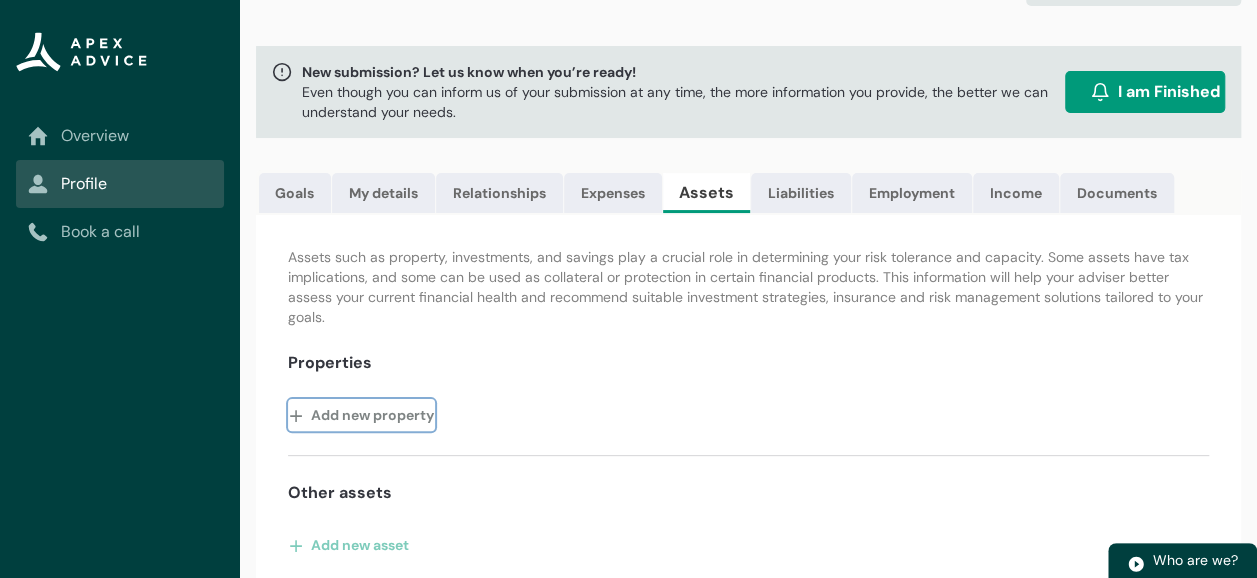 click on "Add new property" at bounding box center [361, 415] 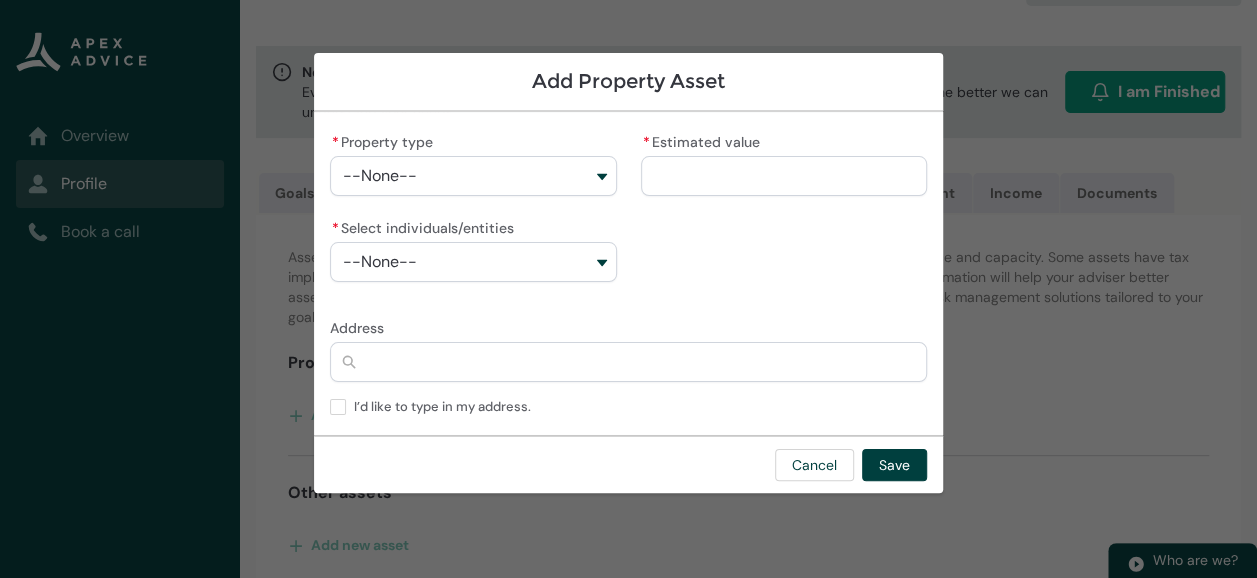 click on "--None--" at bounding box center (473, 176) 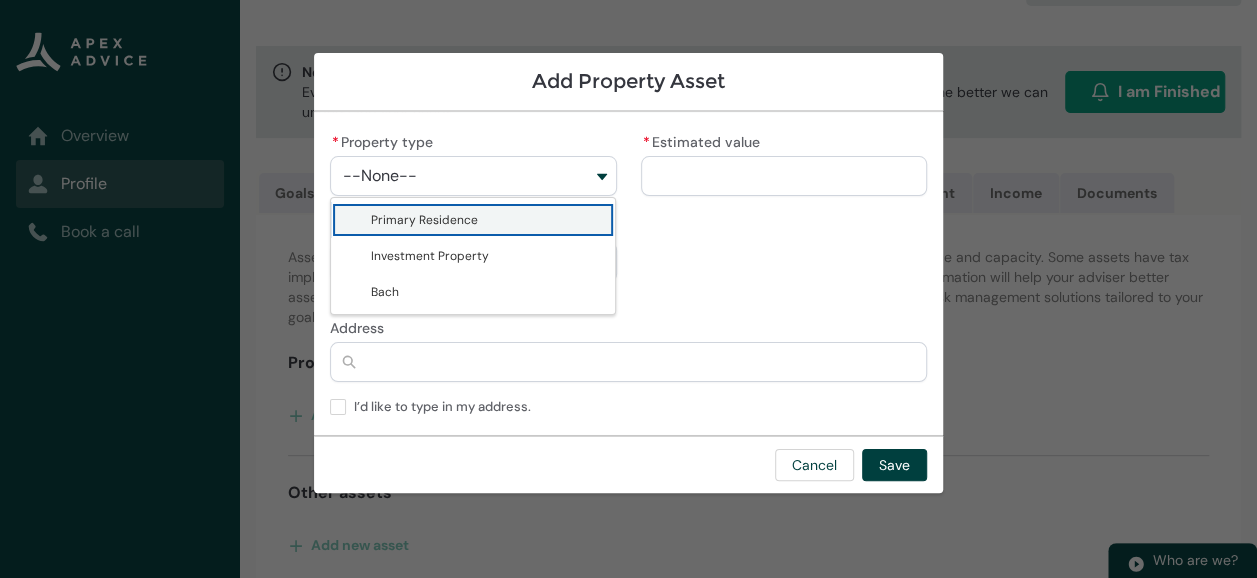 click on "* Property type --None-- Primary Residence Investment Property Bach * Estimated value * Select individuals/entities --None--" at bounding box center [628, 215] 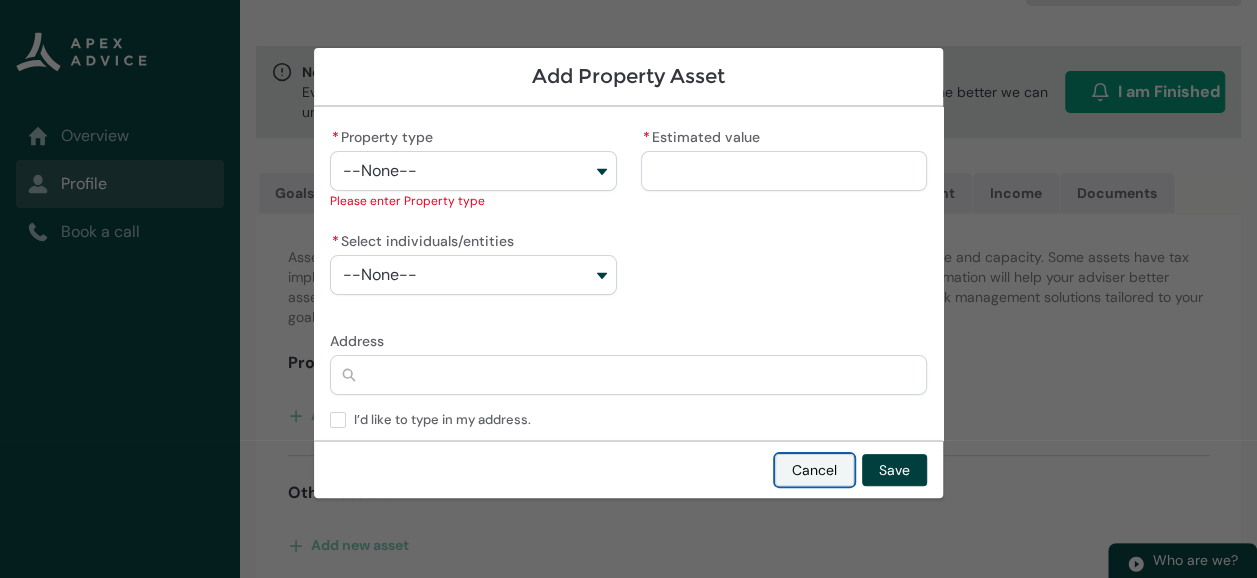 click on "Cancel" at bounding box center [814, 470] 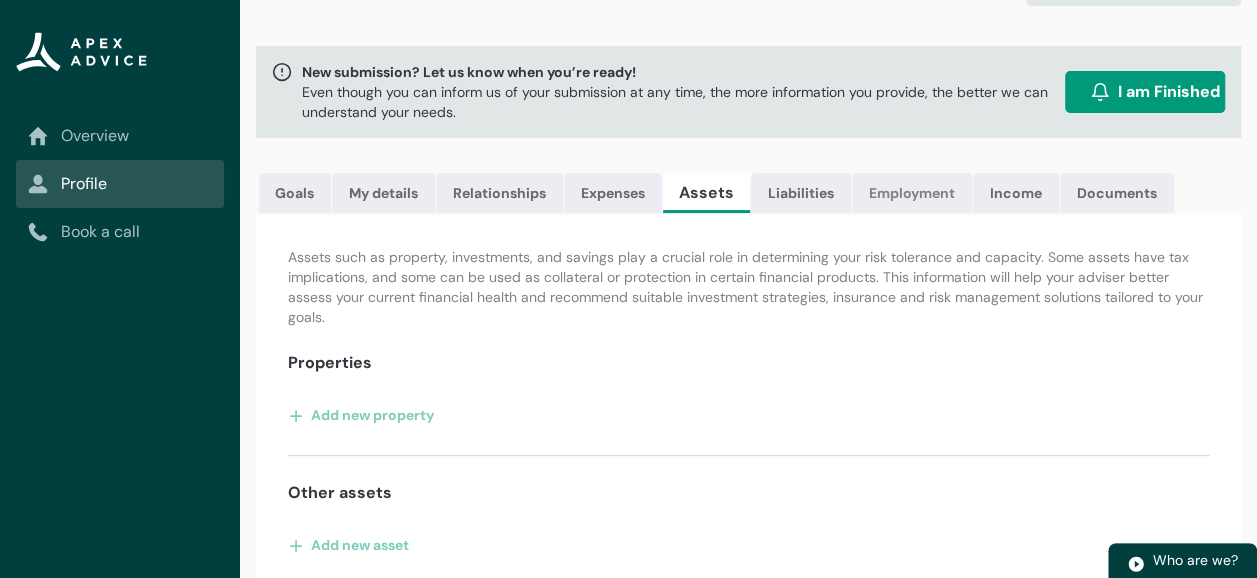 click on "Employment" at bounding box center [912, 193] 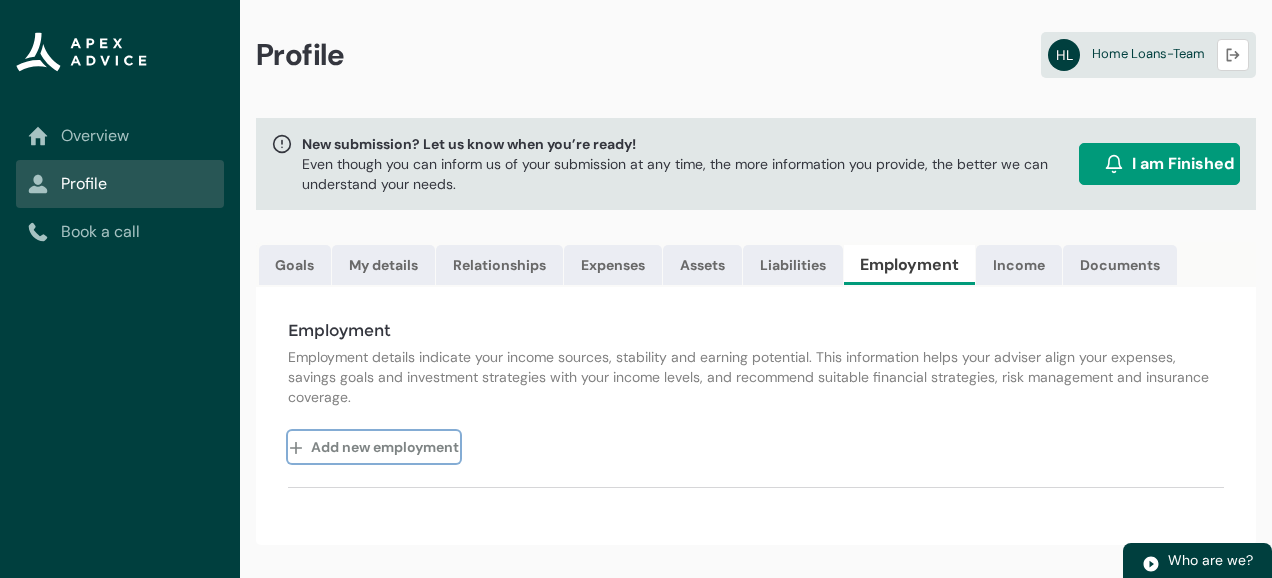 click on "Add new employment" at bounding box center (374, 447) 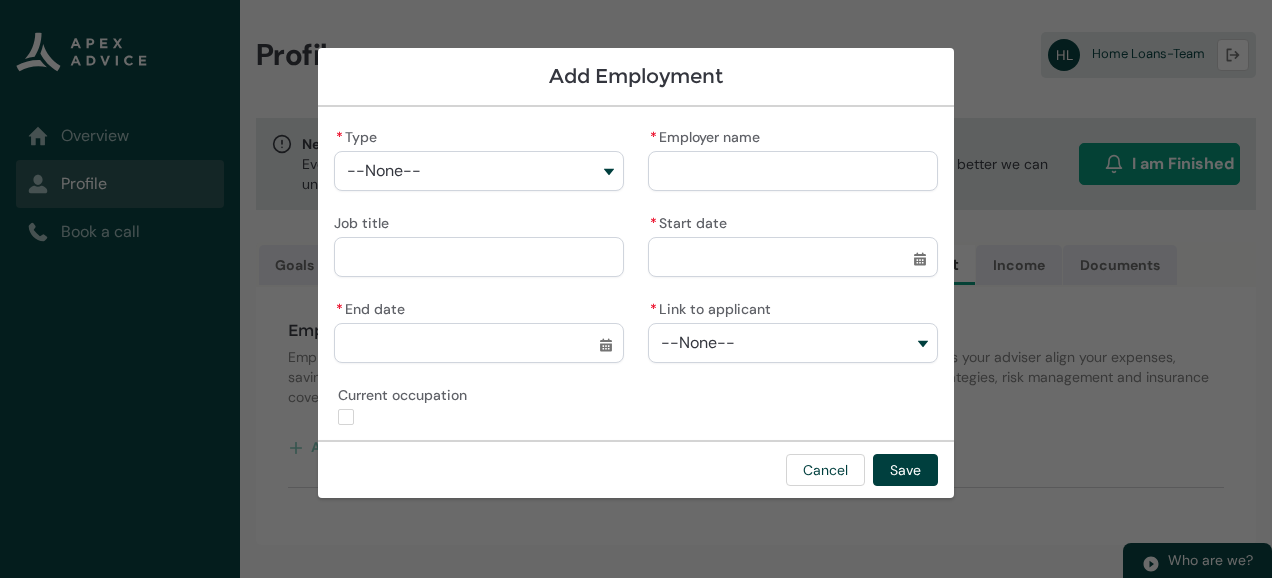 click on "--None--" at bounding box center (479, 171) 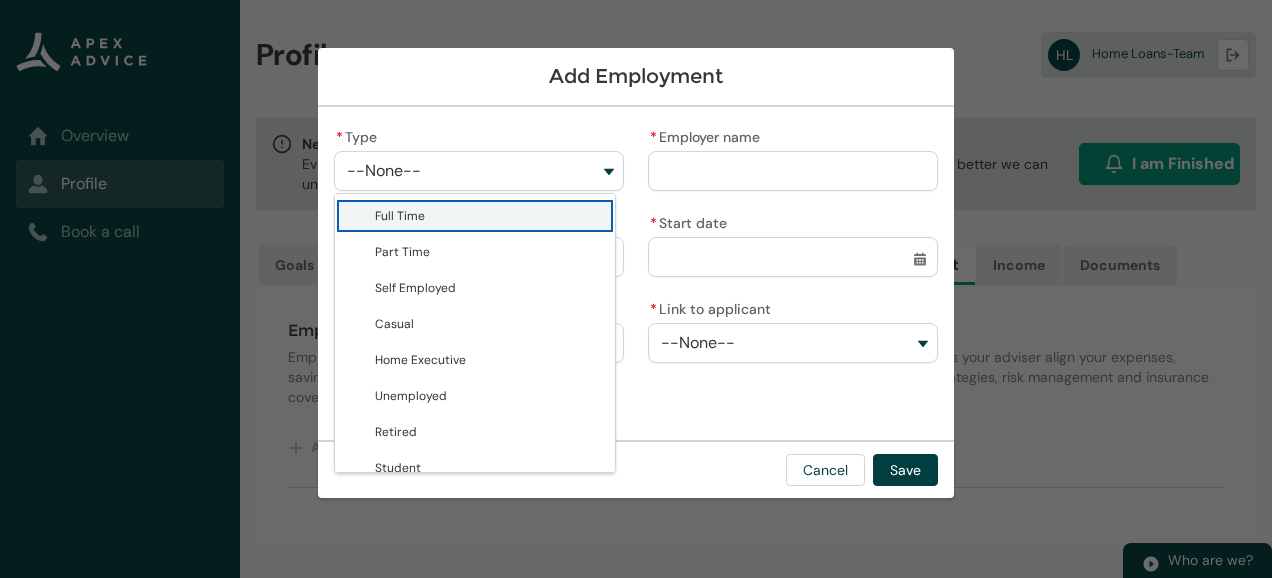 click on "Full Time" at bounding box center (489, 216) 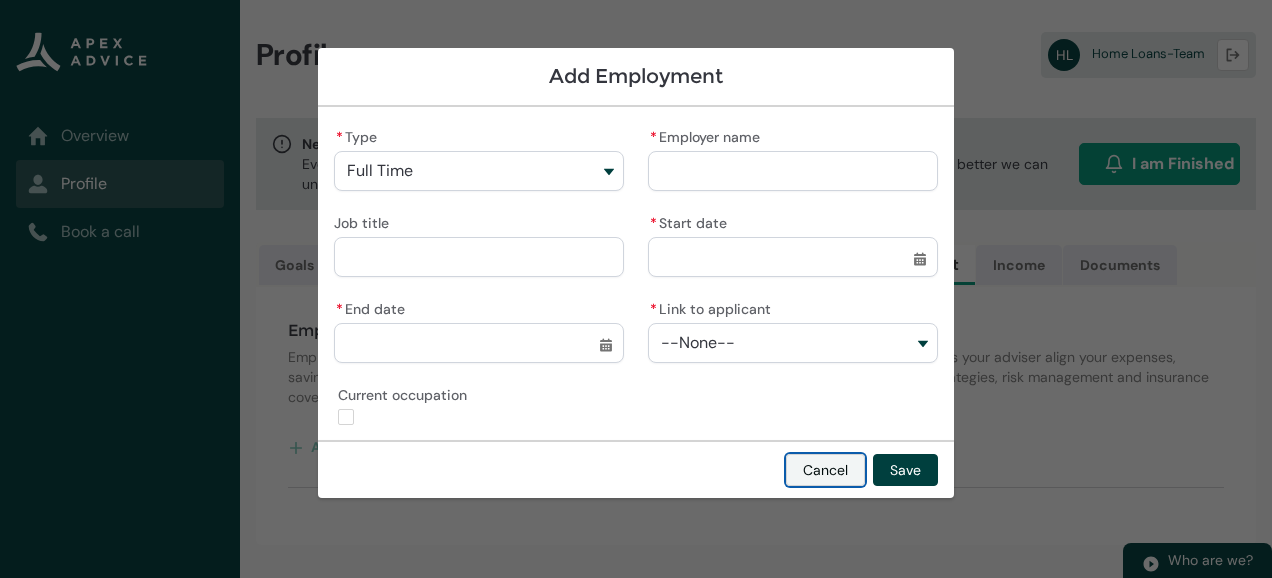 click on "Cancel" at bounding box center [825, 470] 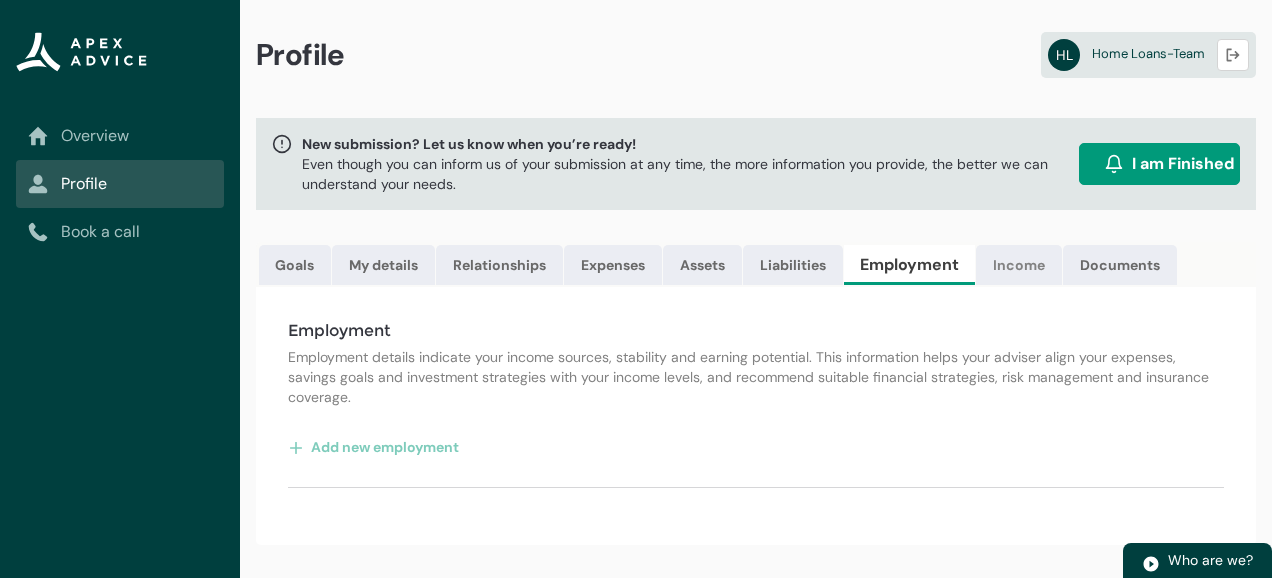 click on "Income" at bounding box center [1019, 265] 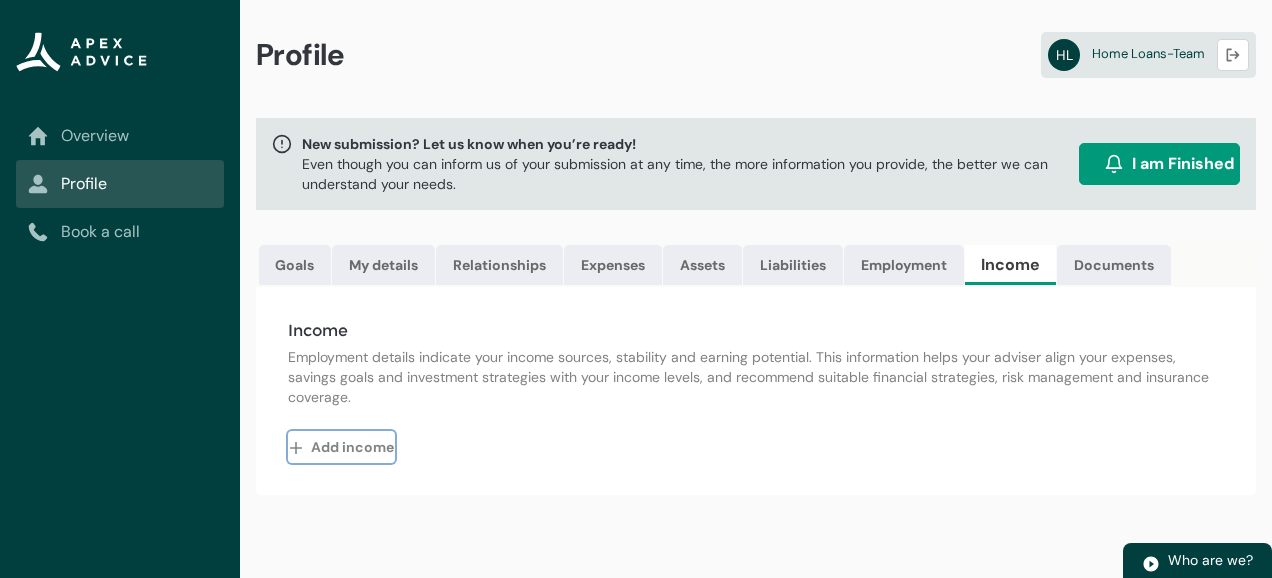 click on "Add income" at bounding box center (341, 447) 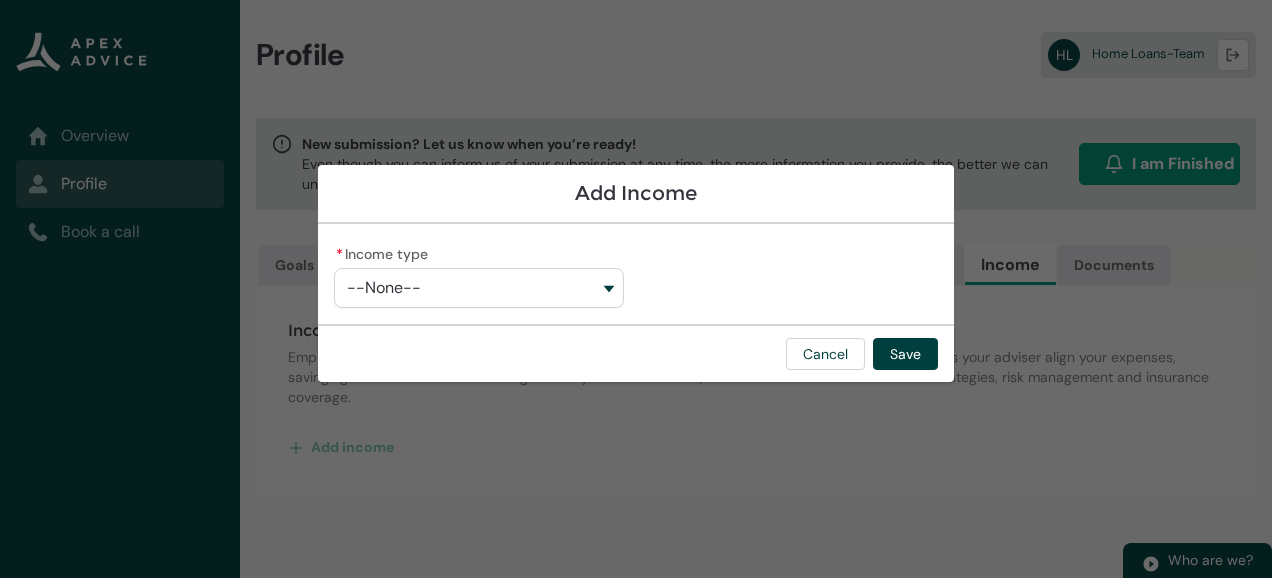 click on "--None--" at bounding box center [479, 288] 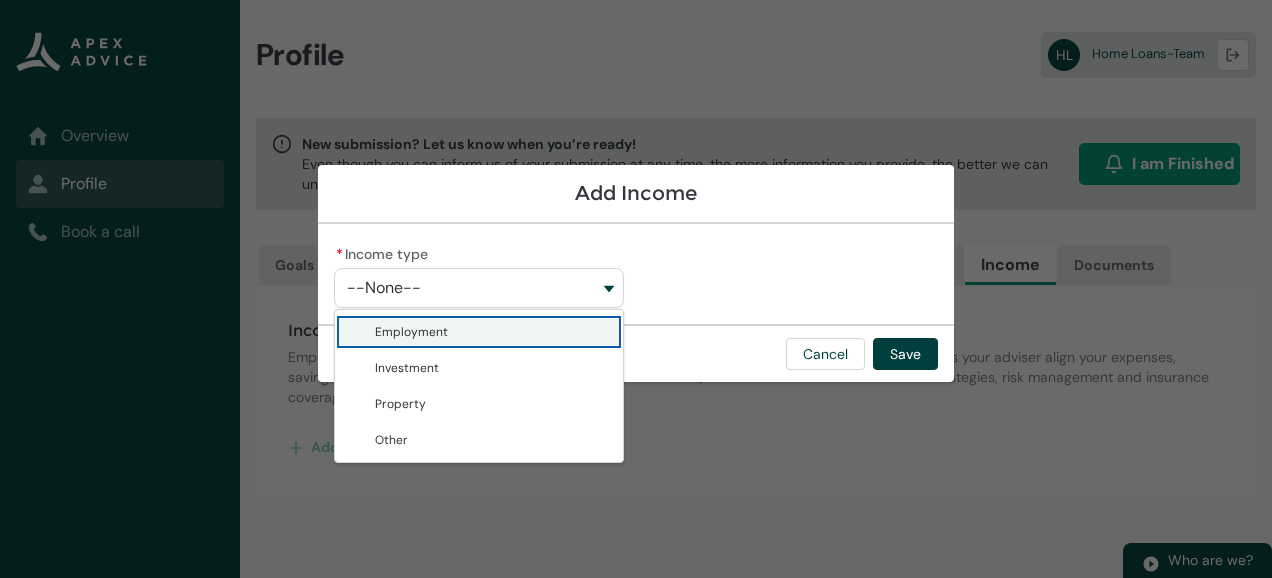 click on "Employment" at bounding box center [493, 332] 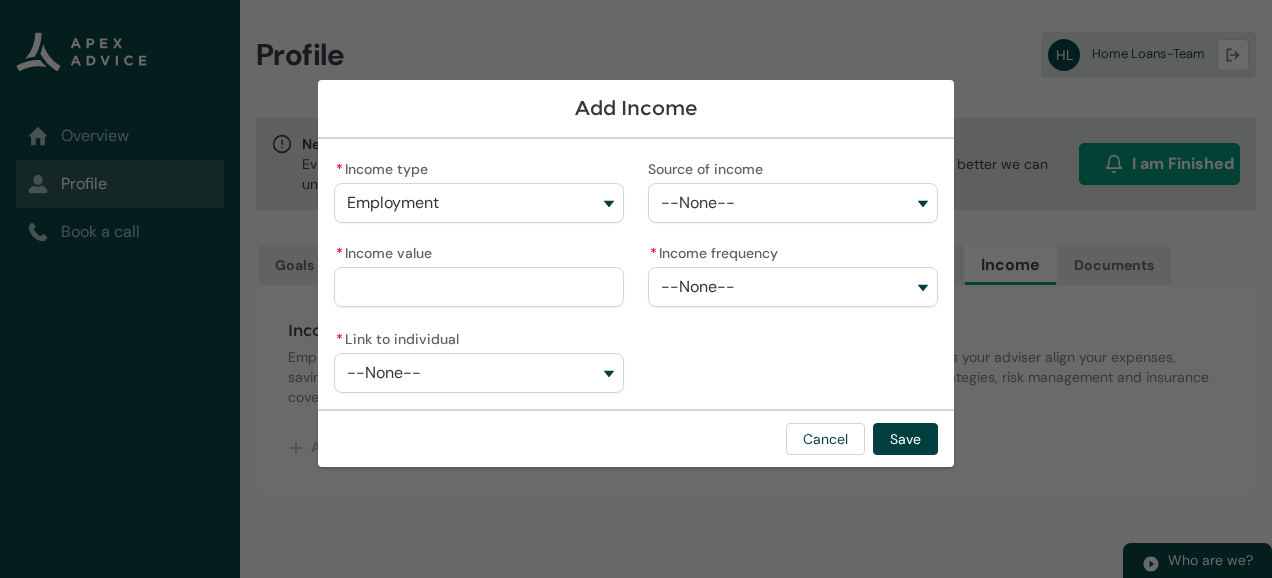 click on "--None--" at bounding box center (698, 203) 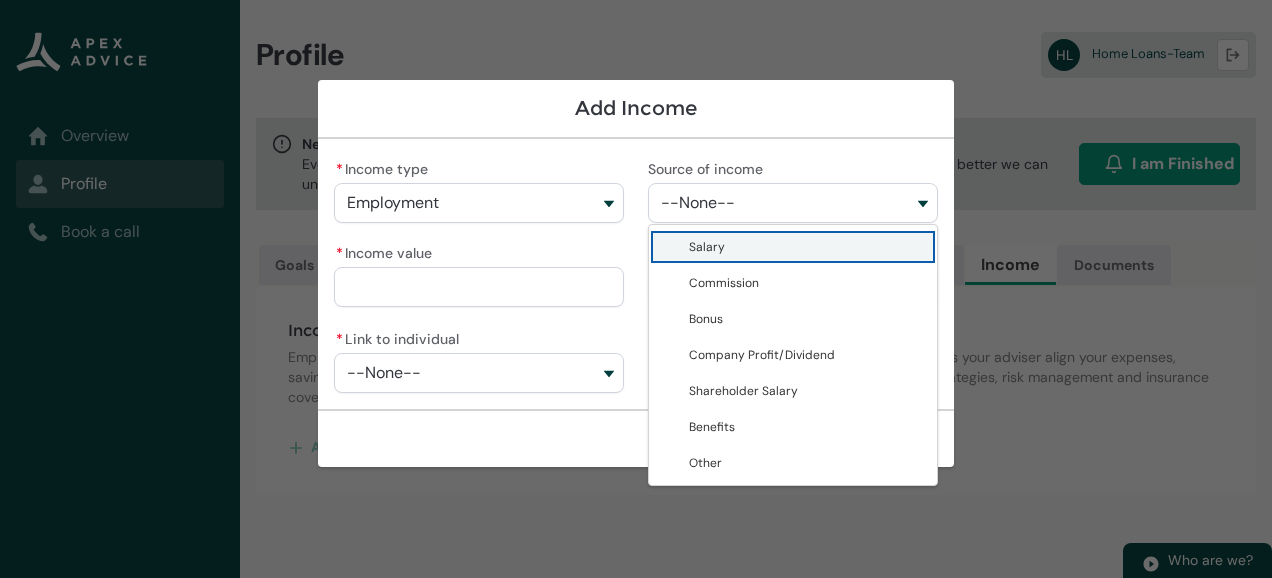 click on "* Income value" 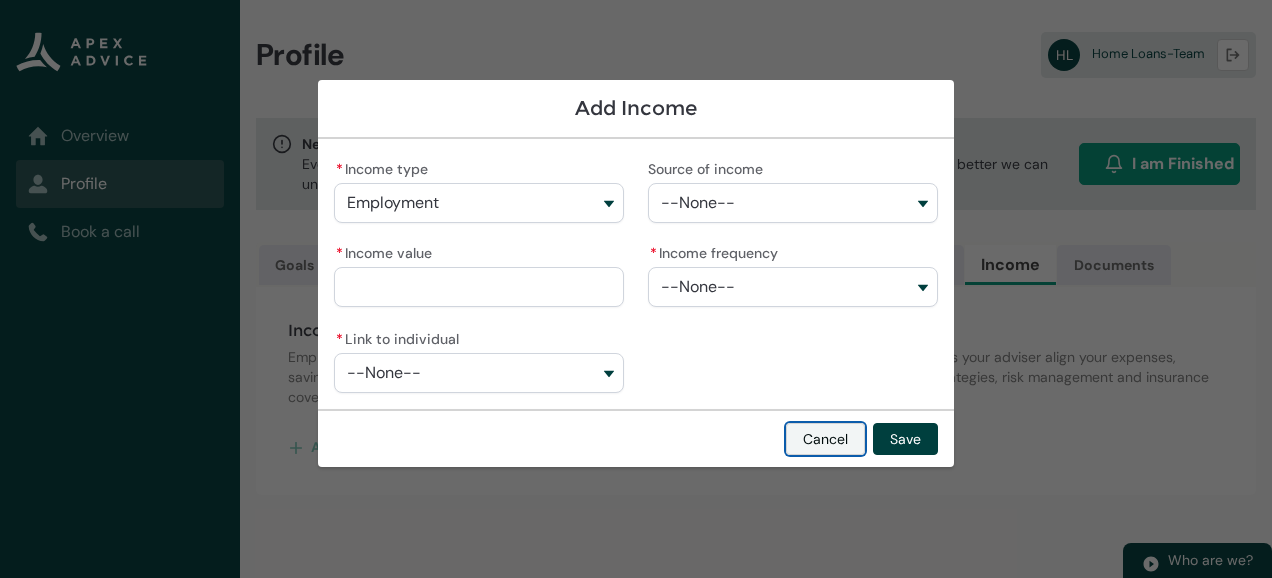 click on "Cancel" at bounding box center [825, 439] 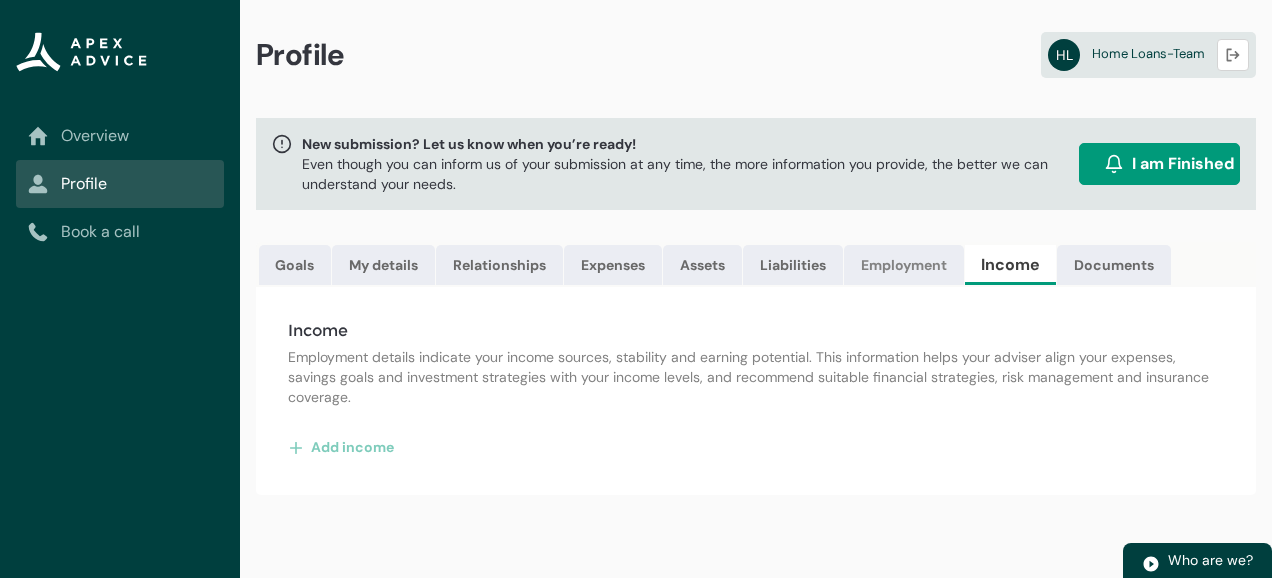 click on "Employment" at bounding box center (904, 265) 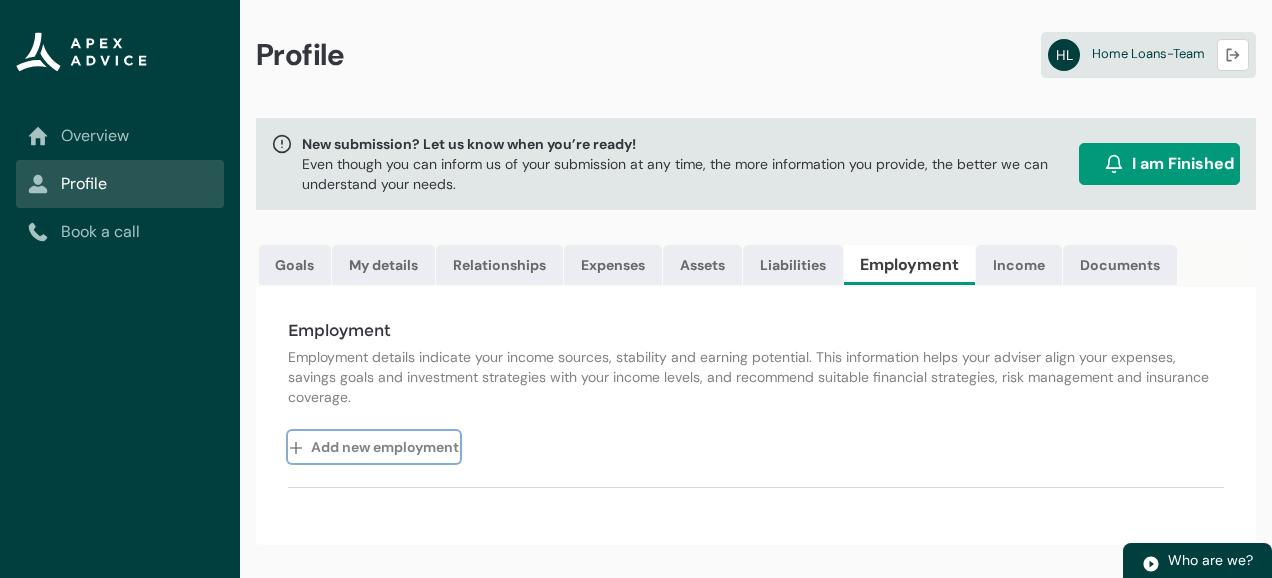 click on "Add new employment" at bounding box center [374, 447] 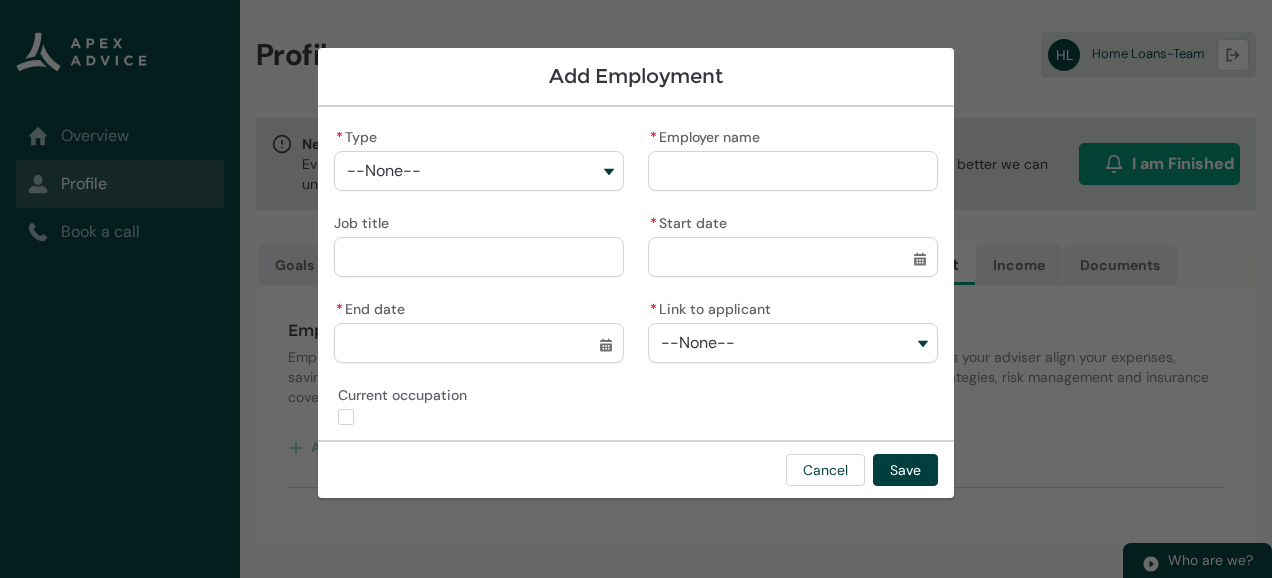 click on "--None--" at bounding box center [479, 171] 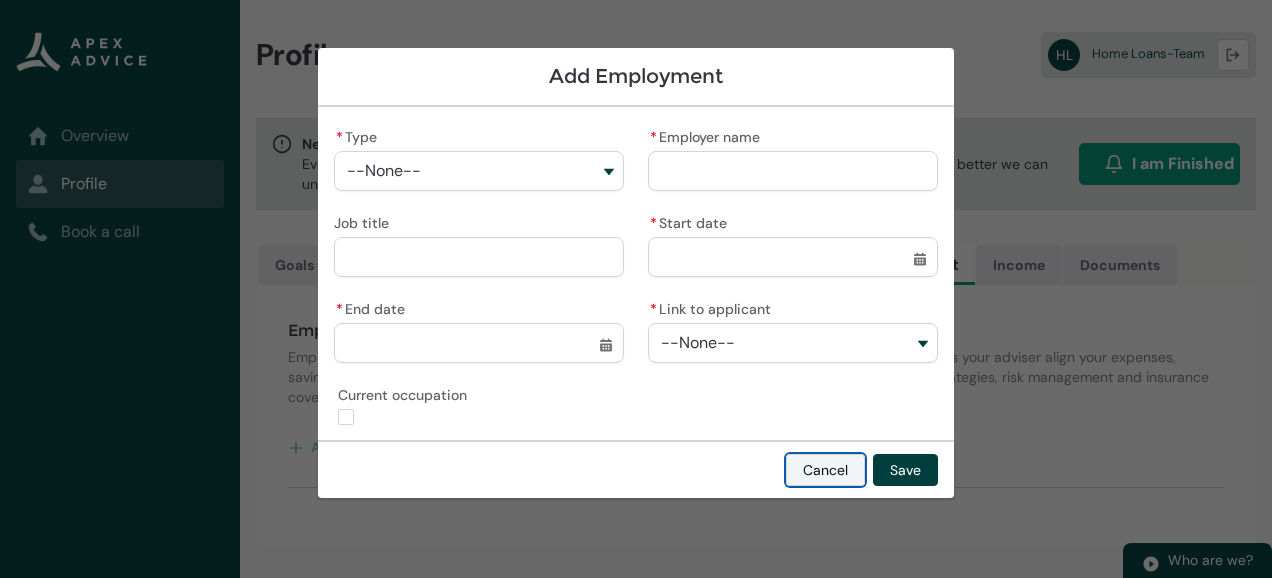 click on "Cancel" at bounding box center (825, 470) 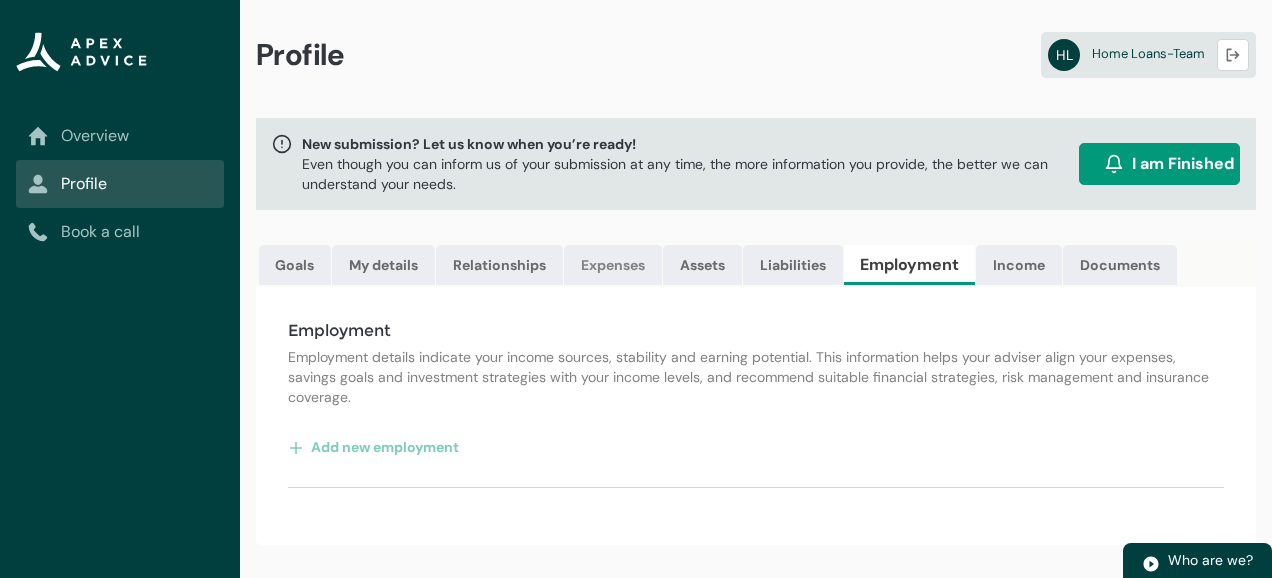 click on "Expenses" at bounding box center (613, 265) 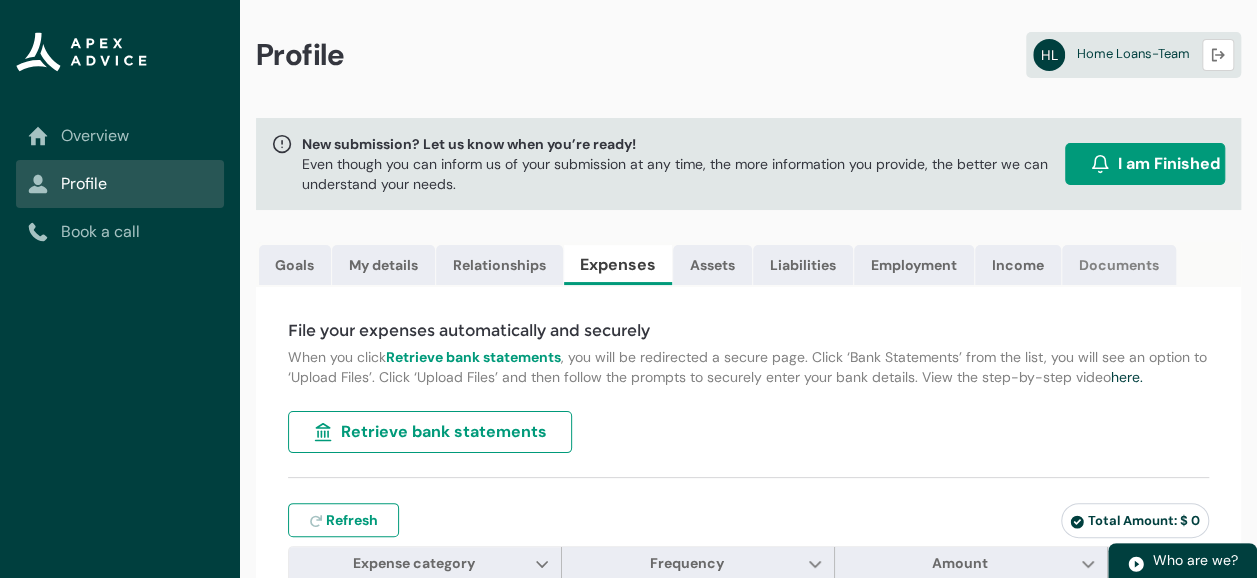 click on "Documents" at bounding box center [1119, 265] 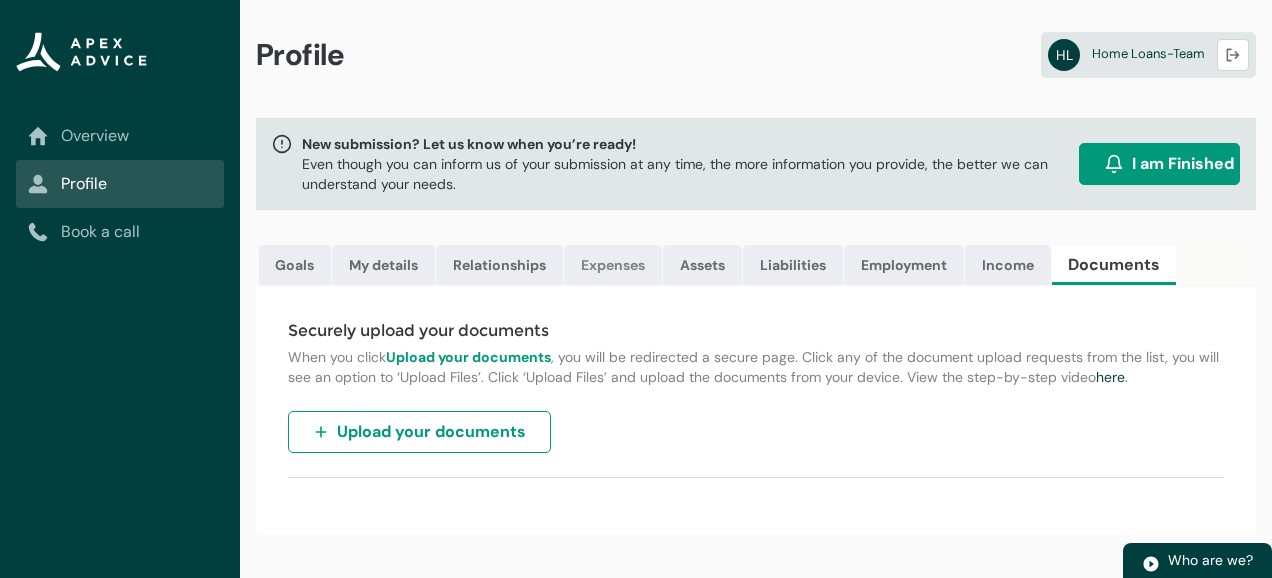 click on "Expenses" at bounding box center [613, 265] 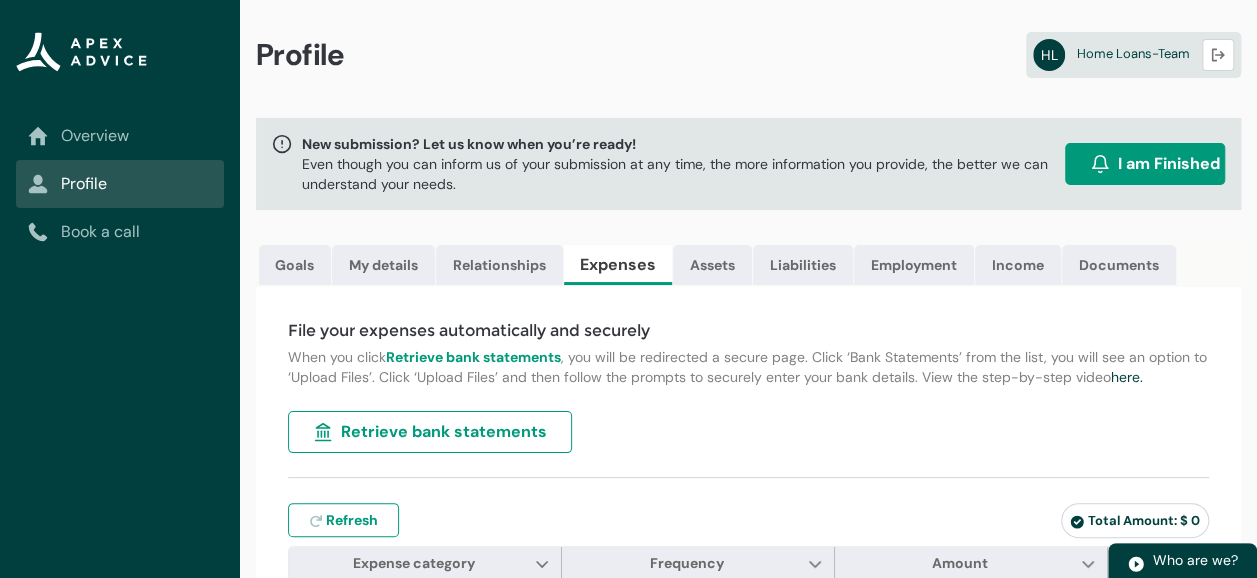 drag, startPoint x: 1263, startPoint y: 148, endPoint x: 790, endPoint y: 449, distance: 560.6514 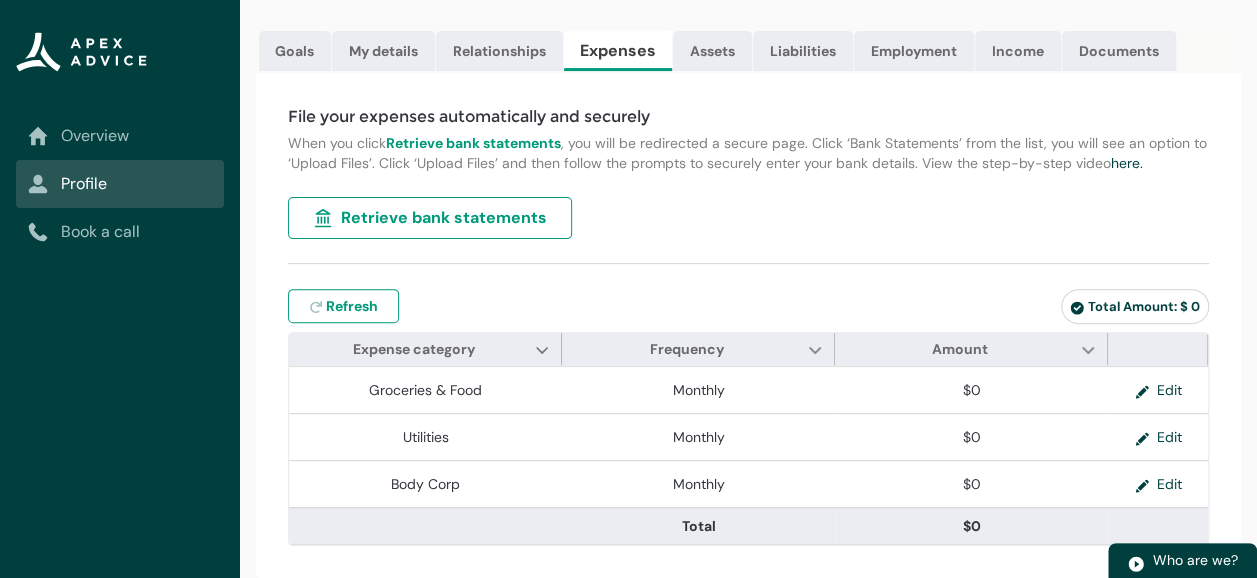 scroll, scrollTop: 224, scrollLeft: 0, axis: vertical 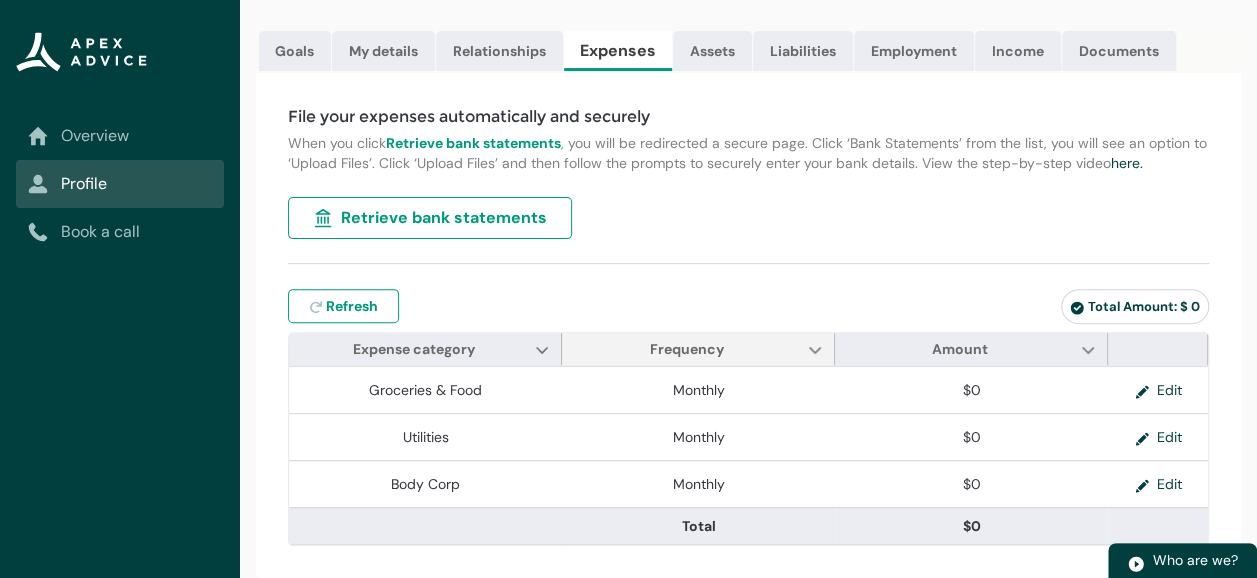 click on "Show Frequency column actions" at bounding box center (815, 348) 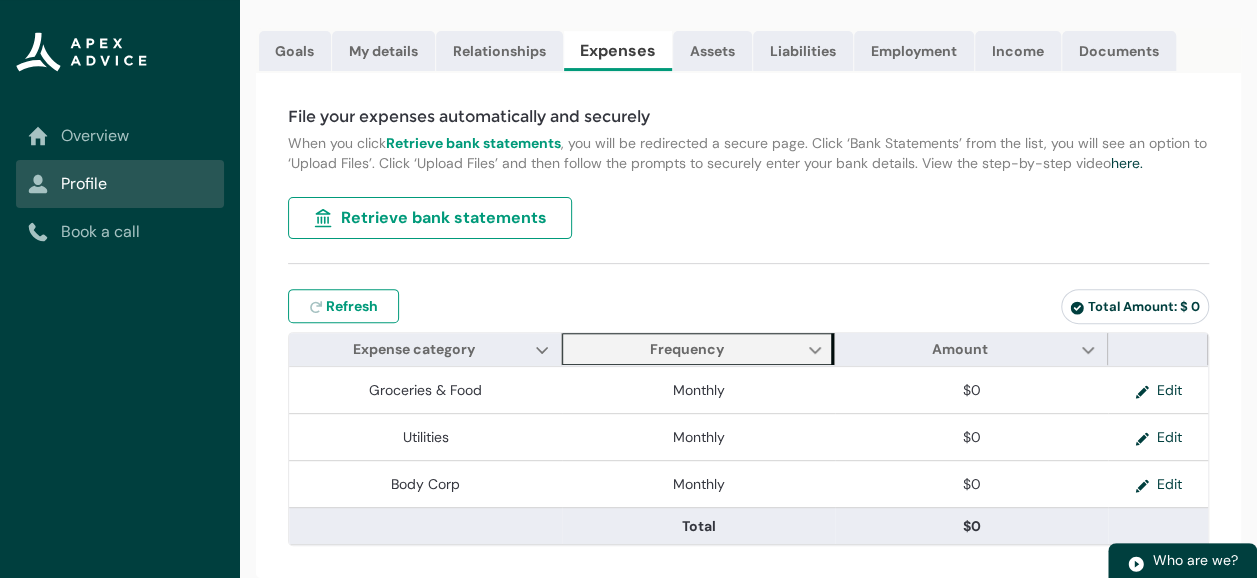 click on "Show Frequency column actions" at bounding box center [815, 348] 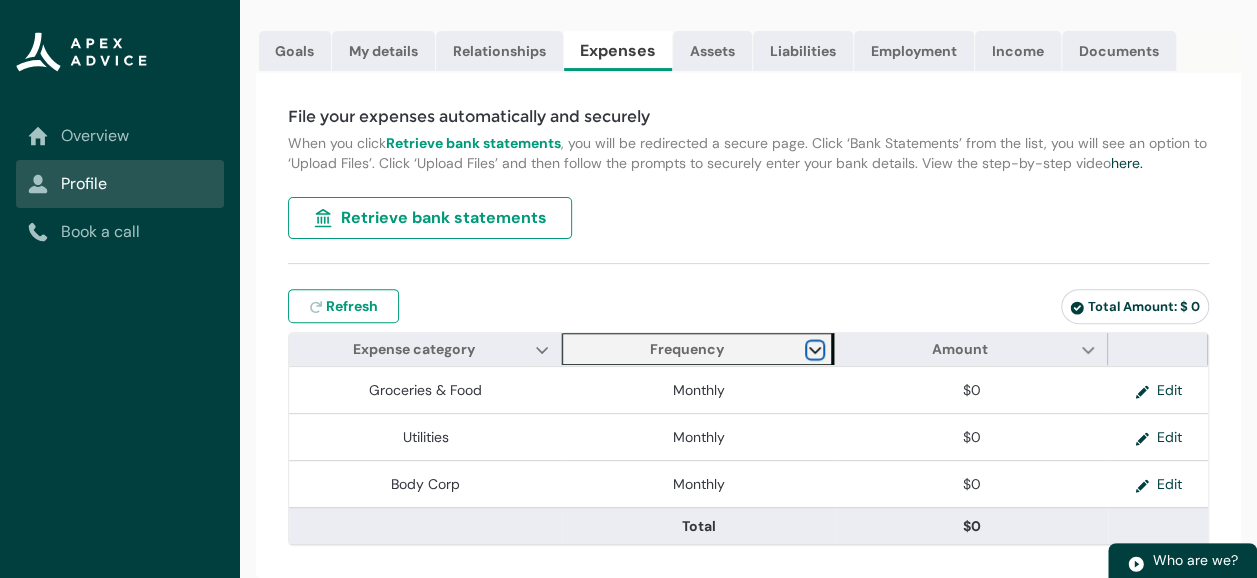 click 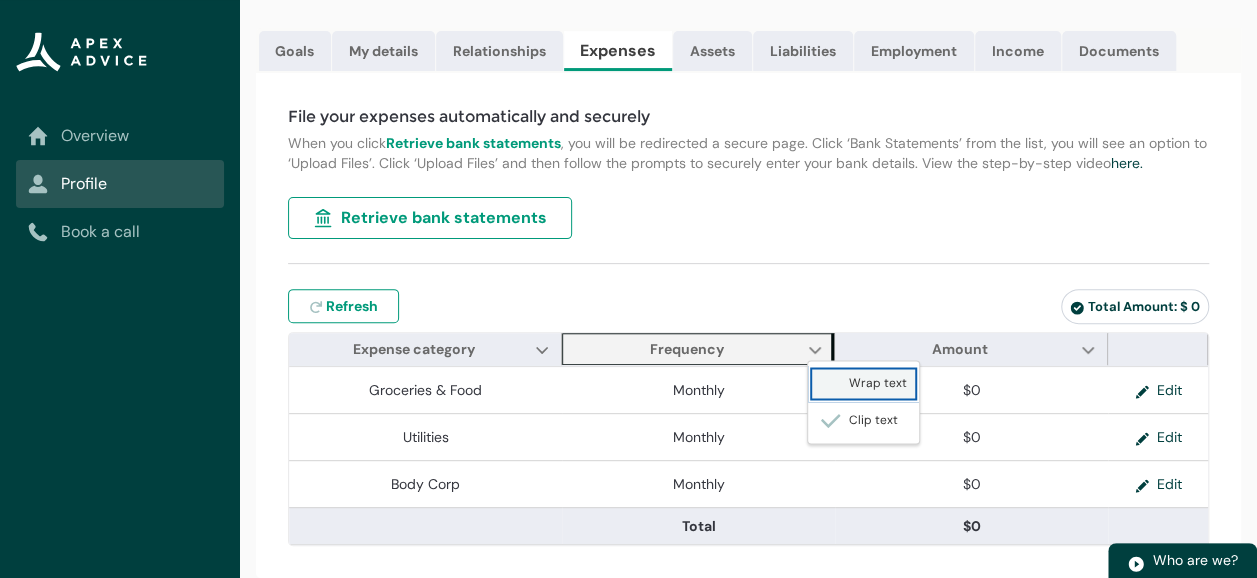 click 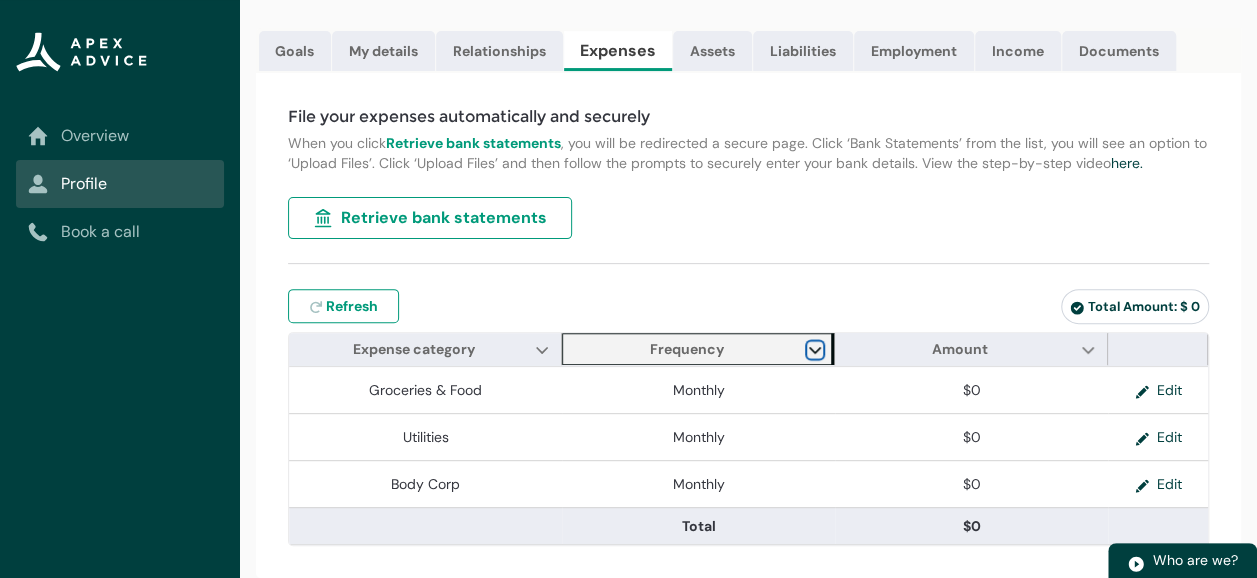 click 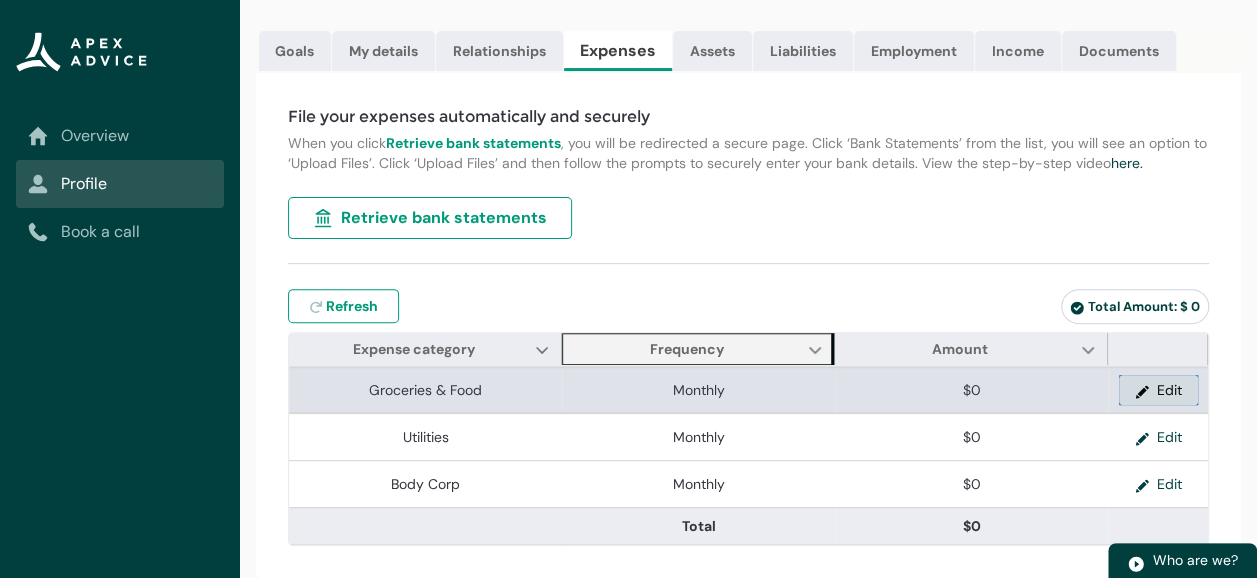click at bounding box center (1146, 390) 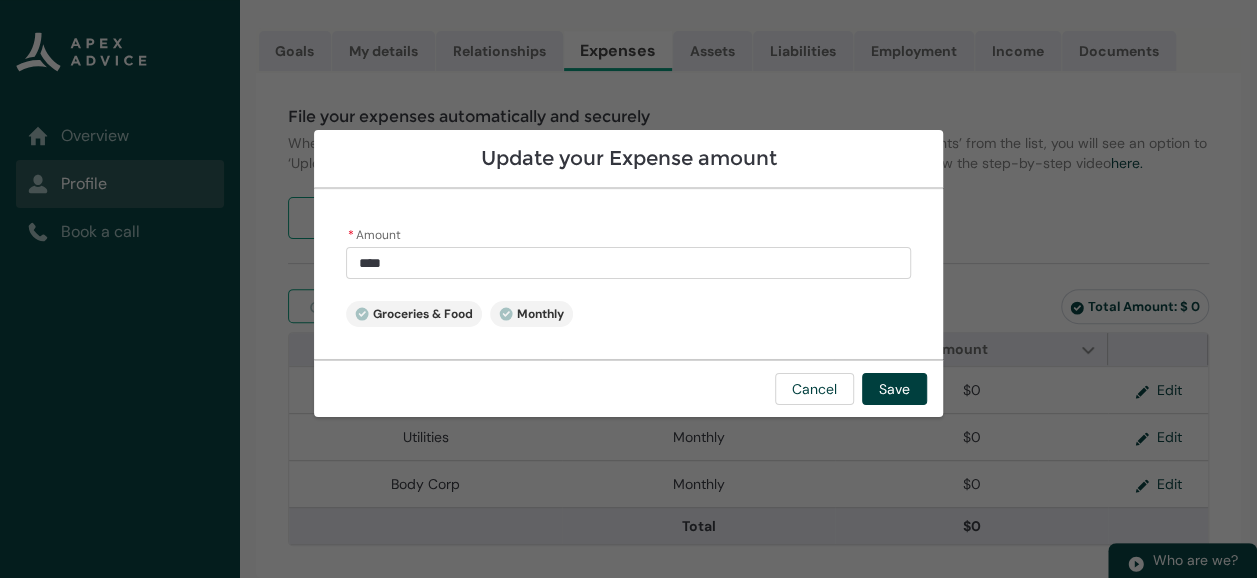 click on "Monthly" 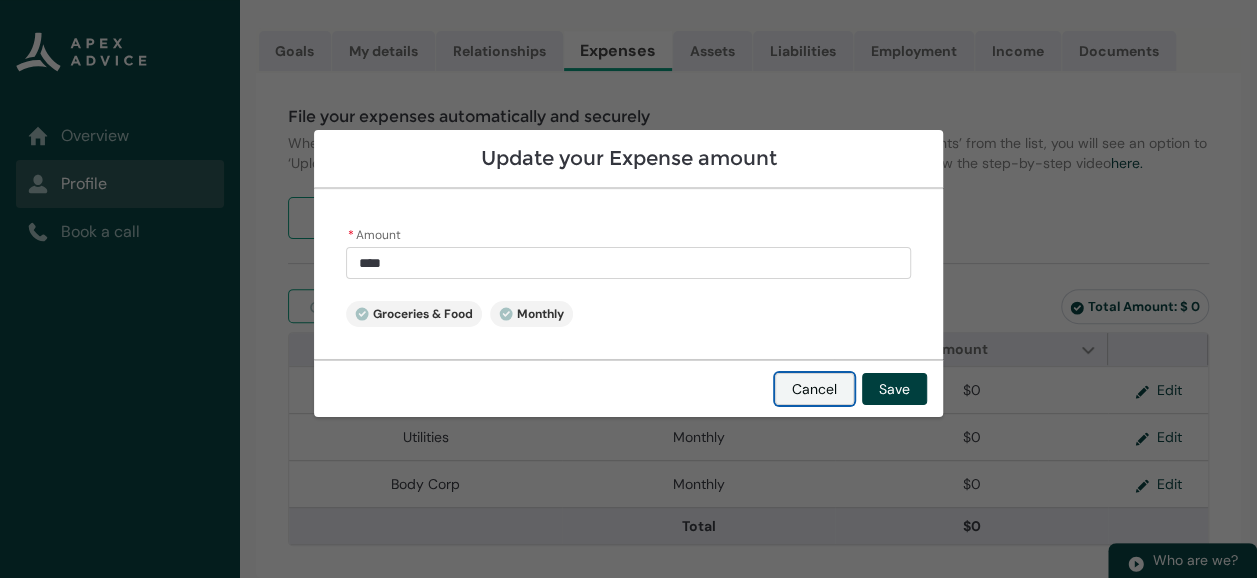 click on "Cancel" at bounding box center [814, 389] 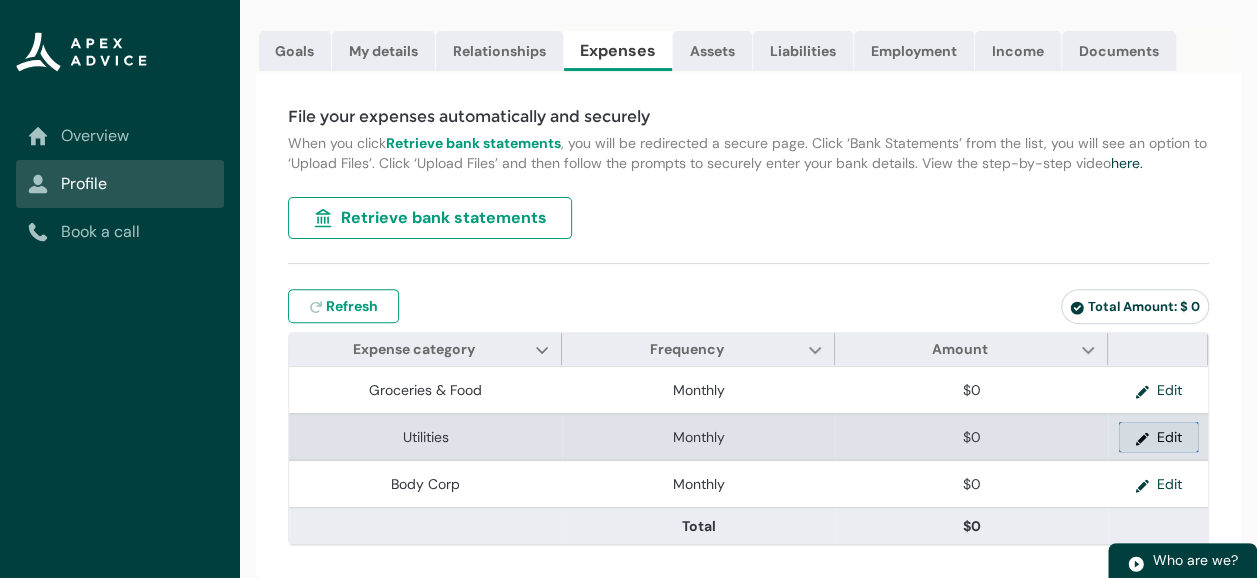 click on "Edit" at bounding box center (1158, 437) 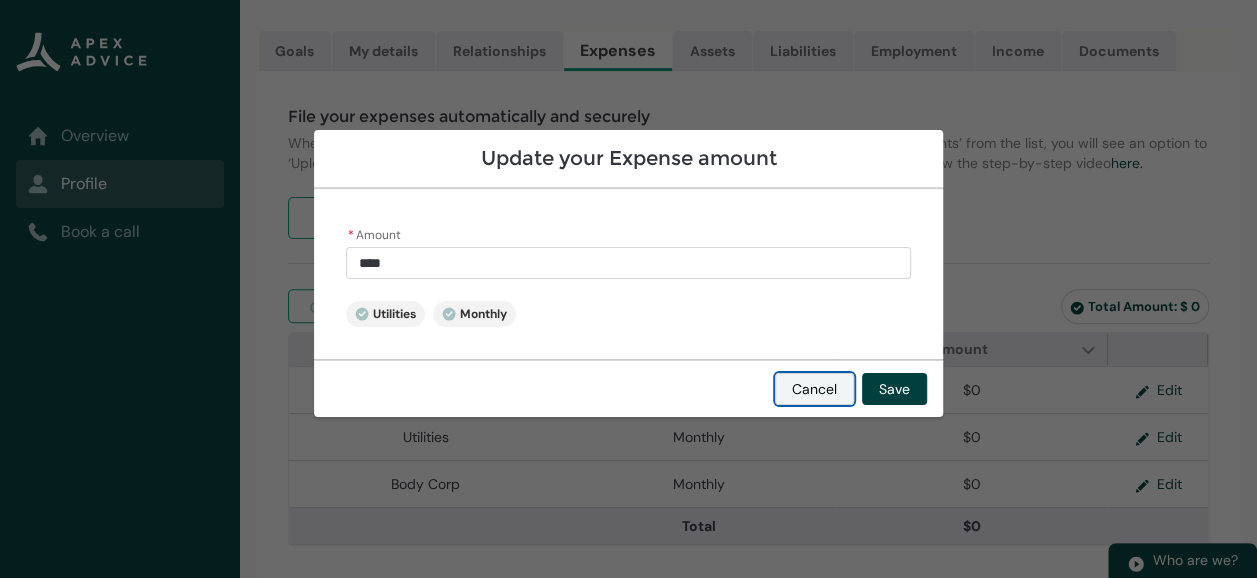 click on "Cancel" at bounding box center [814, 389] 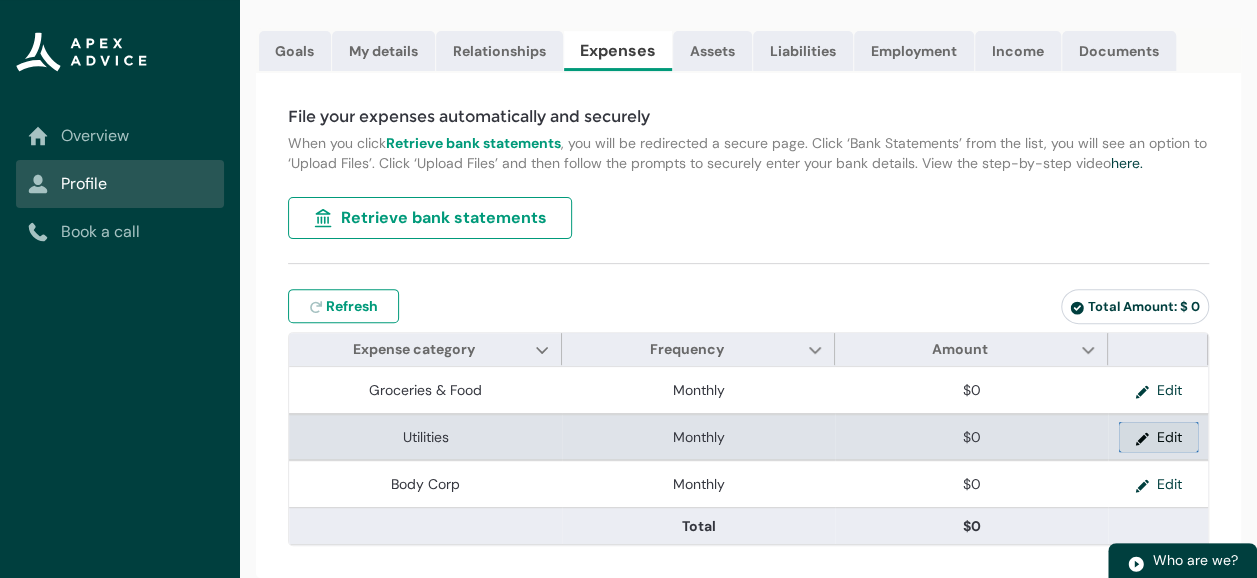 click at bounding box center [1146, 437] 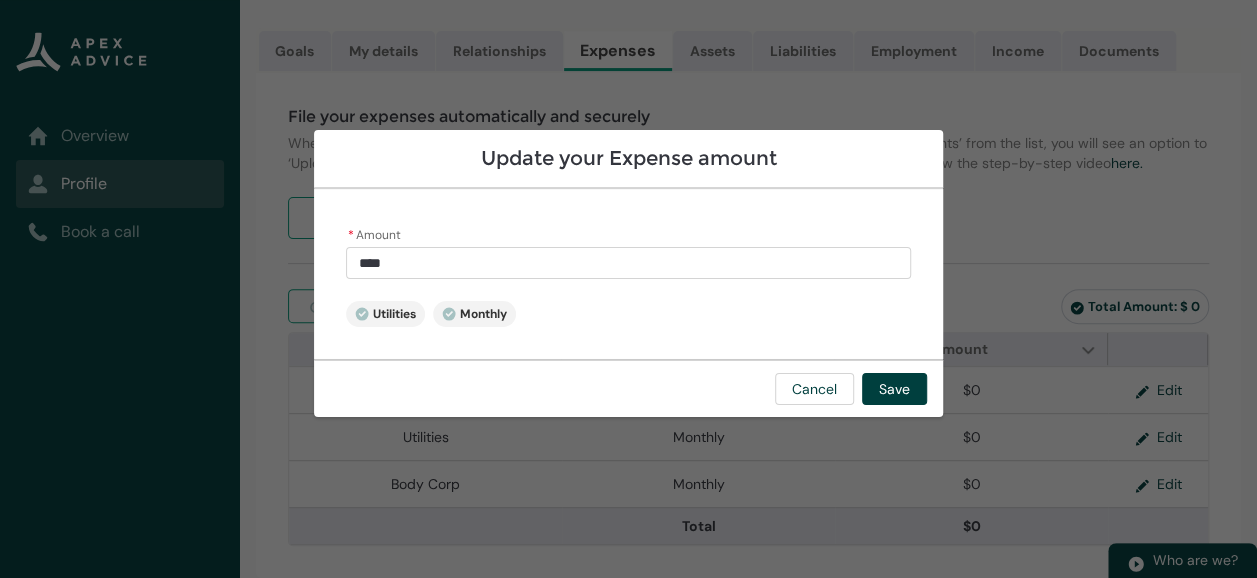 type on "*" 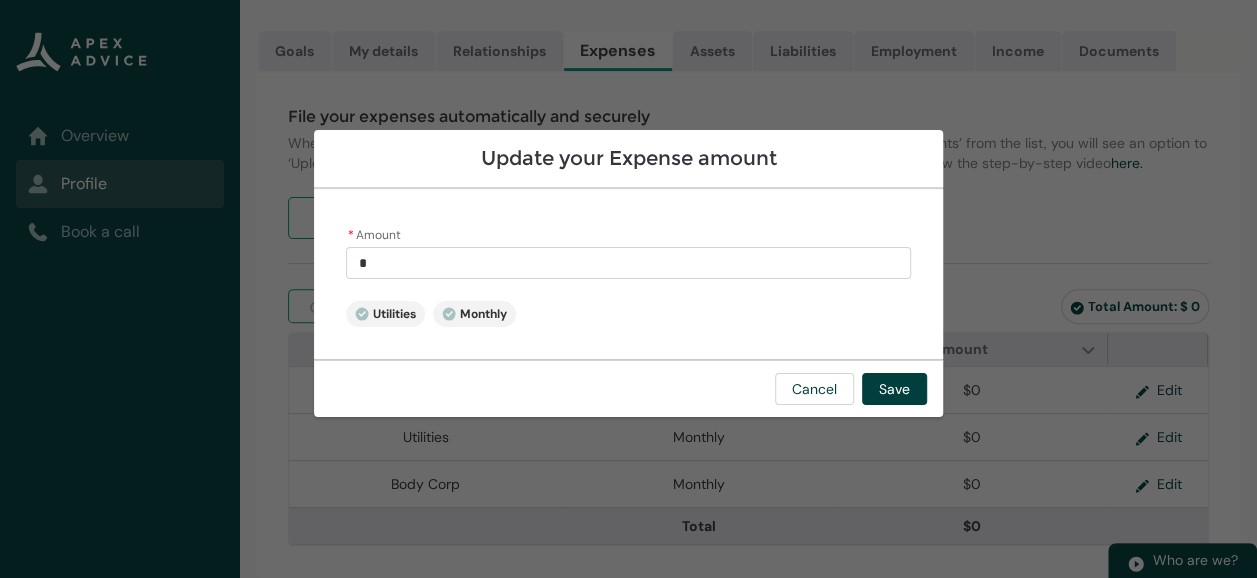 click on "*" at bounding box center (628, 263) 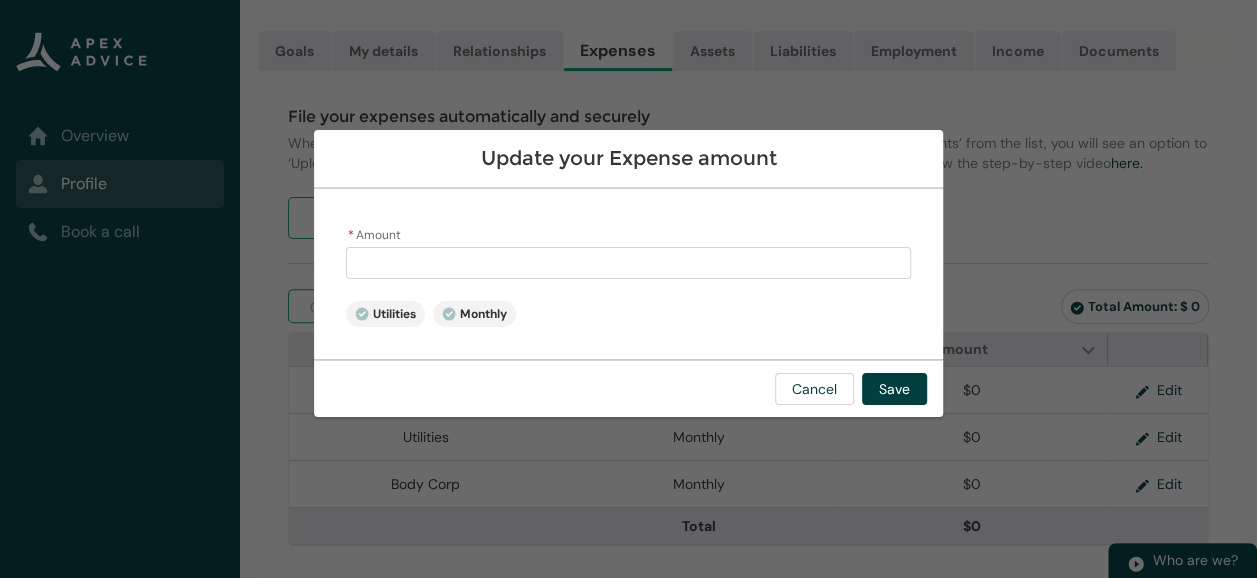 type on "2" 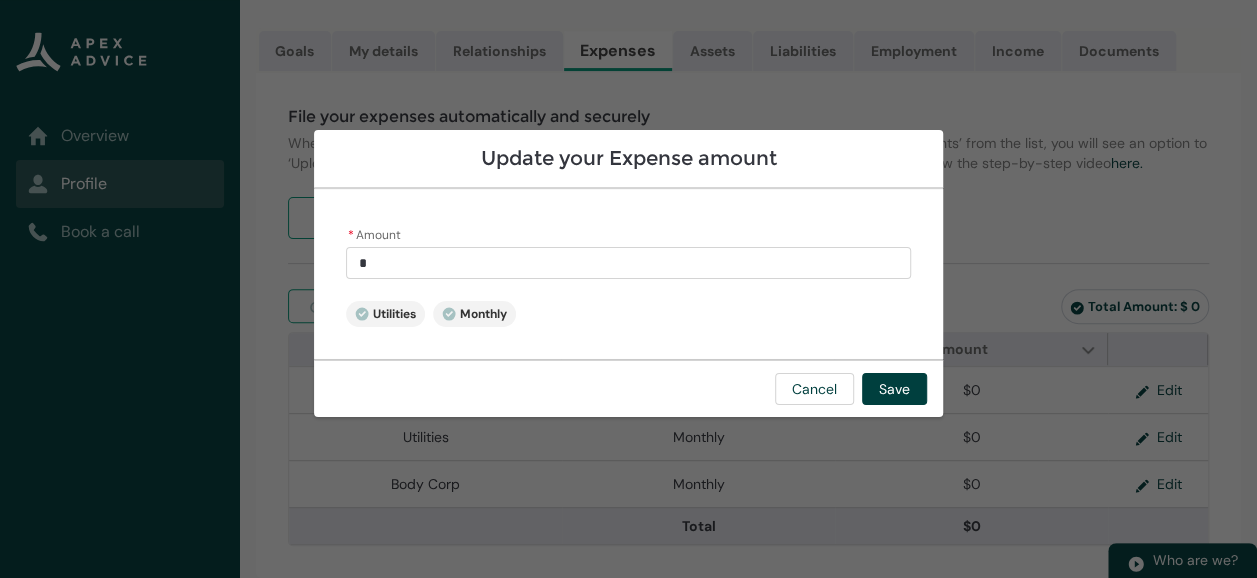 type on "20" 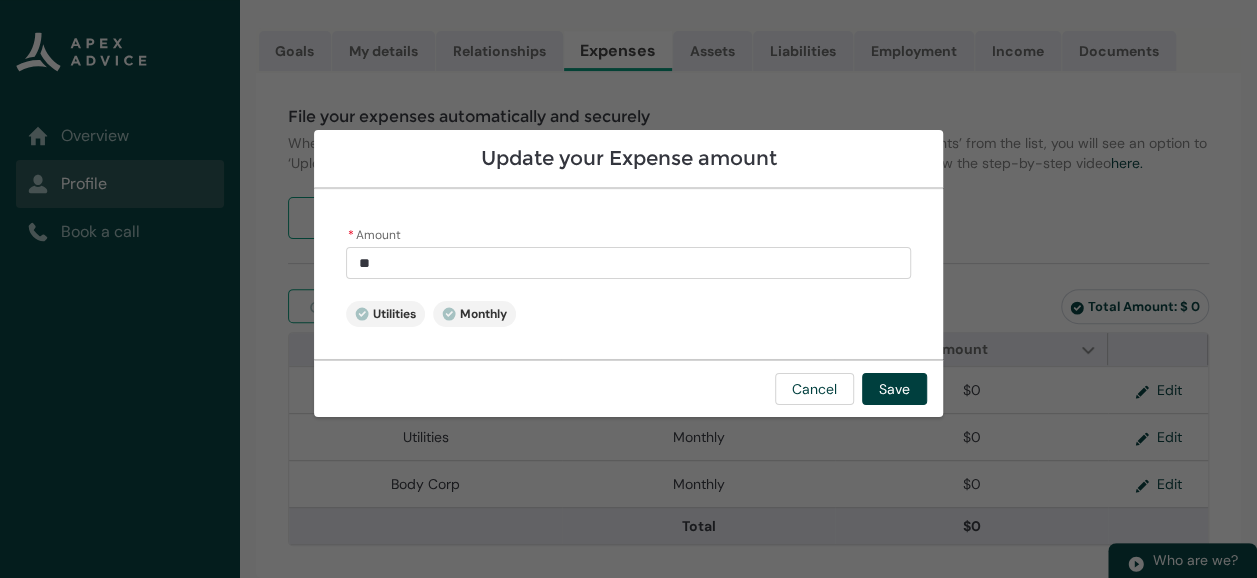 type on "200" 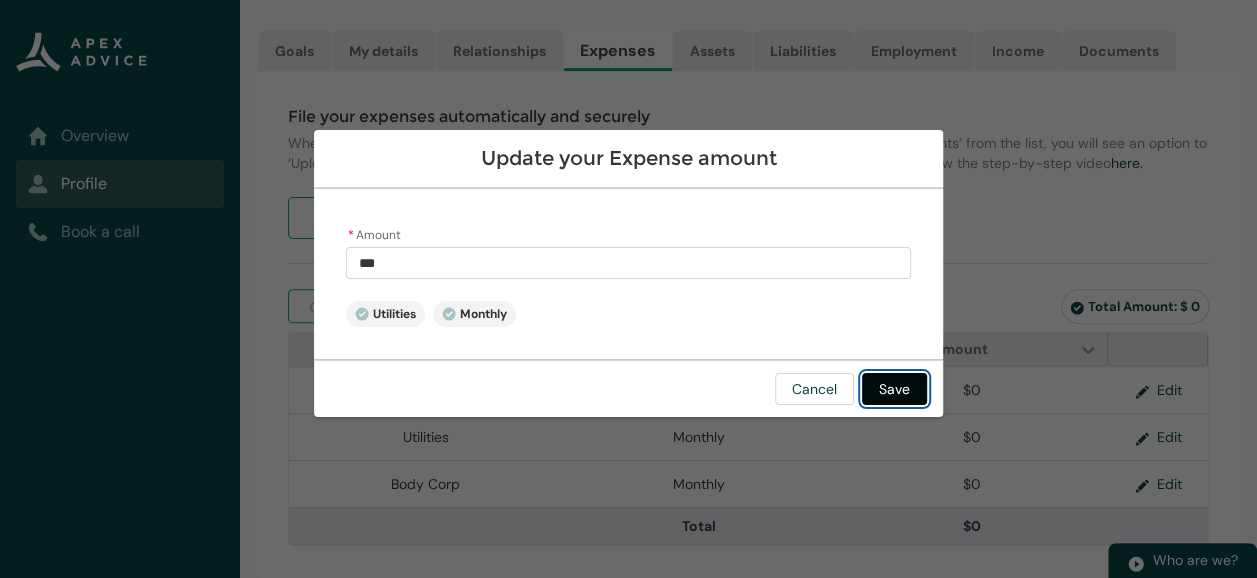 type on "******" 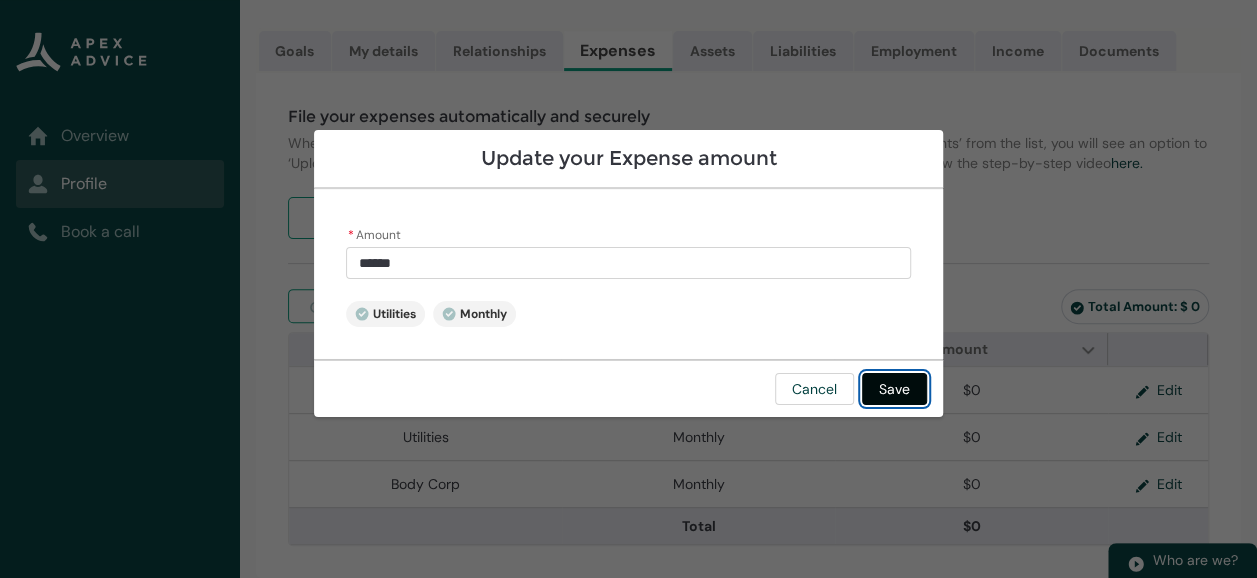 click on "Save" at bounding box center [894, 389] 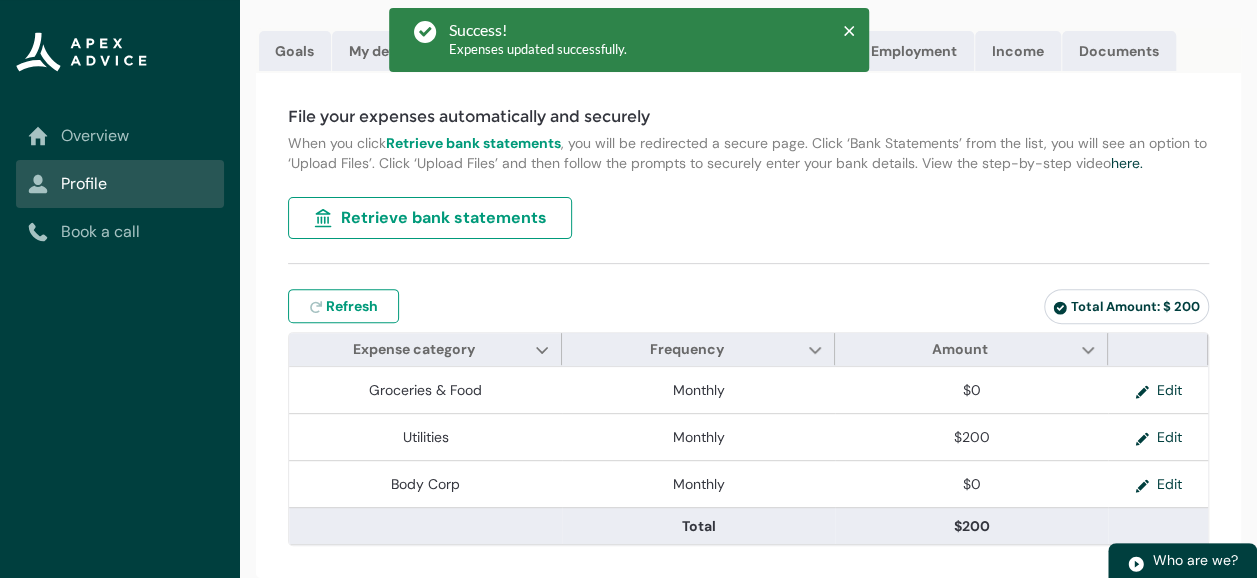 click on "Refresh expenses
Refresh" at bounding box center [595, 306] 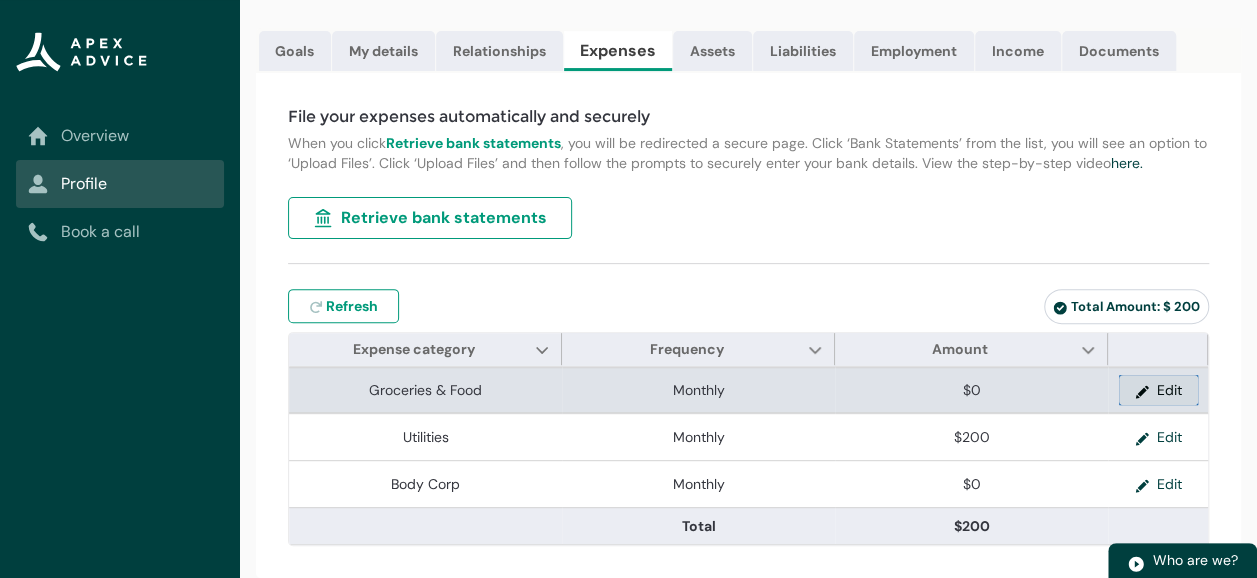 click at bounding box center (1146, 390) 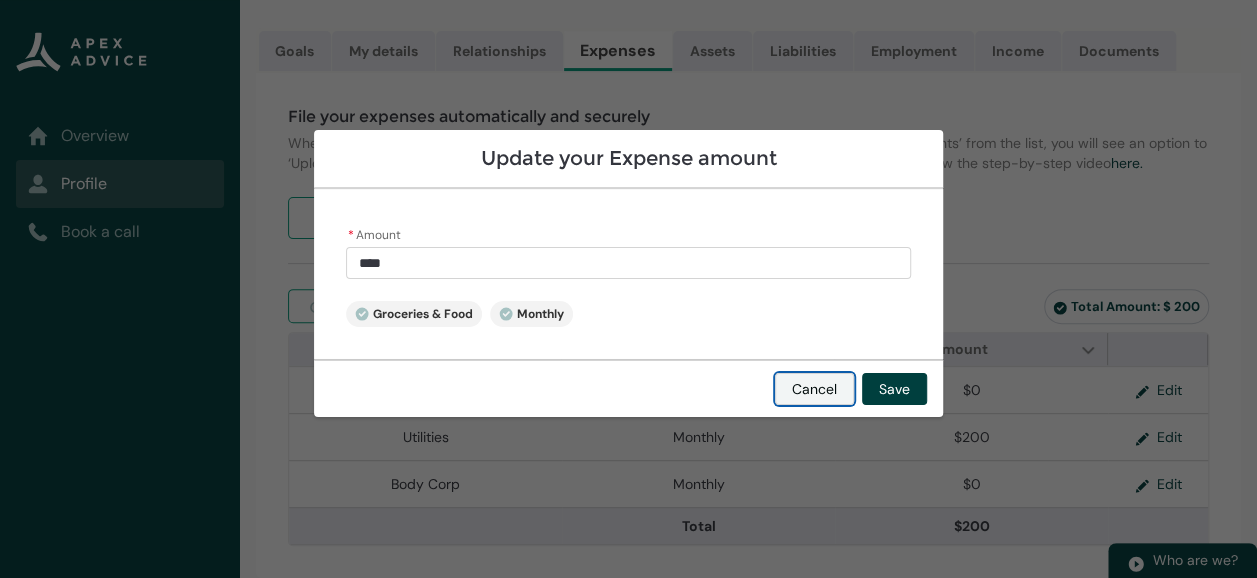 click on "Cancel" at bounding box center [814, 389] 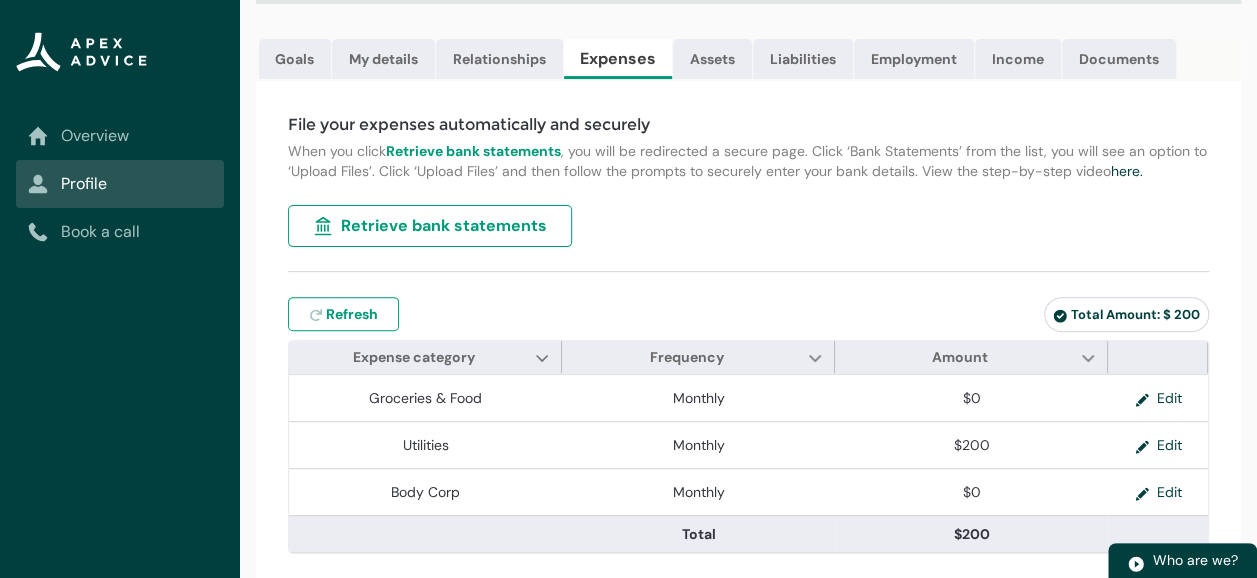 scroll, scrollTop: 224, scrollLeft: 0, axis: vertical 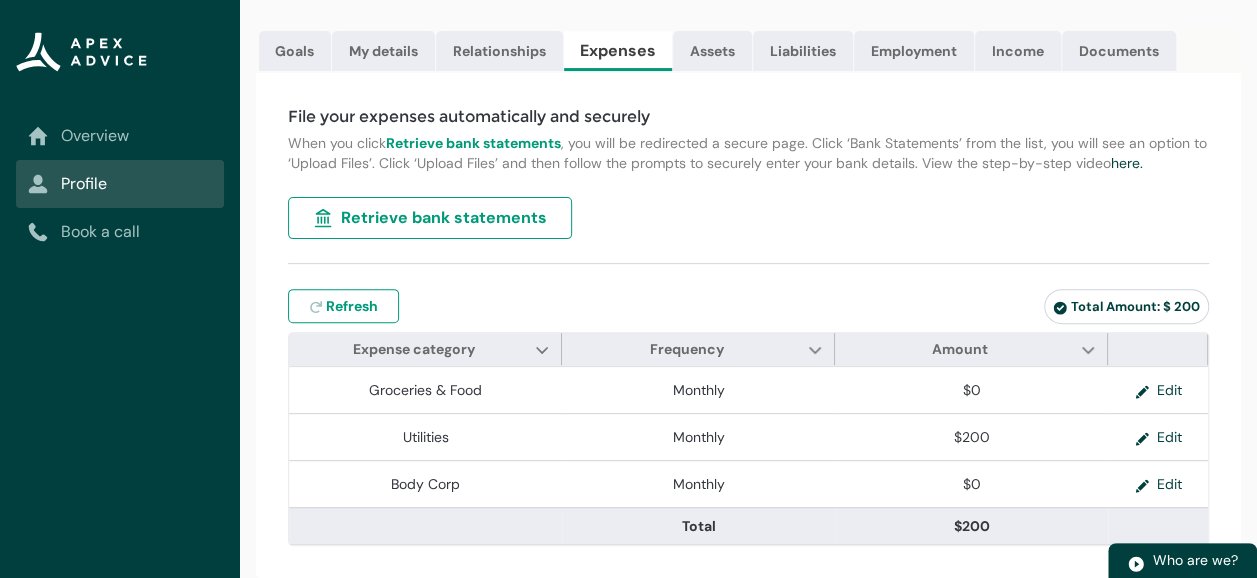 click on "File your expenses automatically and securely When you click  Retrieve bank statements , you will be redirected a secure page.
Click ‘Bank Statements’ from the list, you will see an option to ‘Upload Files’. Click ‘Upload Files’ and then
follow the prompts to securely enter your bank details.
View the step-by-step video  here. Retrieve bank statements Refresh expenses
Refresh Total Amount: $ 200 Navigation Mode Action Mode Expense category Show Expense category column actions Frequency Show Frequency column actions Wrap text Clip text Amount Show Amount column actions Groceries & Food Monthly $0 Edit Utilities Monthly $200 Edit Body Corp Monthly $0 Edit Total $200 Edit" at bounding box center [748, 325] 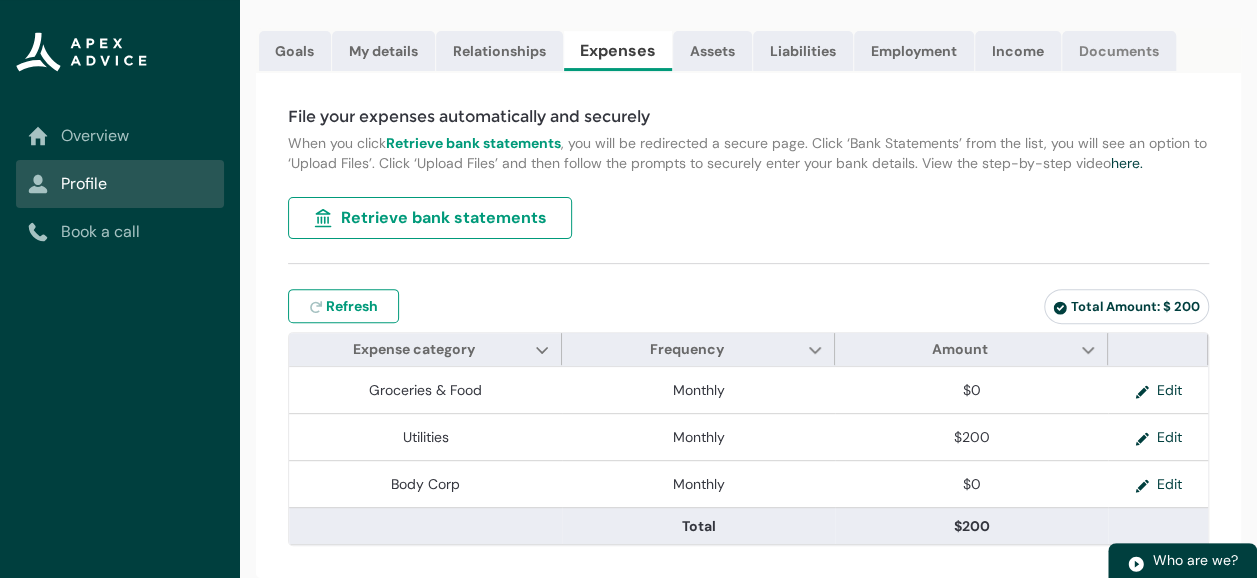 click on "Documents" at bounding box center [1119, 51] 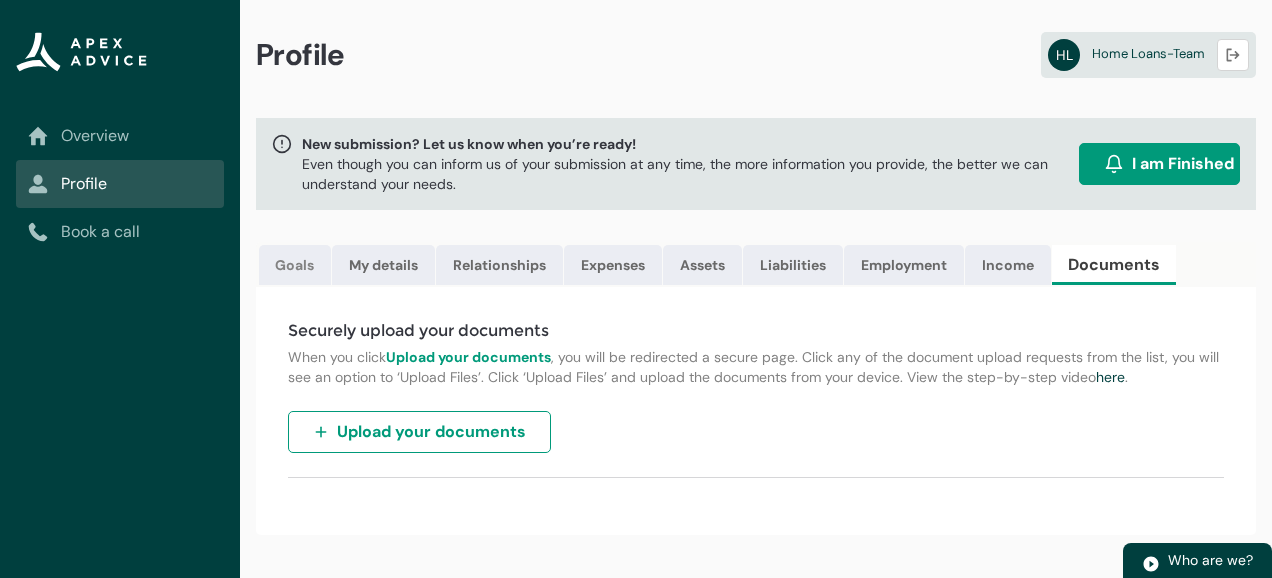 click on "Goals" at bounding box center (295, 265) 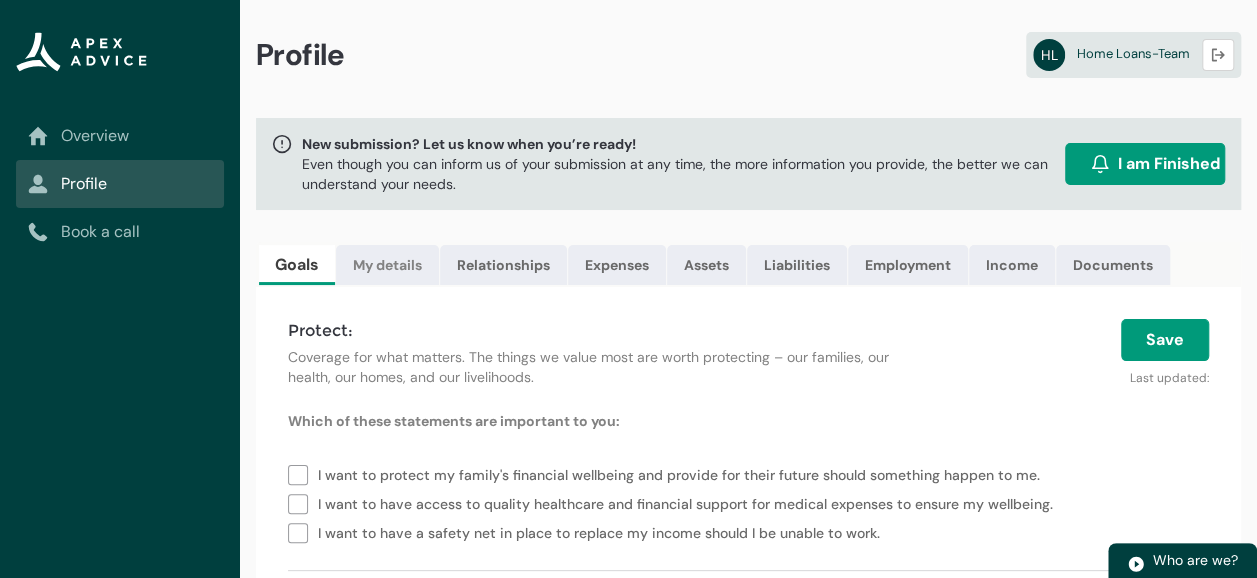 click on "My details" at bounding box center [387, 265] 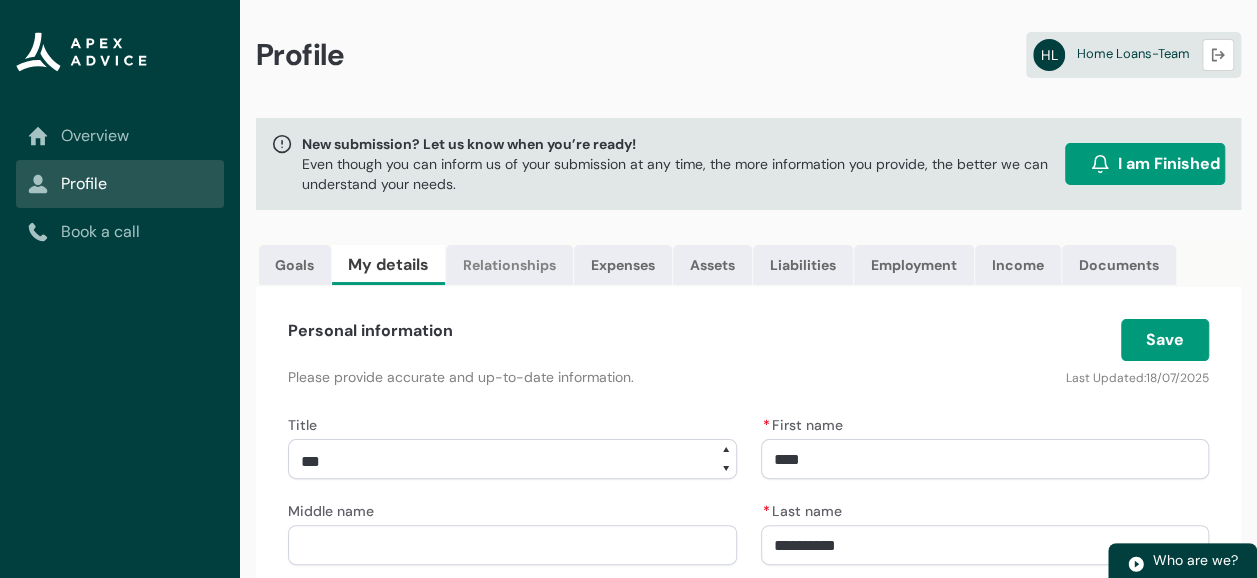 click on "Relationships" at bounding box center [509, 265] 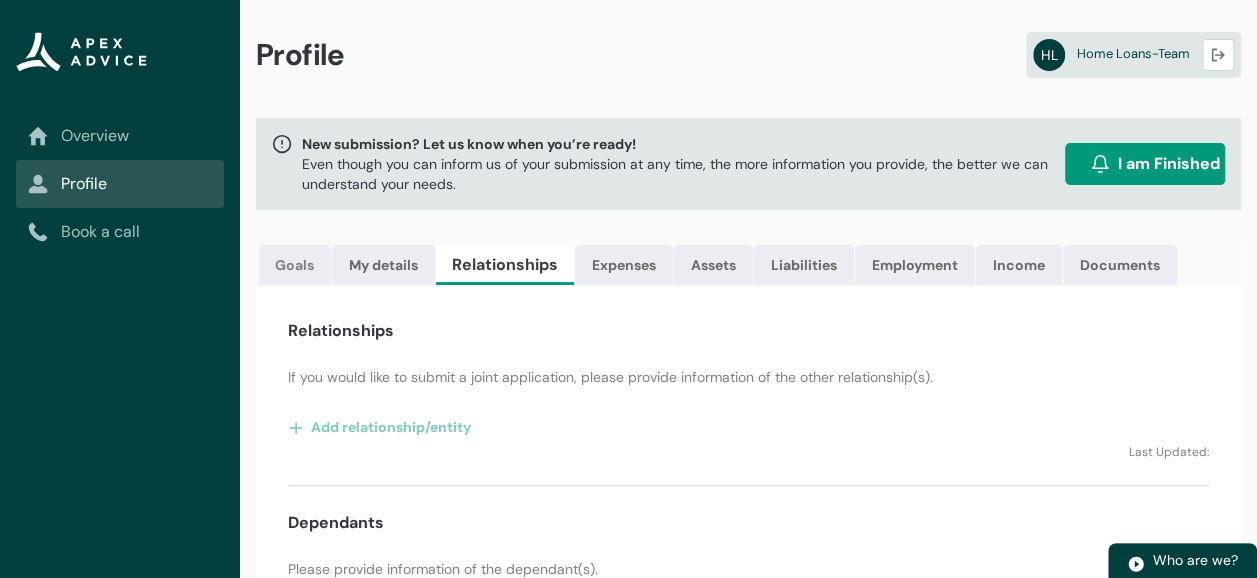 click on "Goals" at bounding box center [295, 265] 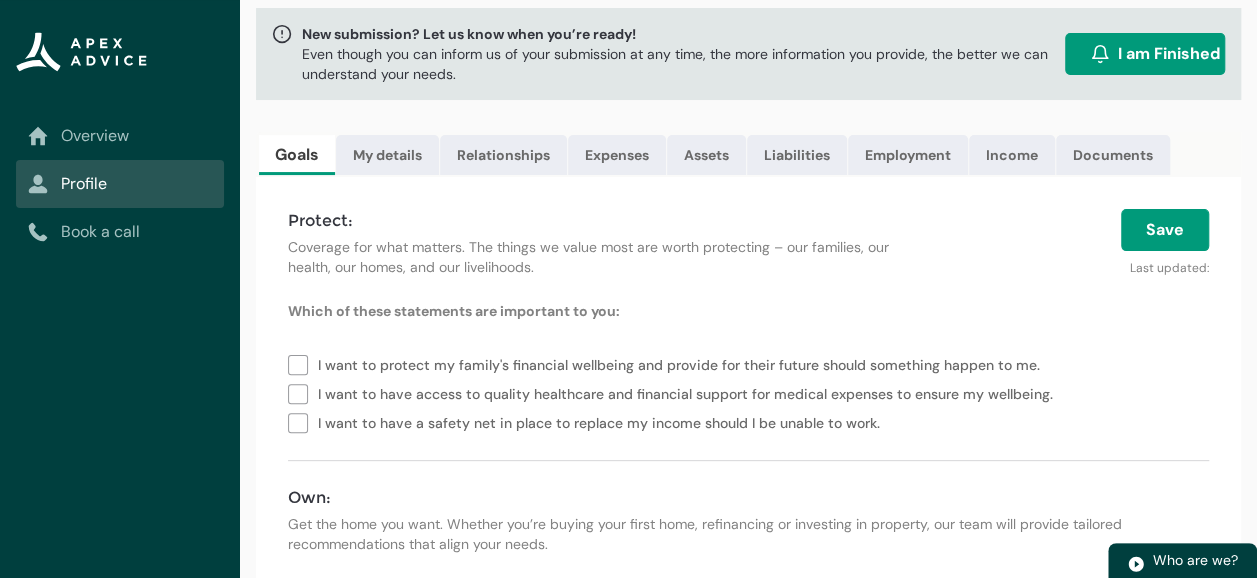 scroll, scrollTop: 118, scrollLeft: 0, axis: vertical 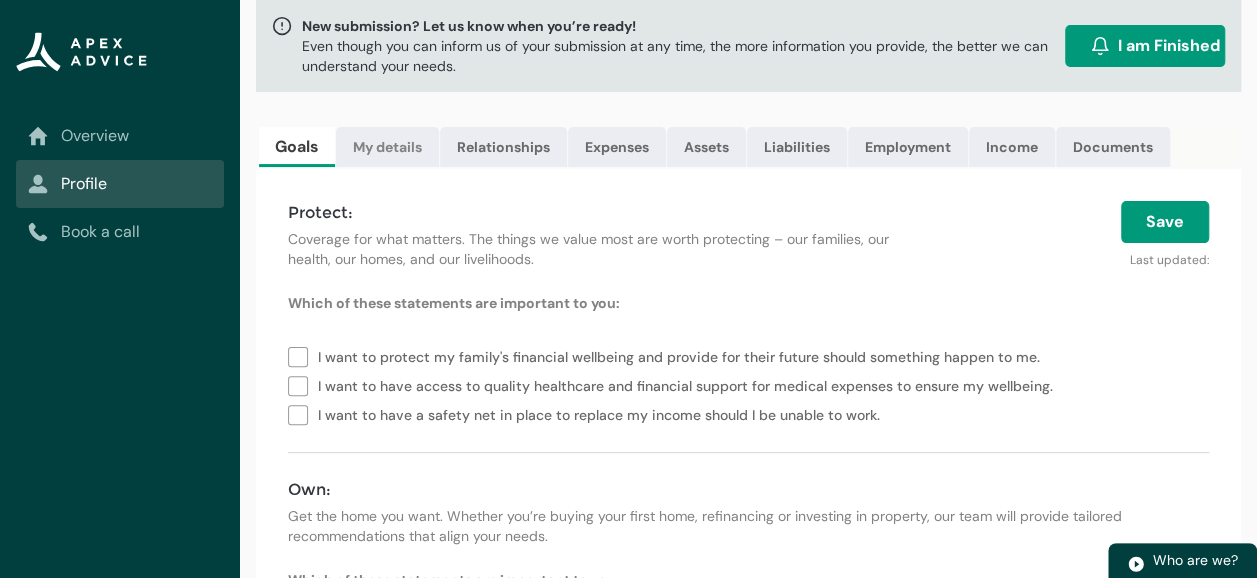 click on "My details" at bounding box center (387, 147) 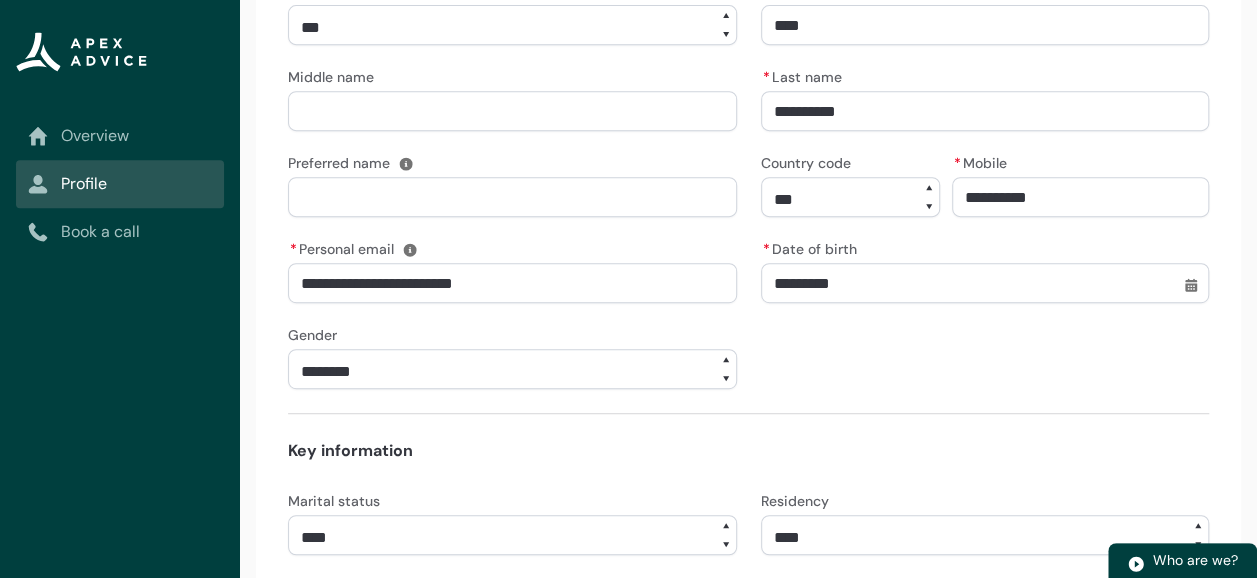 scroll, scrollTop: 537, scrollLeft: 0, axis: vertical 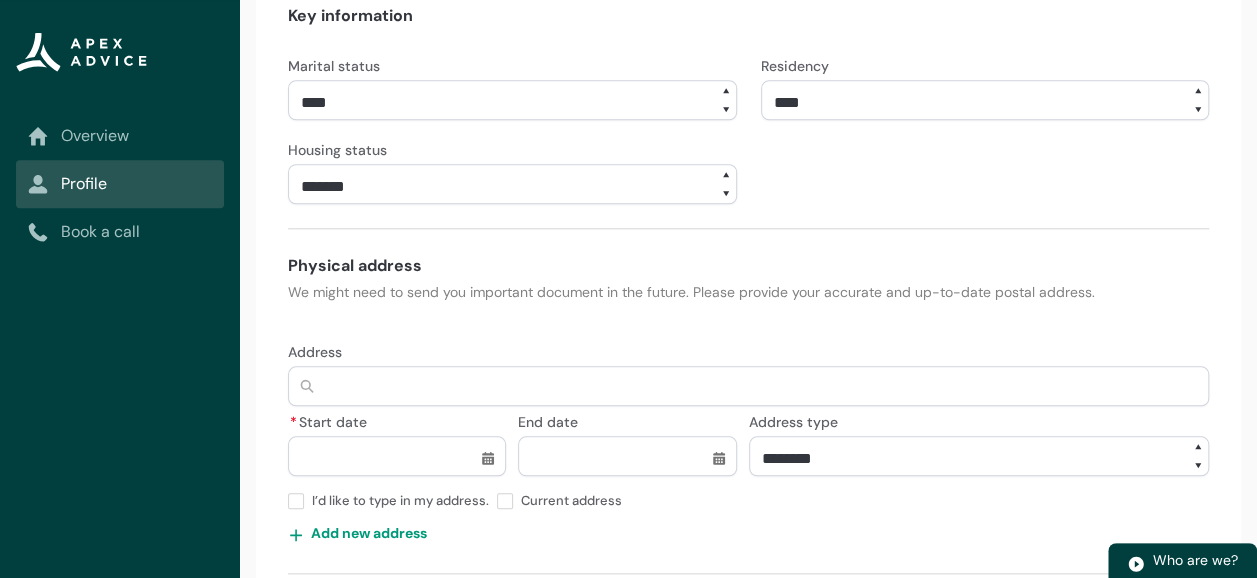 click on "**********" at bounding box center (512, 184) 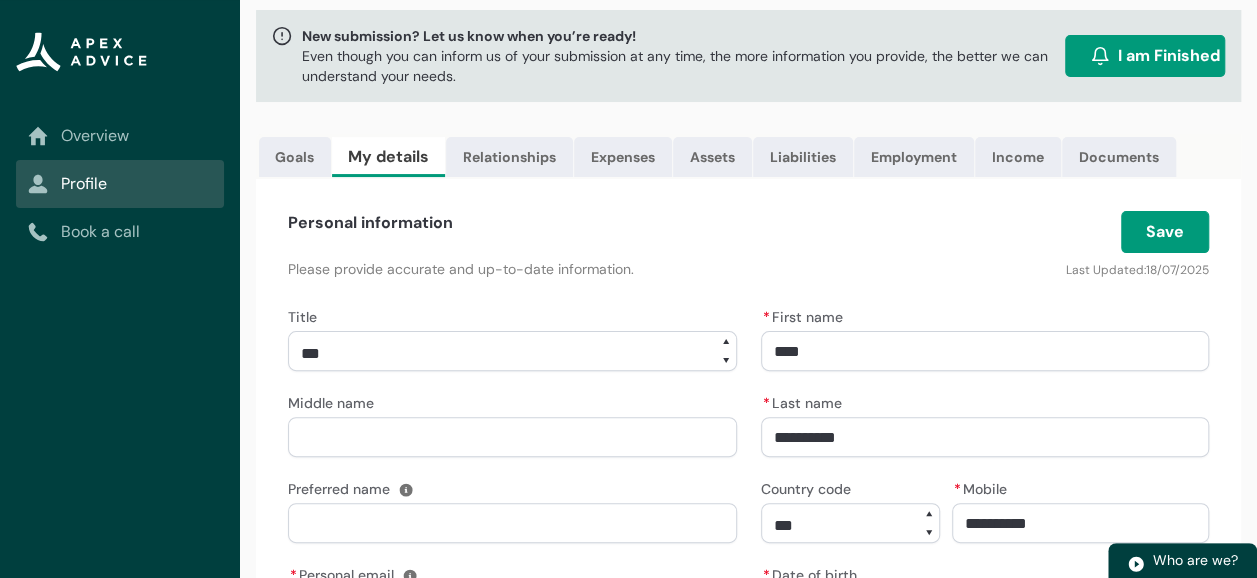 scroll, scrollTop: 89, scrollLeft: 0, axis: vertical 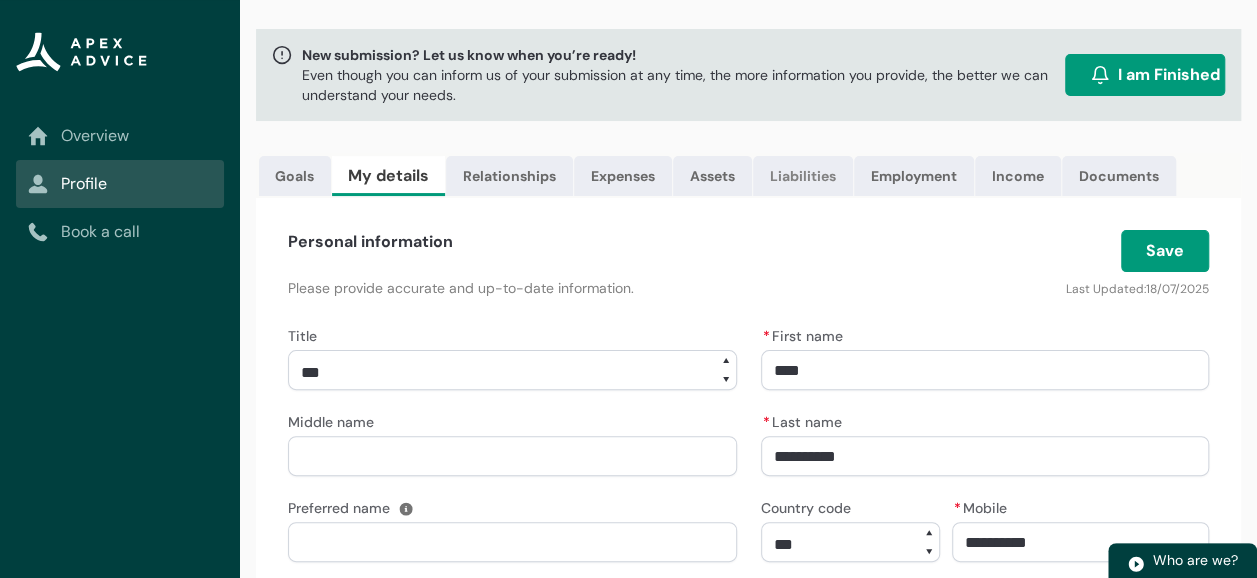 click on "Liabilities" at bounding box center (803, 176) 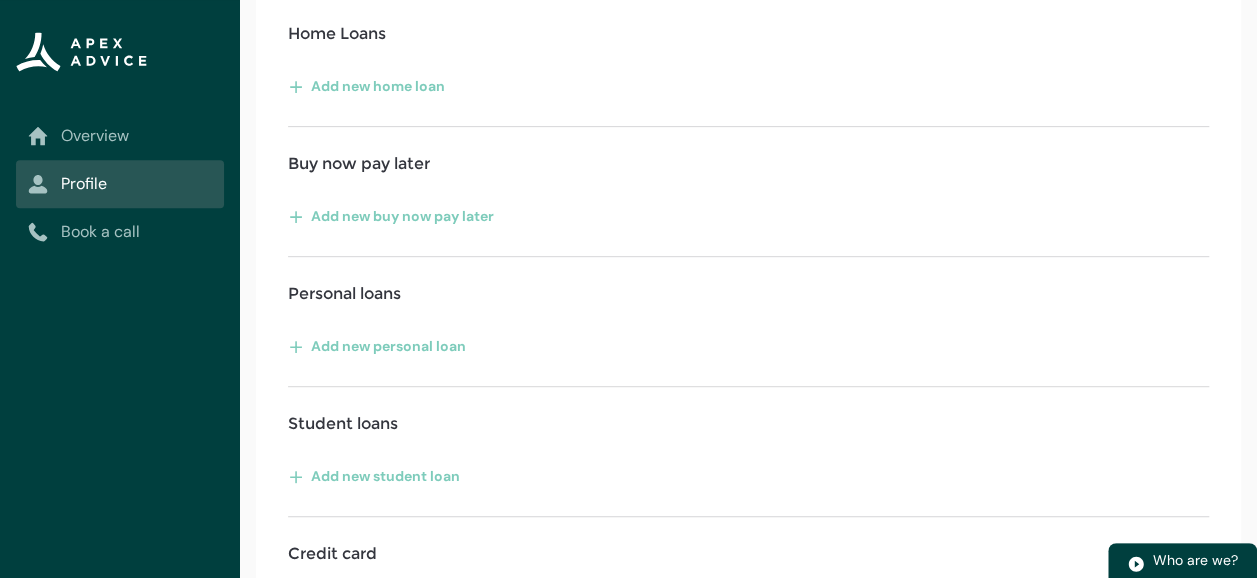 scroll, scrollTop: 379, scrollLeft: 0, axis: vertical 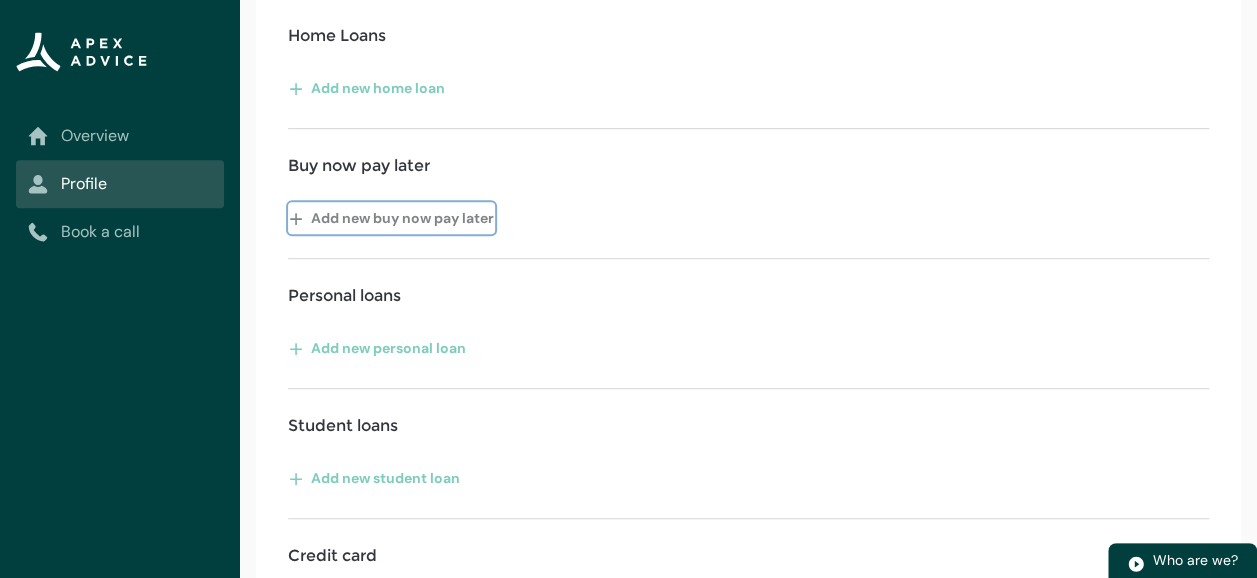 click on "Add new buy now pay later" at bounding box center [391, 218] 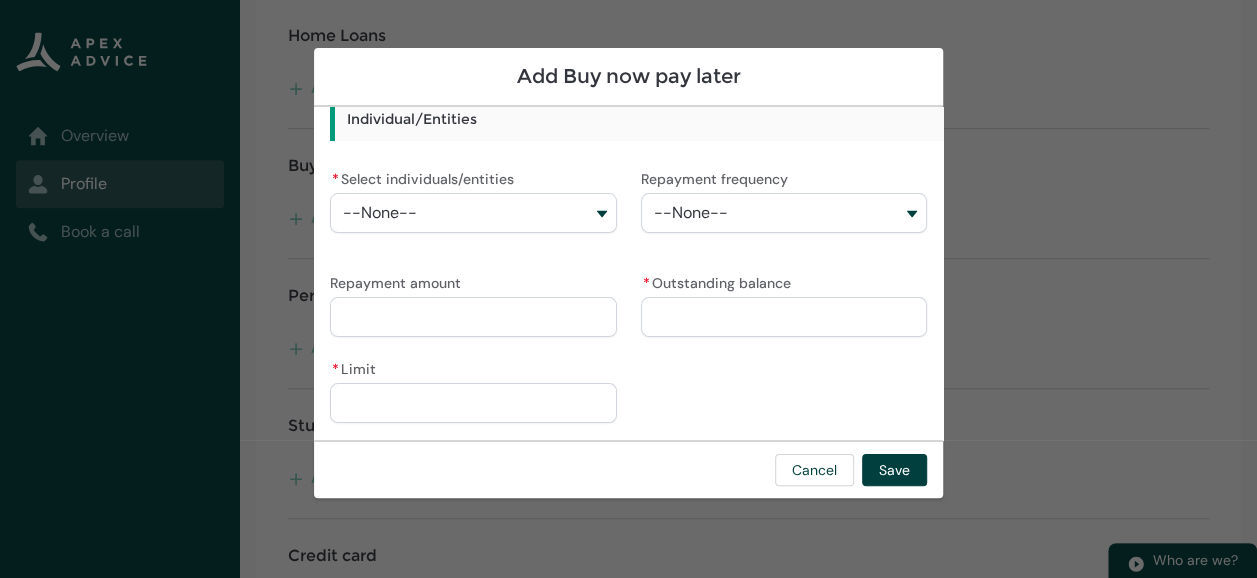 scroll, scrollTop: 0, scrollLeft: 0, axis: both 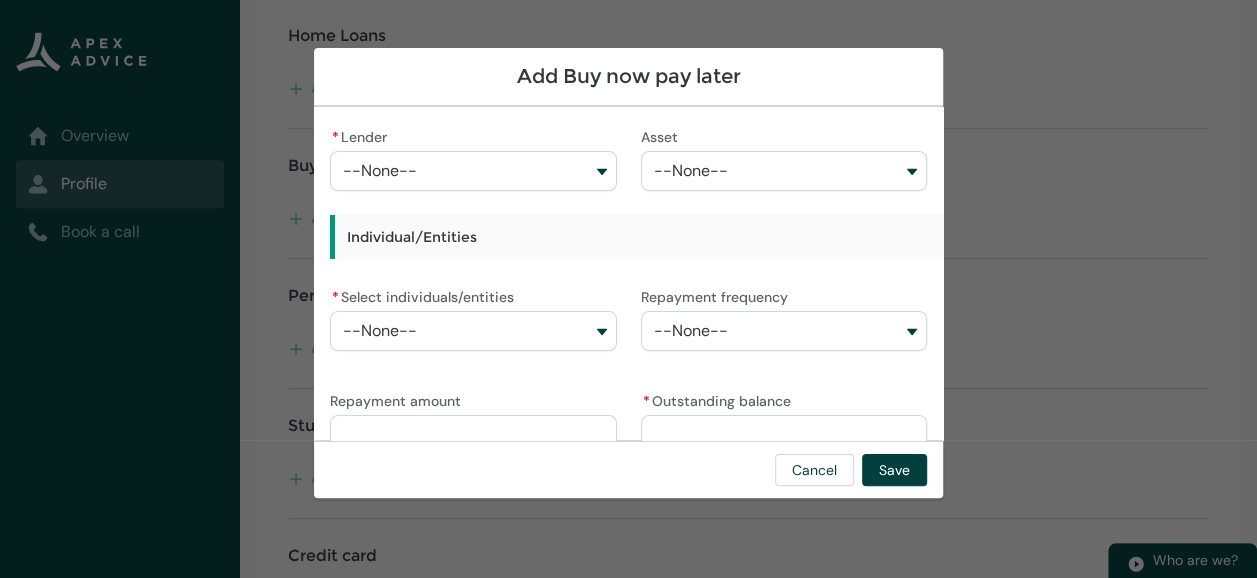 click on "--None--" at bounding box center (784, 171) 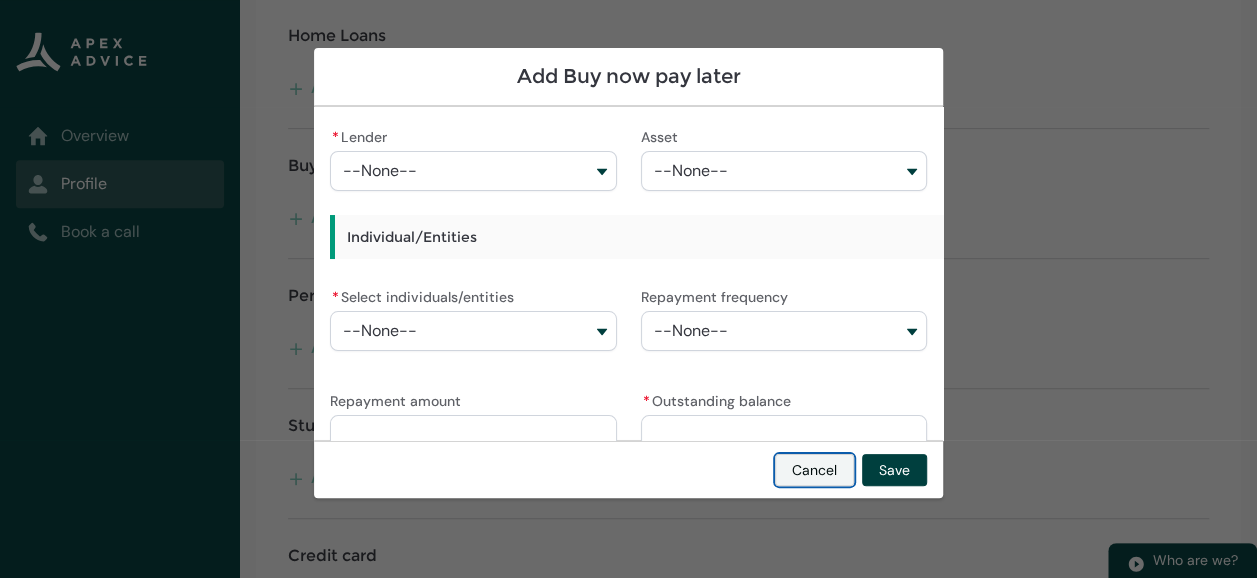 click on "Cancel" at bounding box center [814, 470] 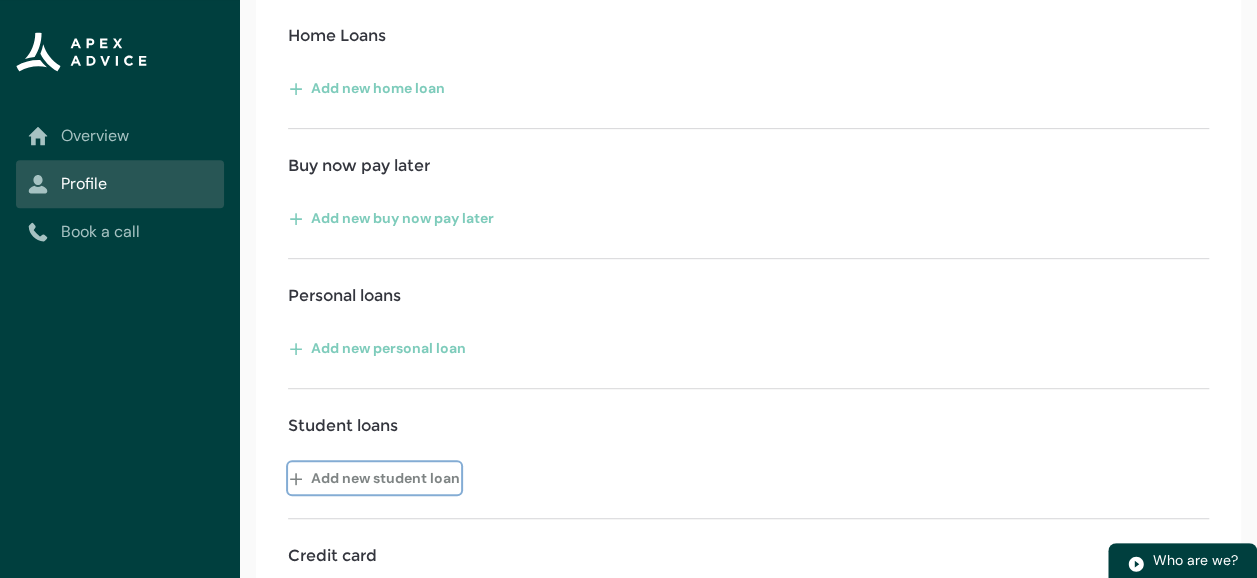 click on "Add new student loan" at bounding box center (374, 478) 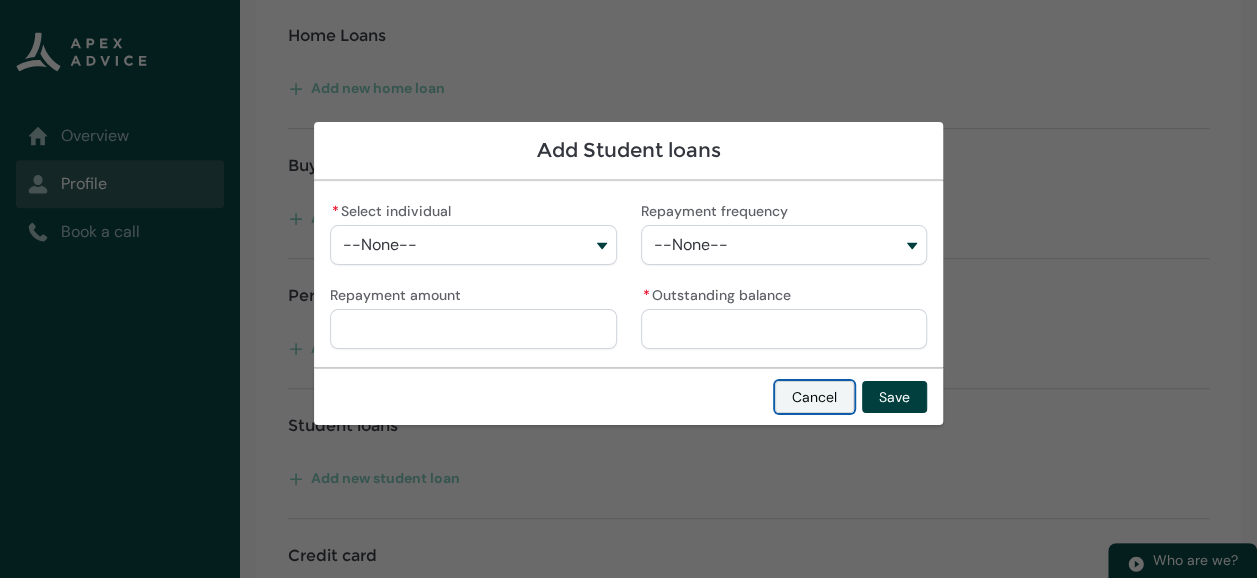 click on "Cancel" at bounding box center (814, 397) 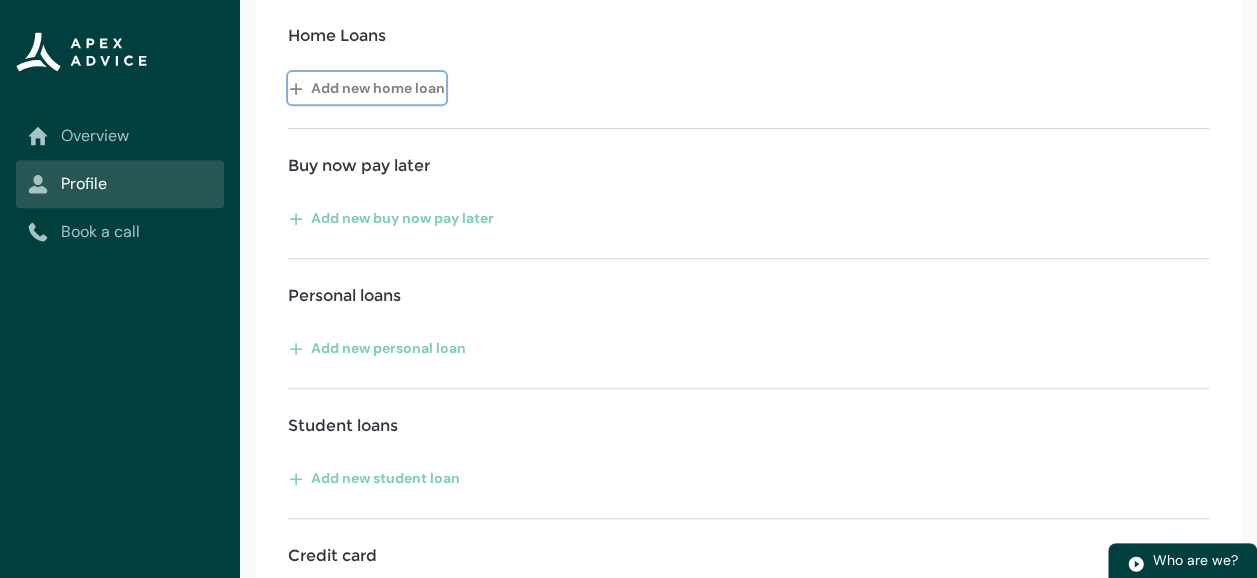 click on "Add new home loan" at bounding box center [367, 88] 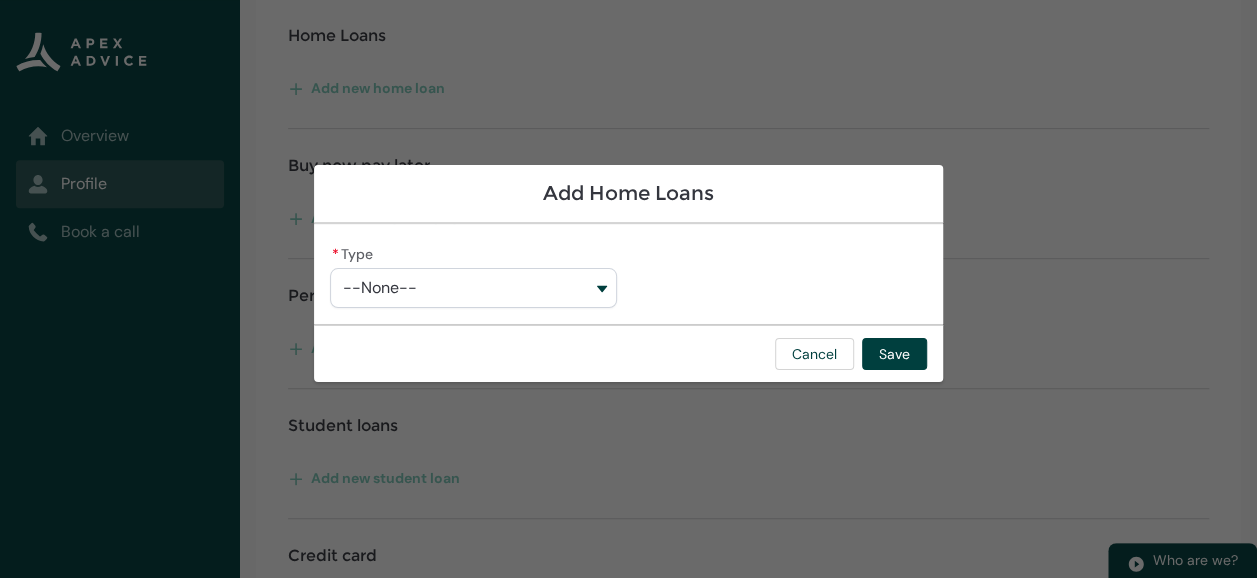 click on "--None--" at bounding box center [473, 288] 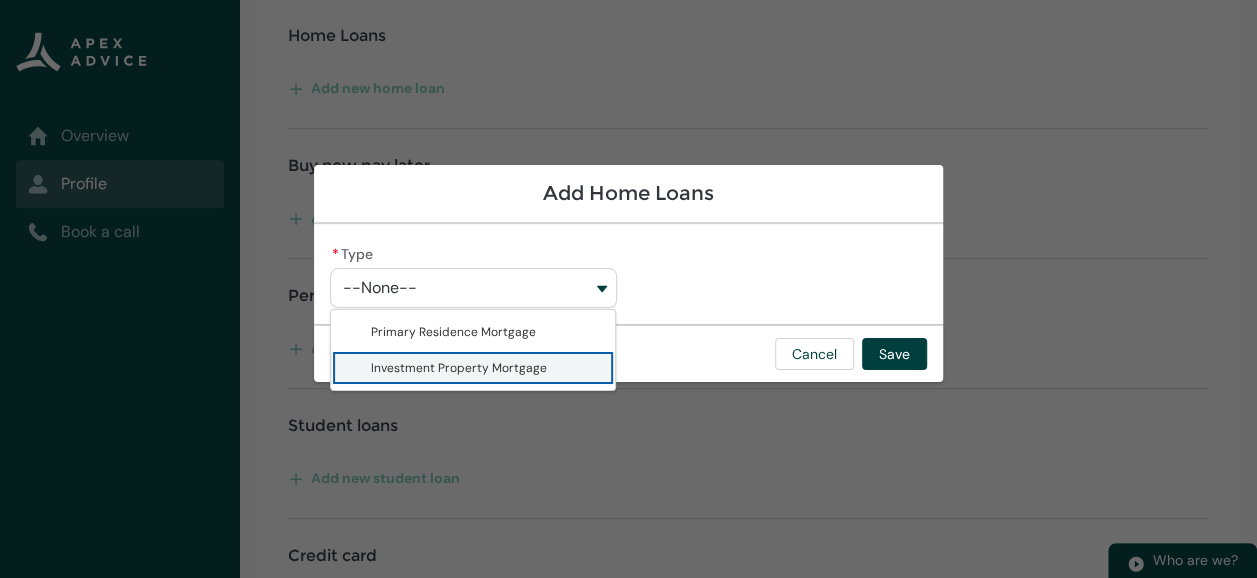 click on "Investment Property Mortgage" at bounding box center [459, 368] 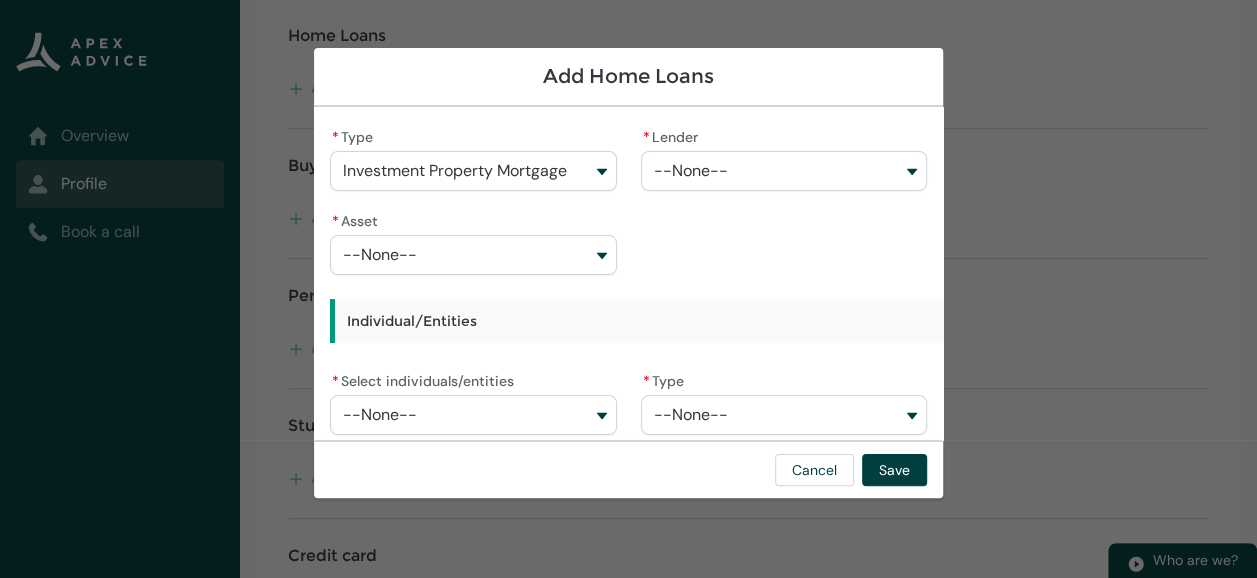 click on "--None--" at bounding box center [473, 255] 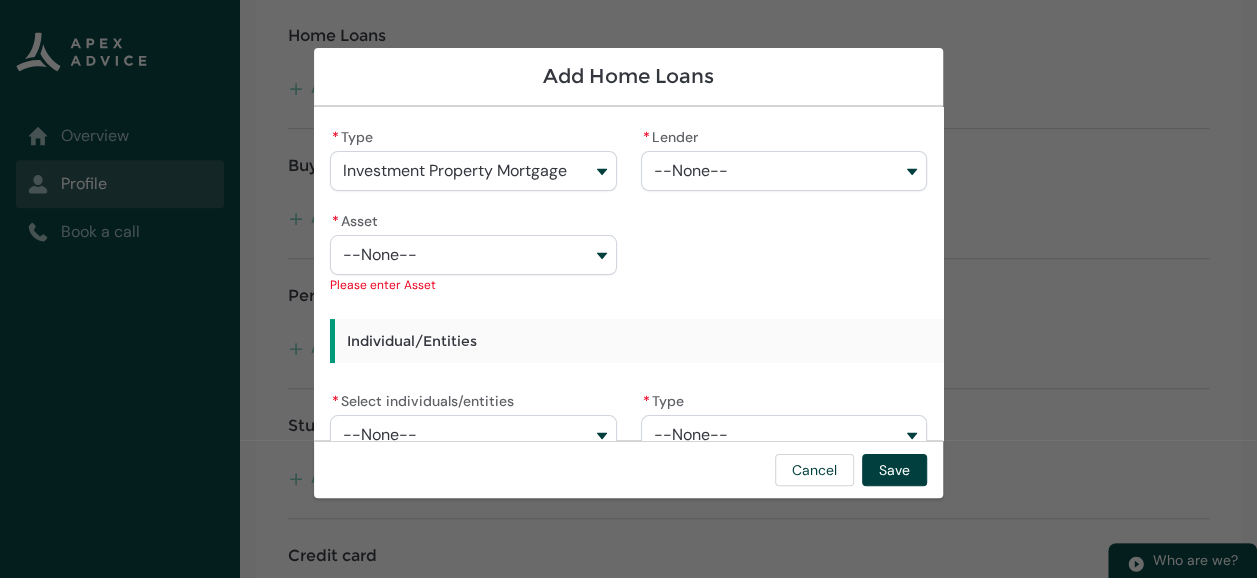 click on "--None--" at bounding box center (691, 171) 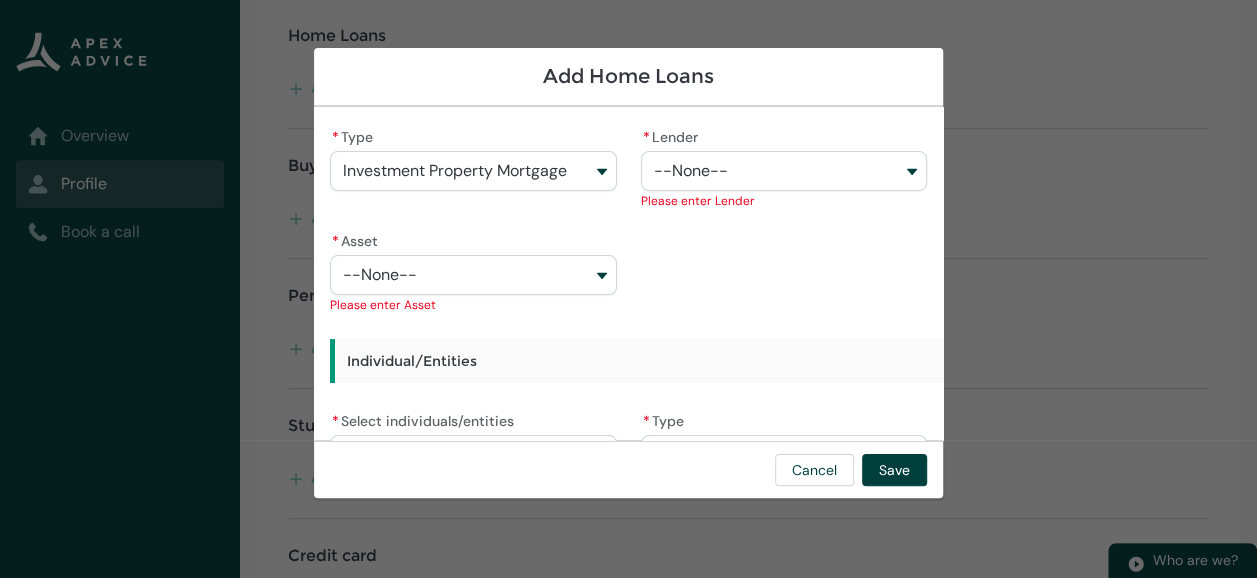 click on "--None--" at bounding box center [473, 275] 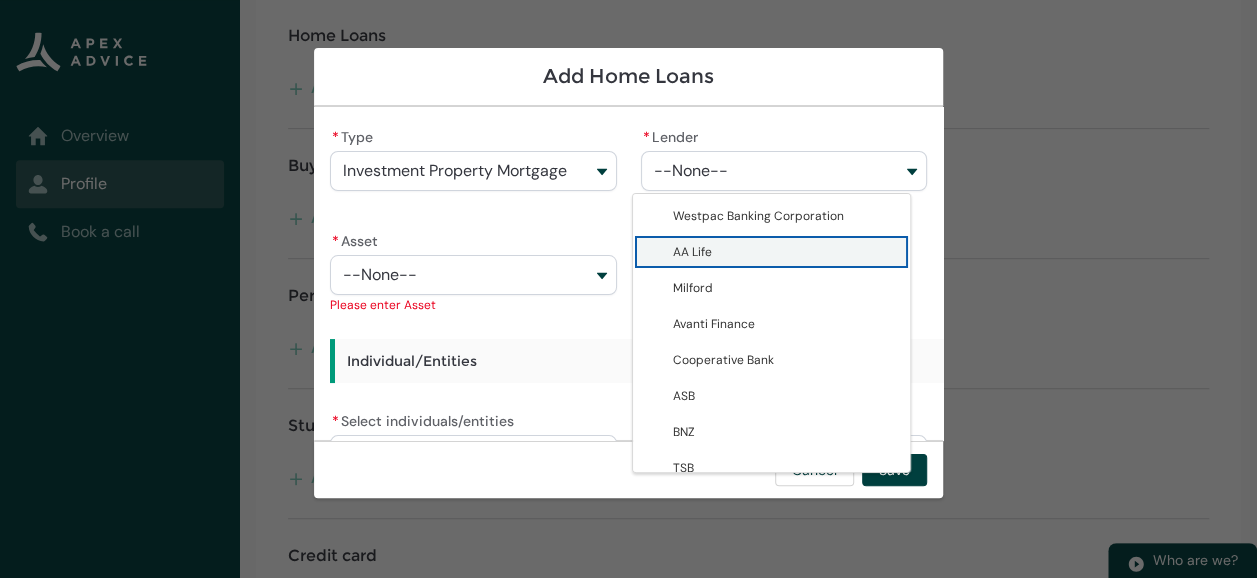 click on "AA Life" at bounding box center [785, 252] 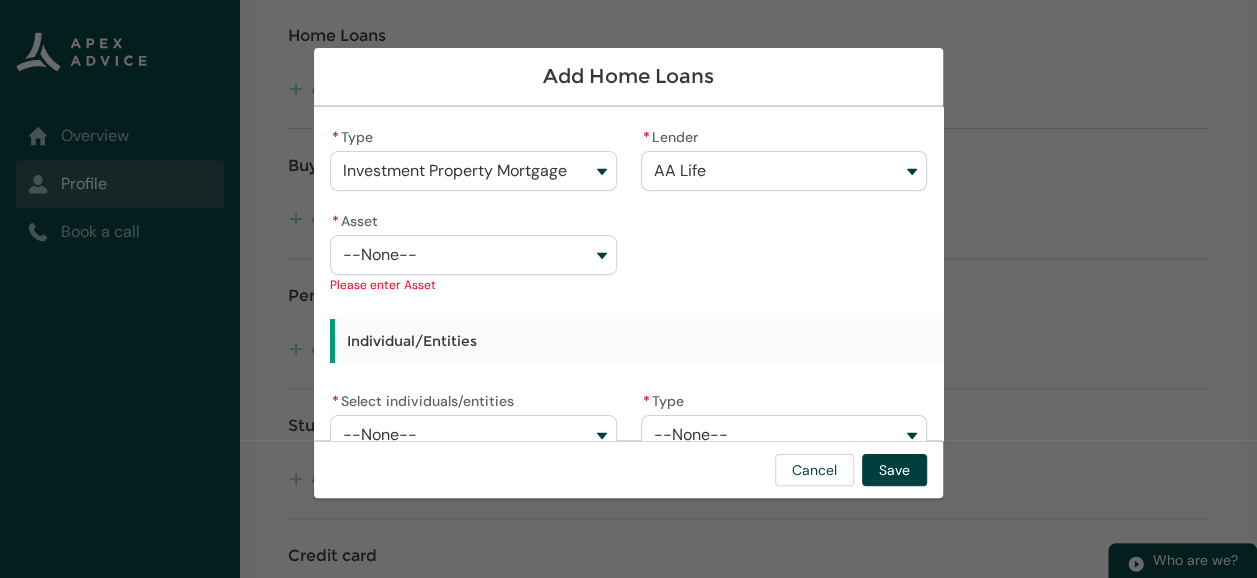 click on "* Asset --None-- Asset Please enter Asset" at bounding box center [473, 251] 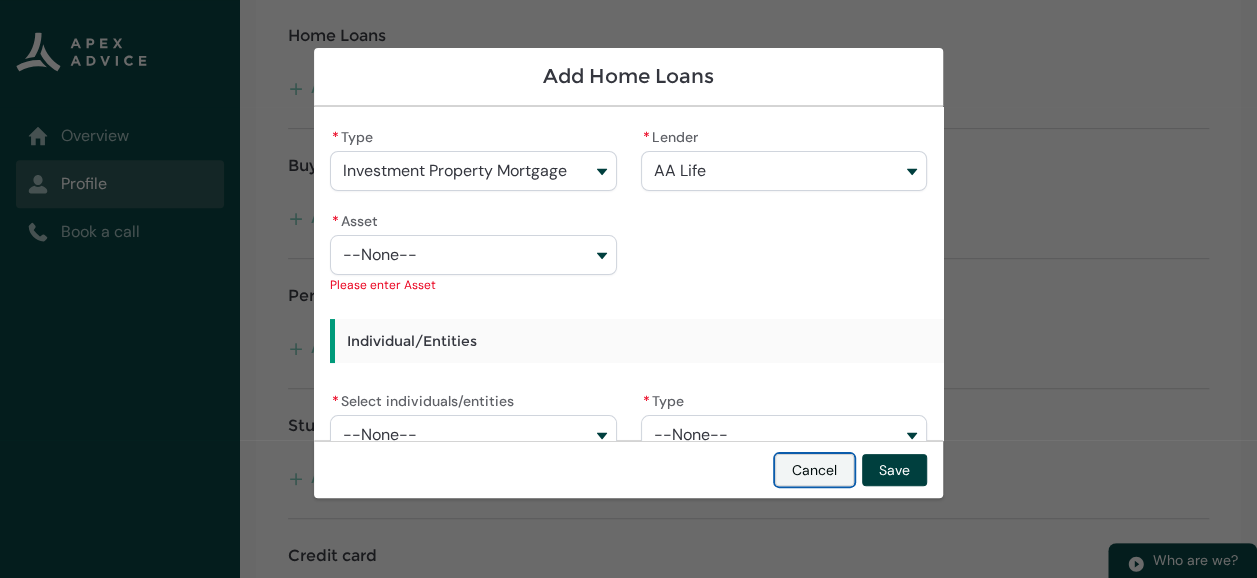 click on "Cancel" at bounding box center [814, 470] 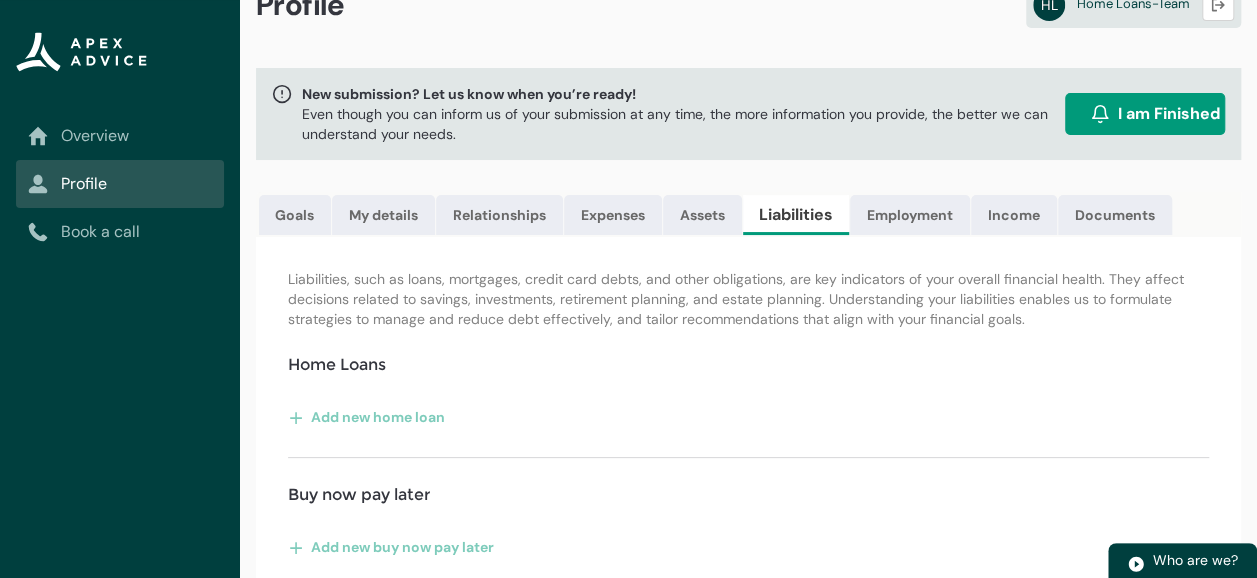 scroll, scrollTop: 0, scrollLeft: 0, axis: both 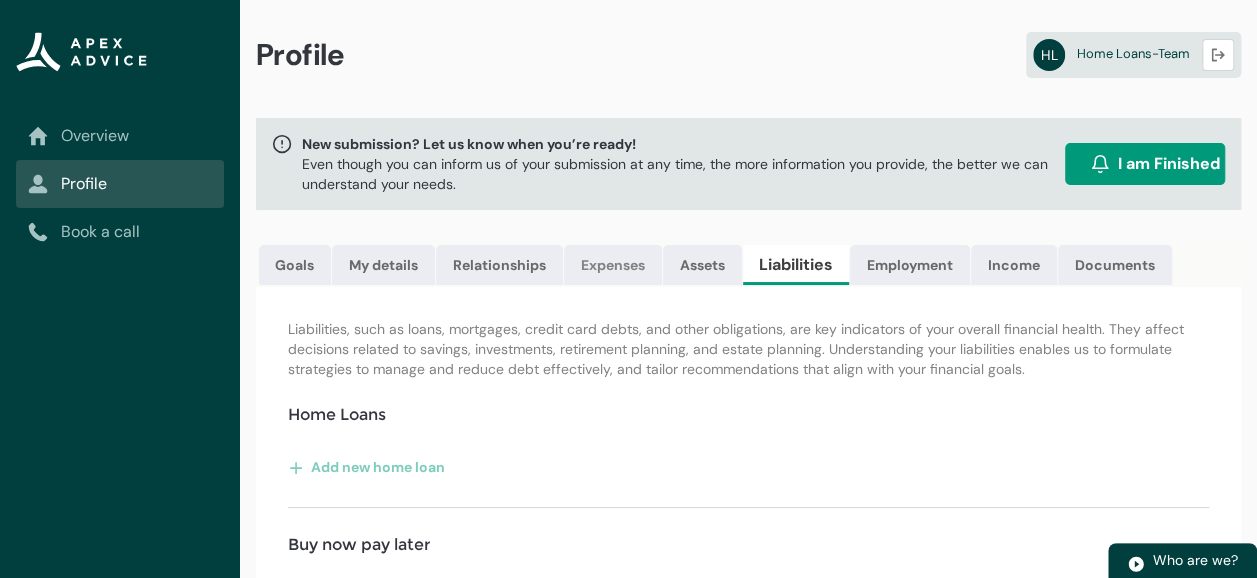 click on "Expenses" at bounding box center [613, 265] 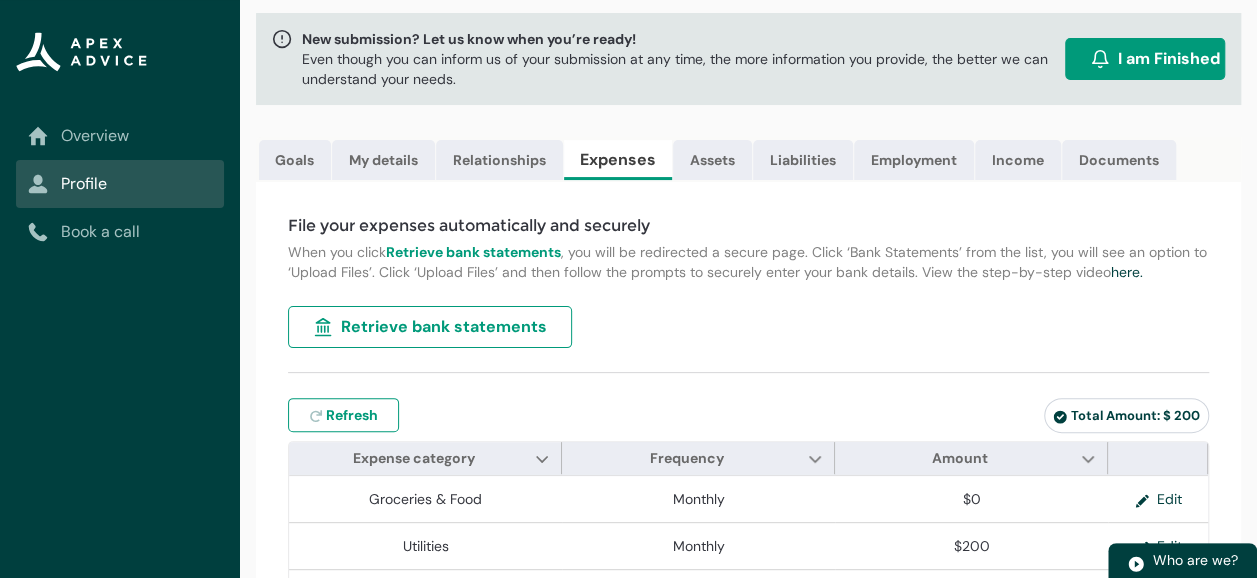 scroll, scrollTop: 106, scrollLeft: 0, axis: vertical 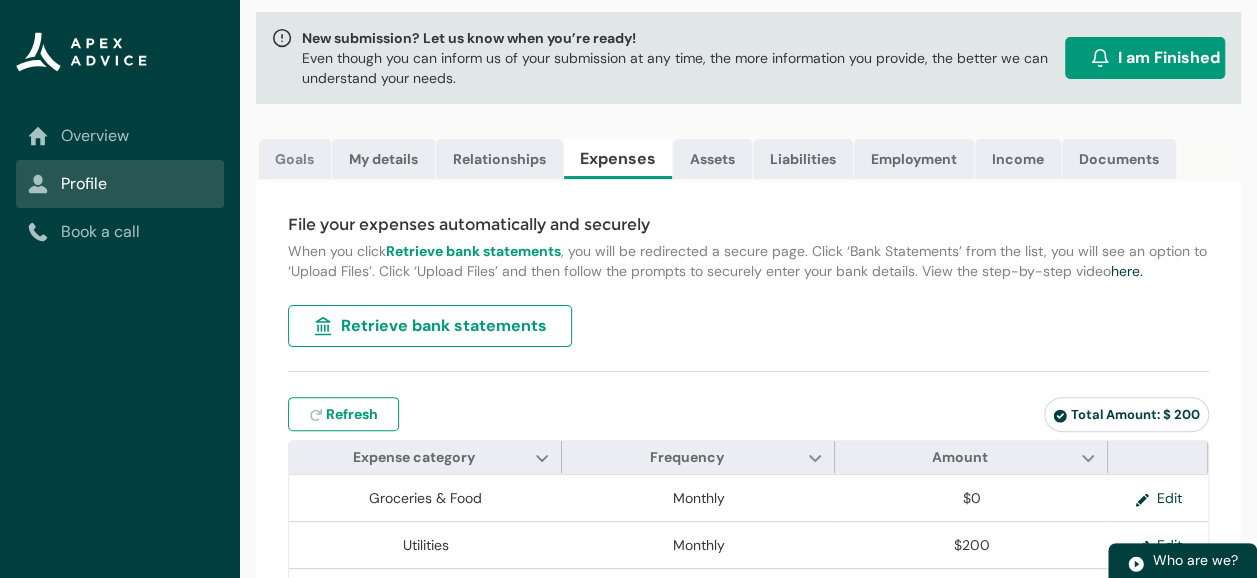 click on "Goals" at bounding box center [295, 159] 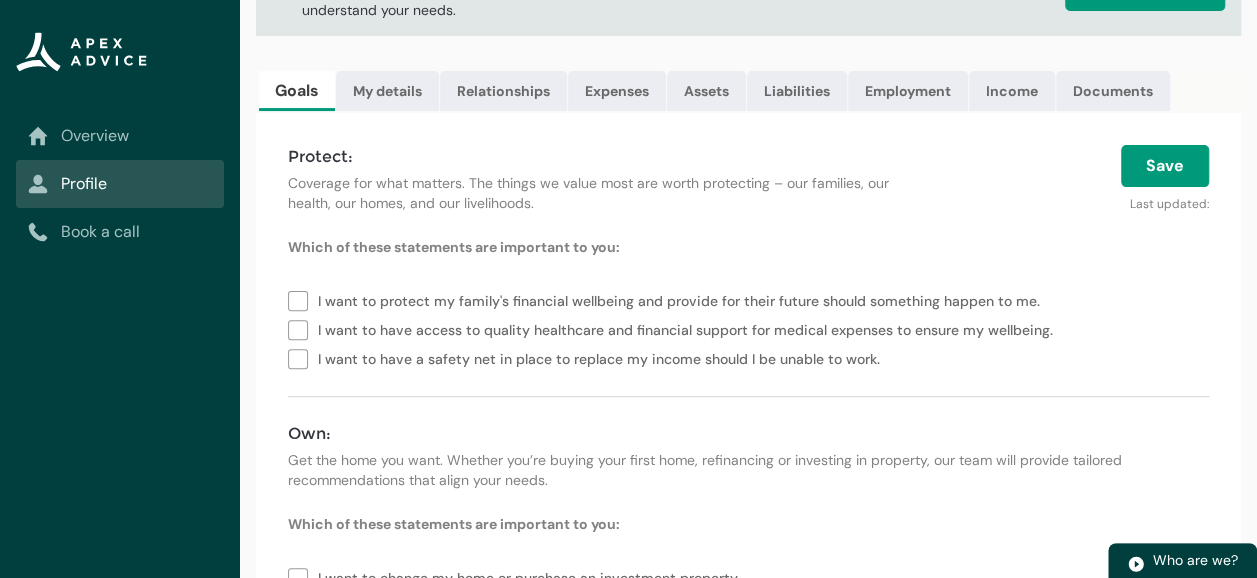 scroll, scrollTop: 178, scrollLeft: 0, axis: vertical 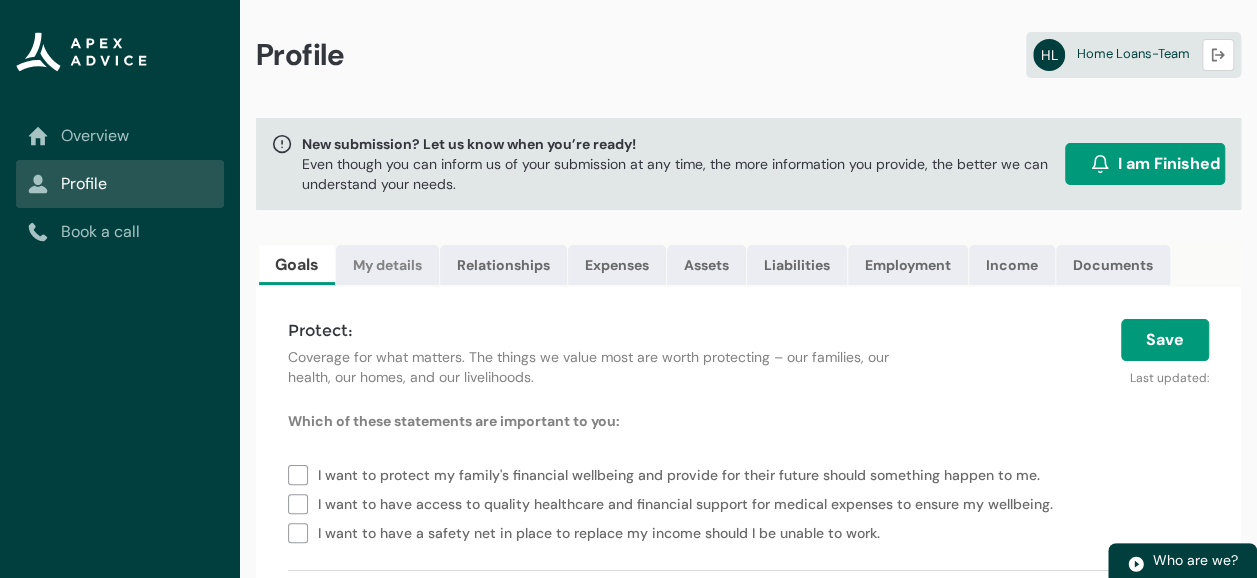 click on "My details" at bounding box center (387, 265) 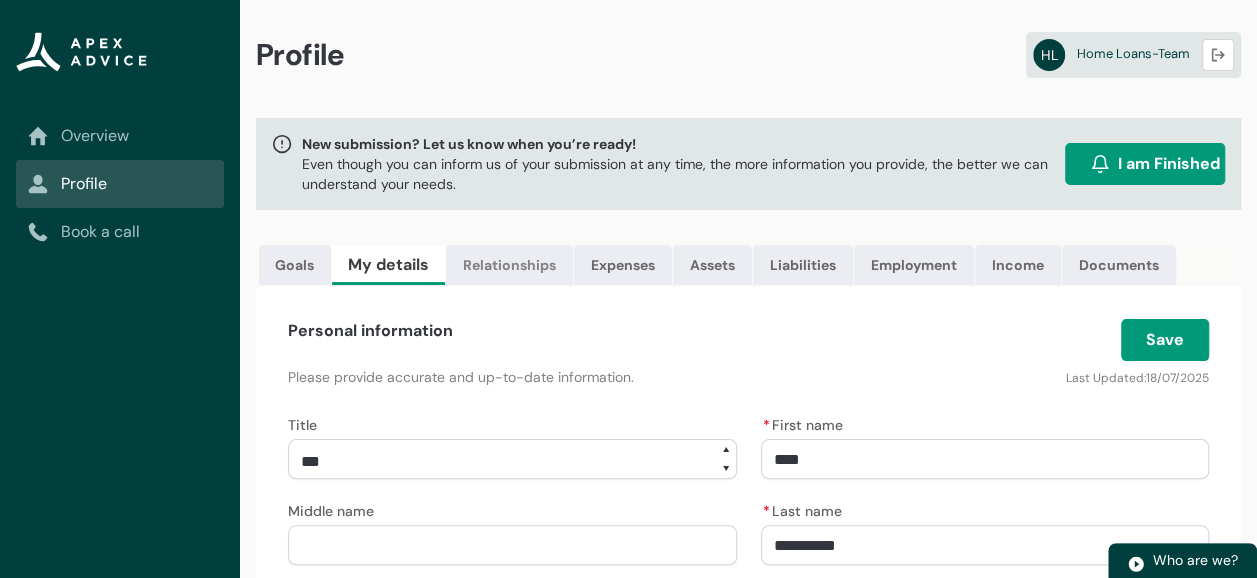 click on "Relationships" at bounding box center (509, 265) 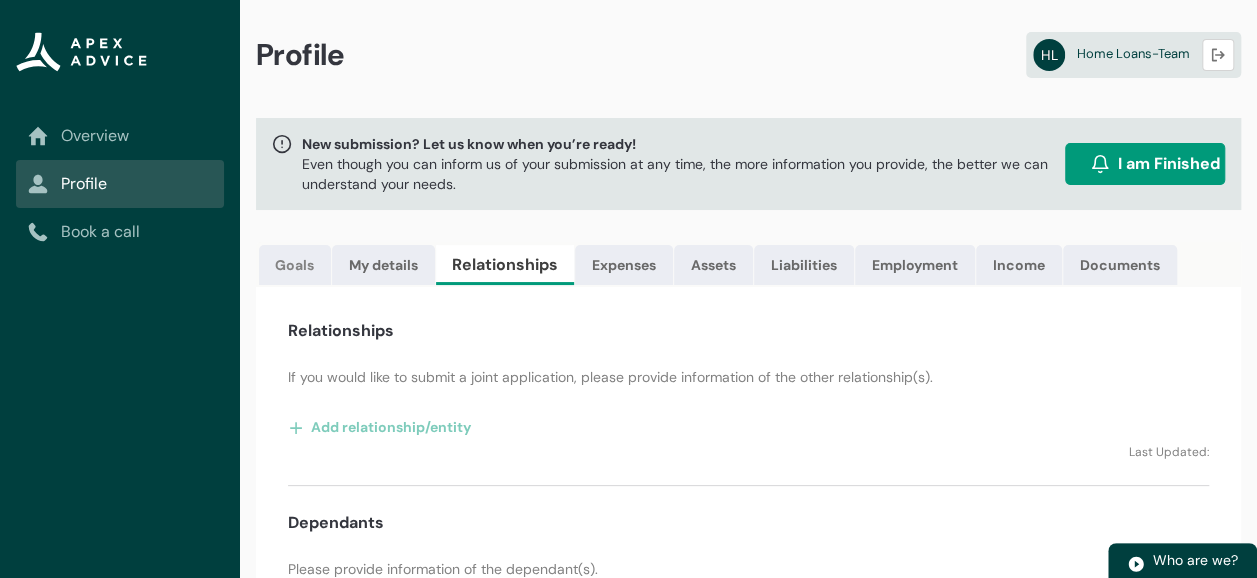 click on "Goals" at bounding box center [295, 265] 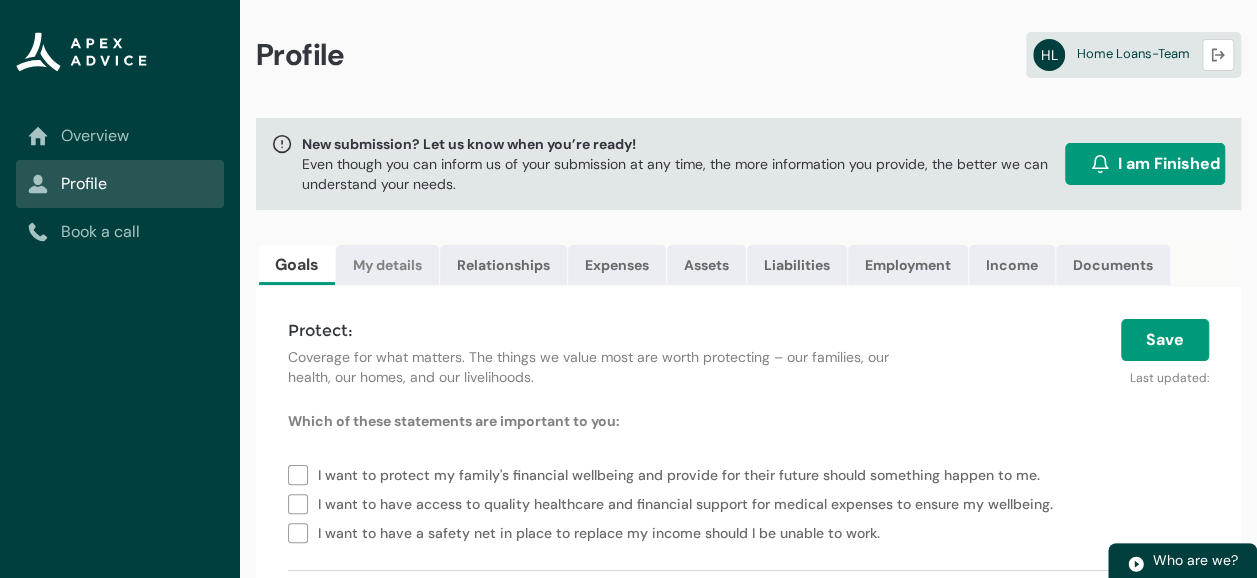 click on "My details" at bounding box center [387, 265] 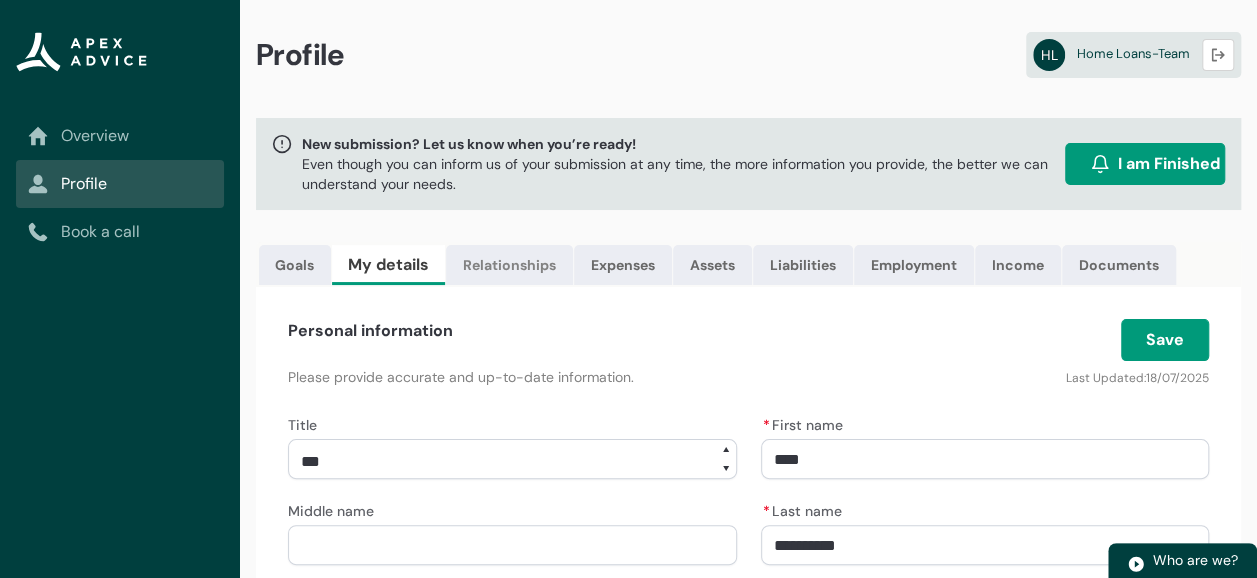 click on "Relationships" at bounding box center (509, 265) 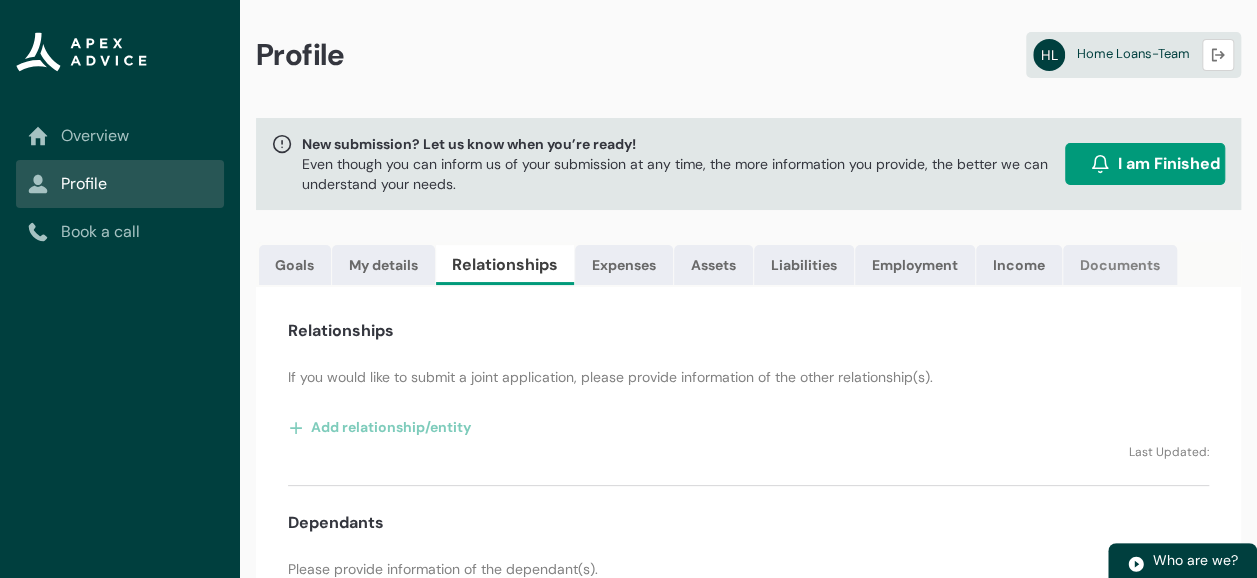 click on "Documents" at bounding box center (1120, 265) 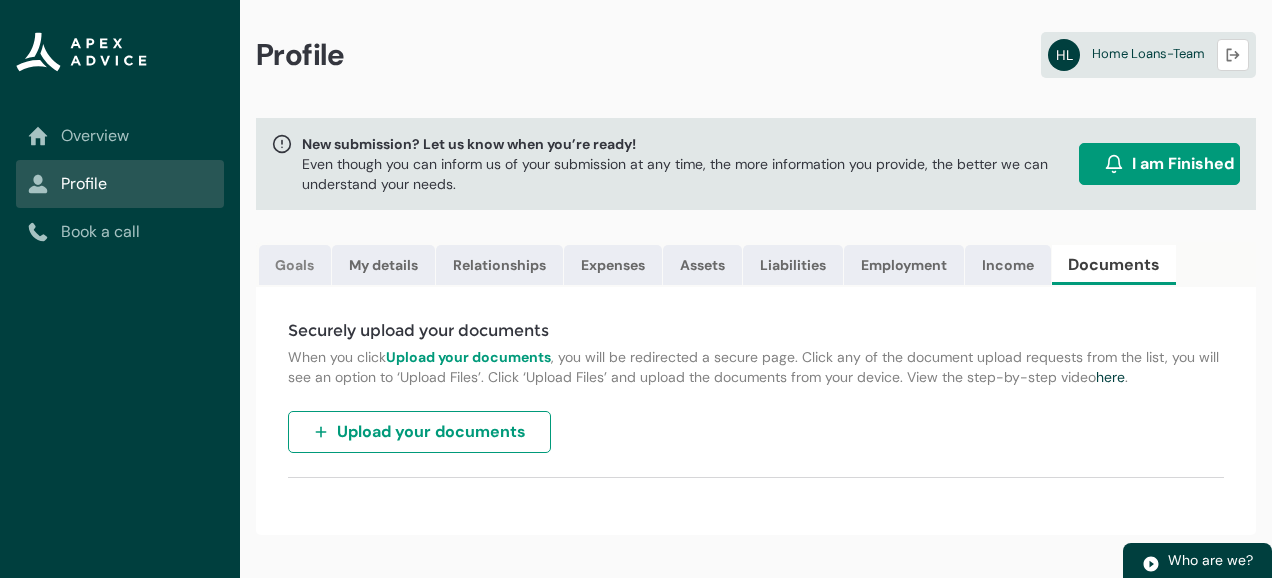 click on "Goals" at bounding box center [295, 265] 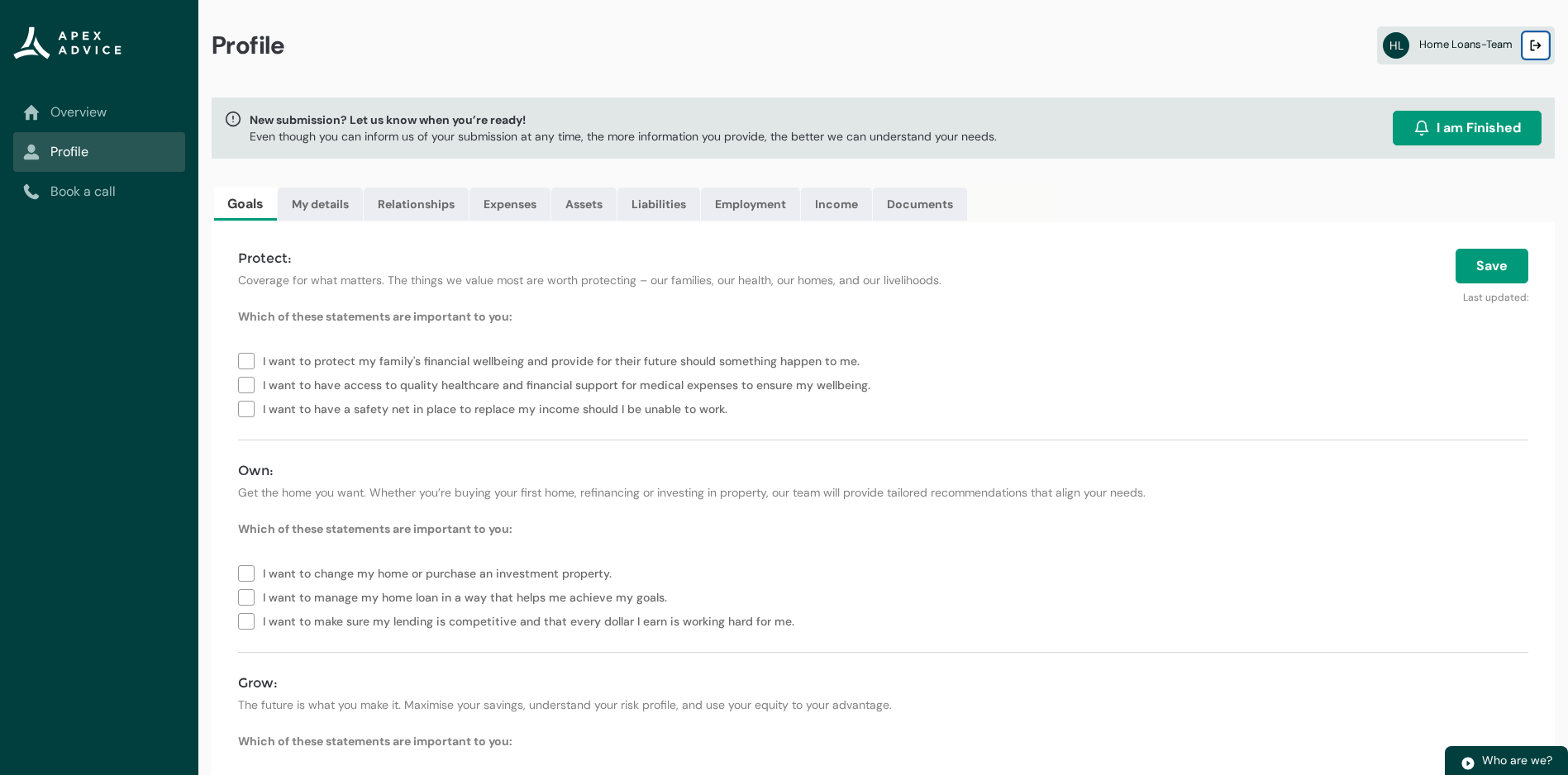 click on "Logout" at bounding box center [1536, 45] 